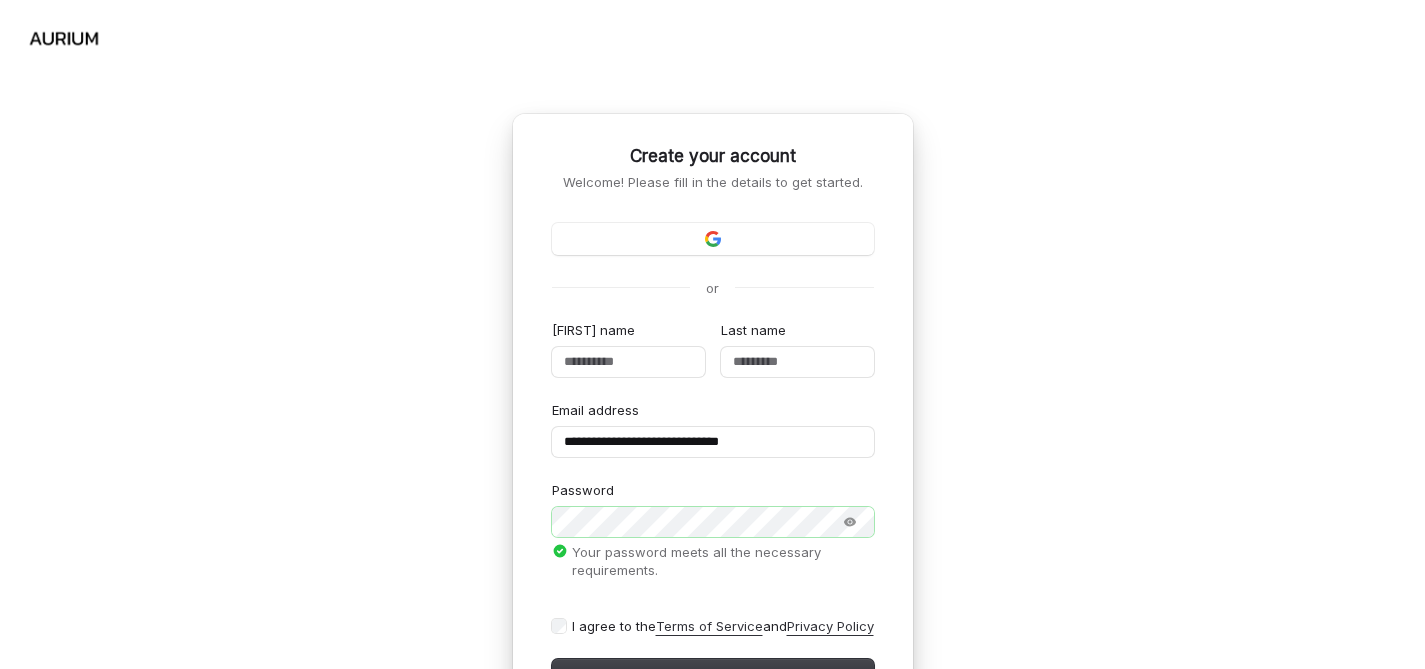scroll, scrollTop: 0, scrollLeft: 0, axis: both 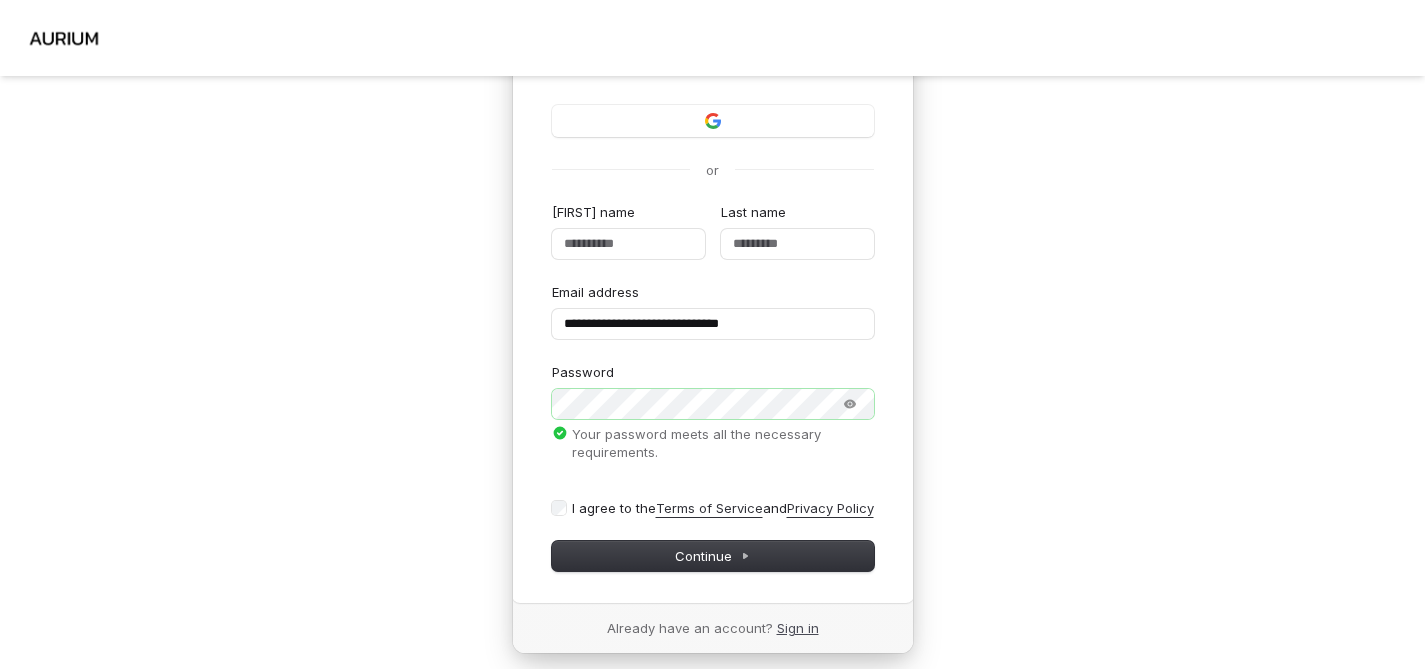 click on "Sign in" at bounding box center (798, 628) 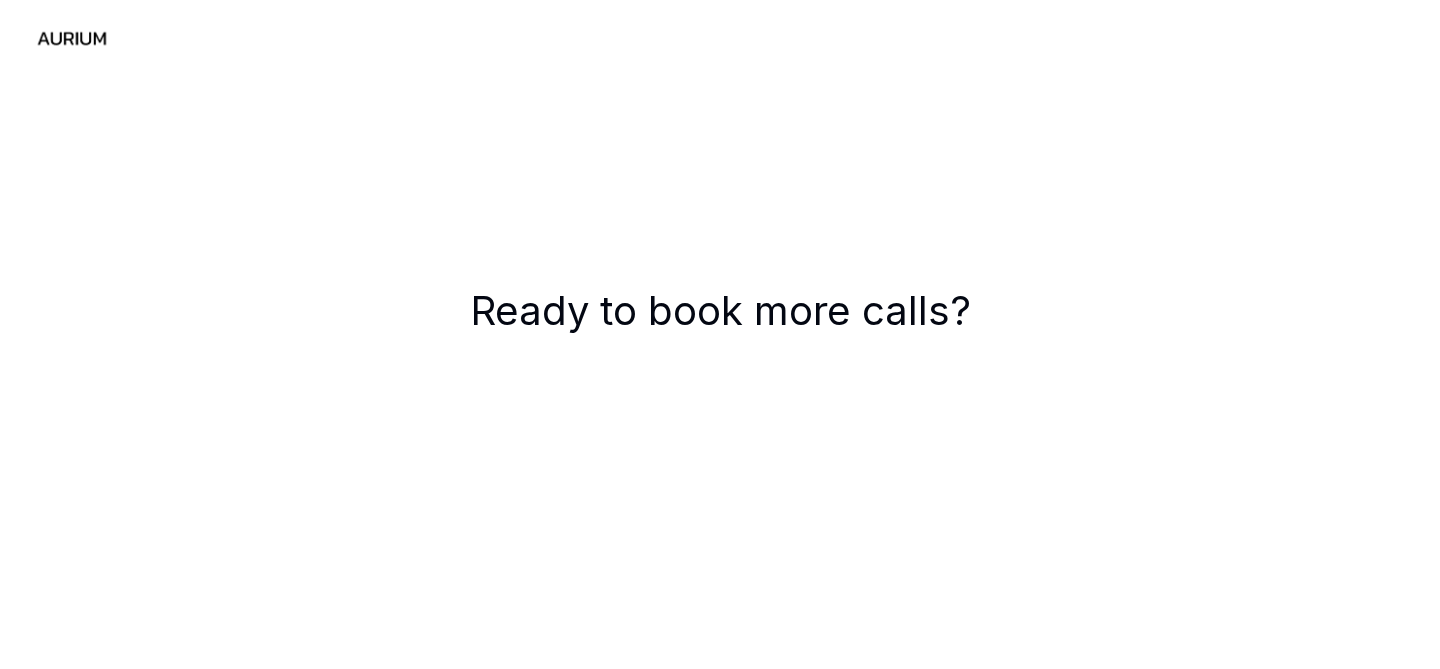 scroll, scrollTop: 0, scrollLeft: 0, axis: both 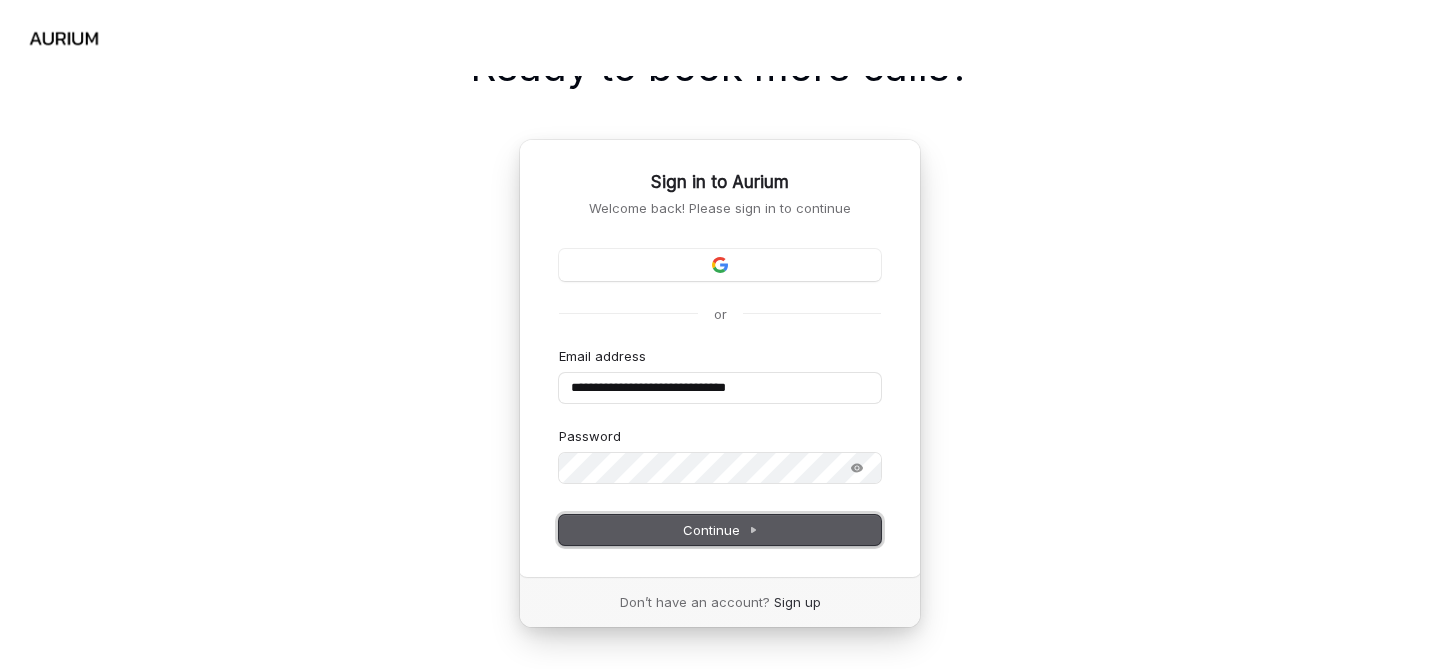 click on "Continue" at bounding box center (720, 530) 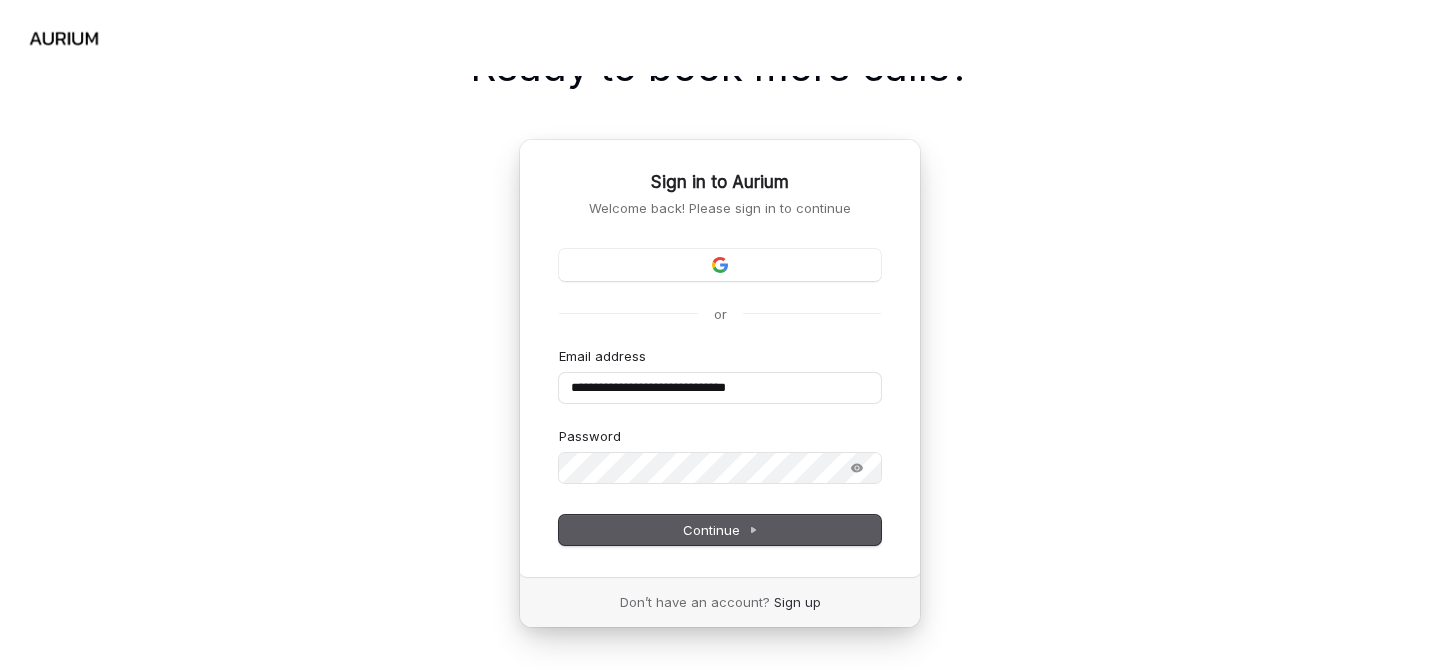 type on "**********" 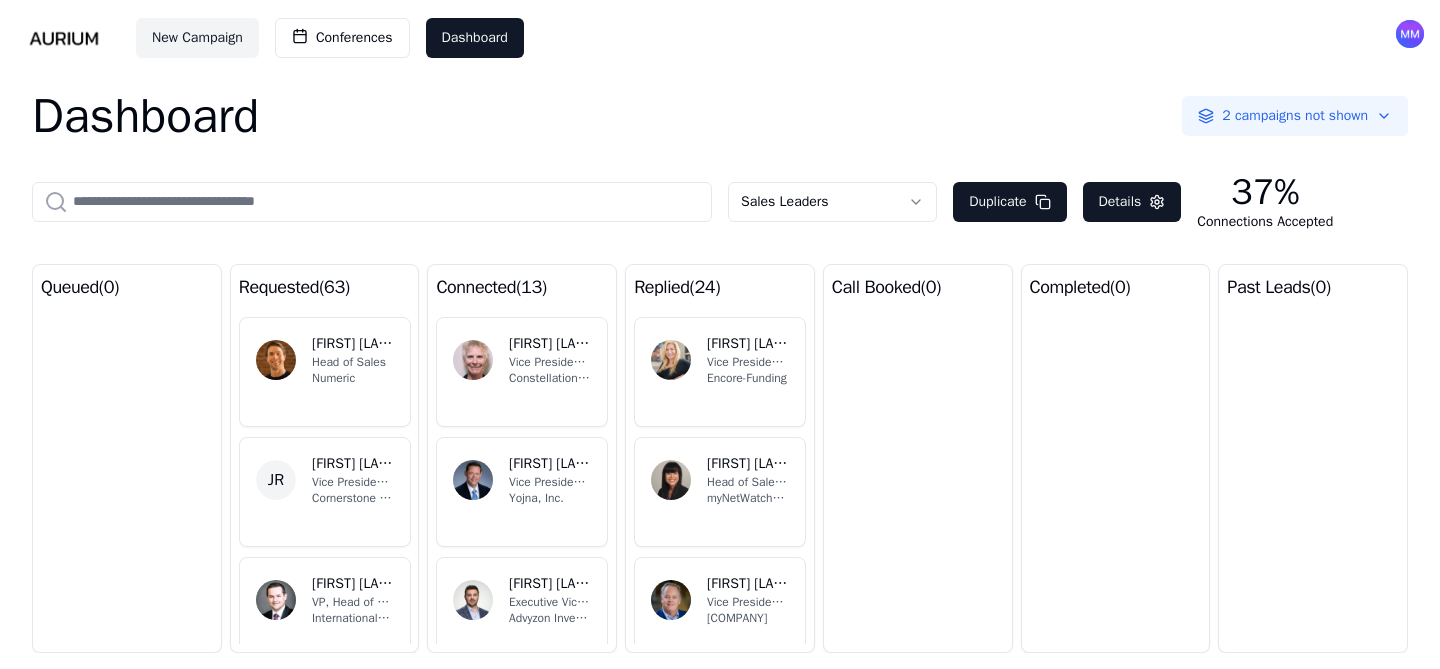 click on "New Campaign Conferences Dashboard Dashboard 2 campaigns not shown Sales Leaders Duplicate Details 37% Connections Accepted queued  ( 0 ) requested  ( 63 ) JF [FIRST] [LAST] Head of Sales Numeric JR [FIRST] [LAST] Vice President, Business Development Cornerstone Advisors IG [FIRST] [LAST] VP, Head of Sales International® Financial TB [FIRST] [LAST] Vice President of Business Development Resource Label Group GC [FIRST] [LAST] Vice President, Business Development Classic City Bank connected  ( 13 ) BC [FIRST] [LAST] Vice President Business Development and Sales Constellation Research, Inc. IS [FIRST] [LAST] Vice President of Business Development Yojna, Inc. MU [FIRST] [LAST] Executive Vice President - Head of Sales Advyzon Investment Management, LLC.  (AIM) TB [FIRST] [LAST] VP Business Development/Partner Global Marine Insurance Agency JG [FIRST] [LAST] Vice President, National Business Development Western Equipment Finance replied  ( 24 ) DB [FIRST] [LAST] Vice President Of Business Development Encore-Funding SF BD KS JD" at bounding box center (720, 334) 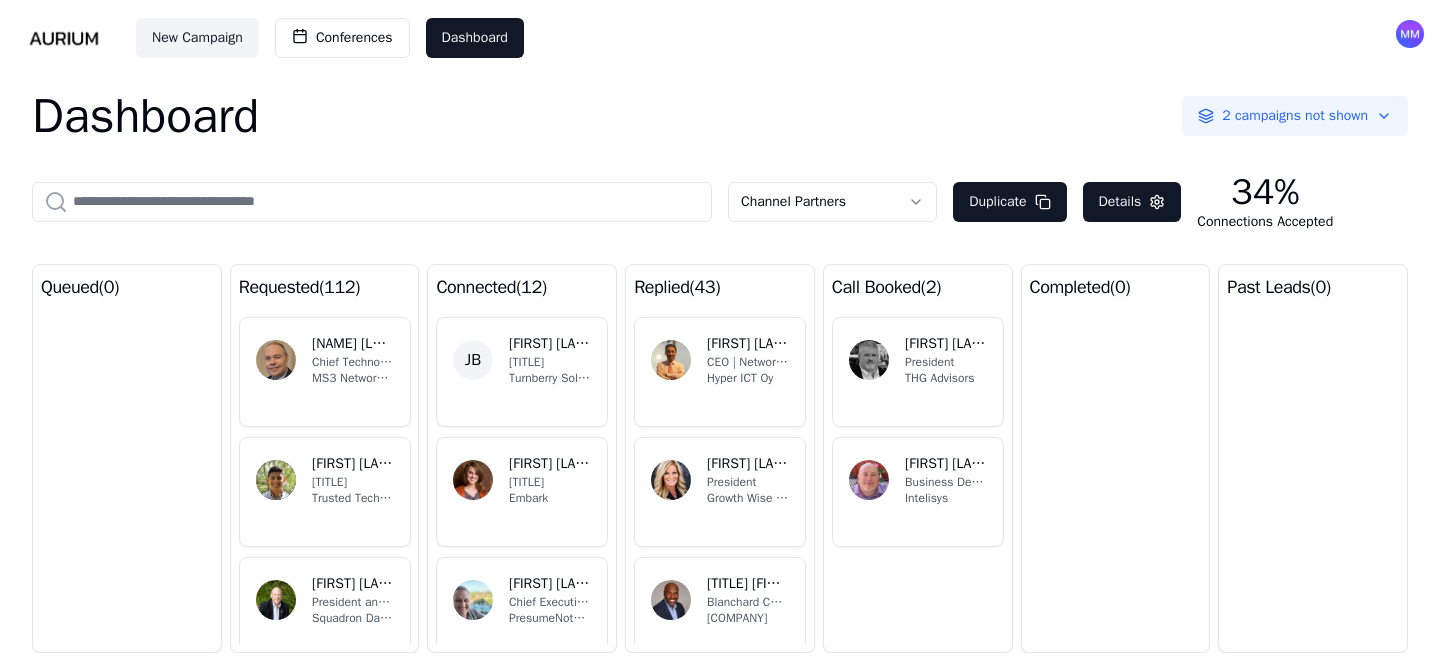 click on "[TITLE] [FIRST] [LAST] [TITLE] [COMPANY]" at bounding box center [918, 372] 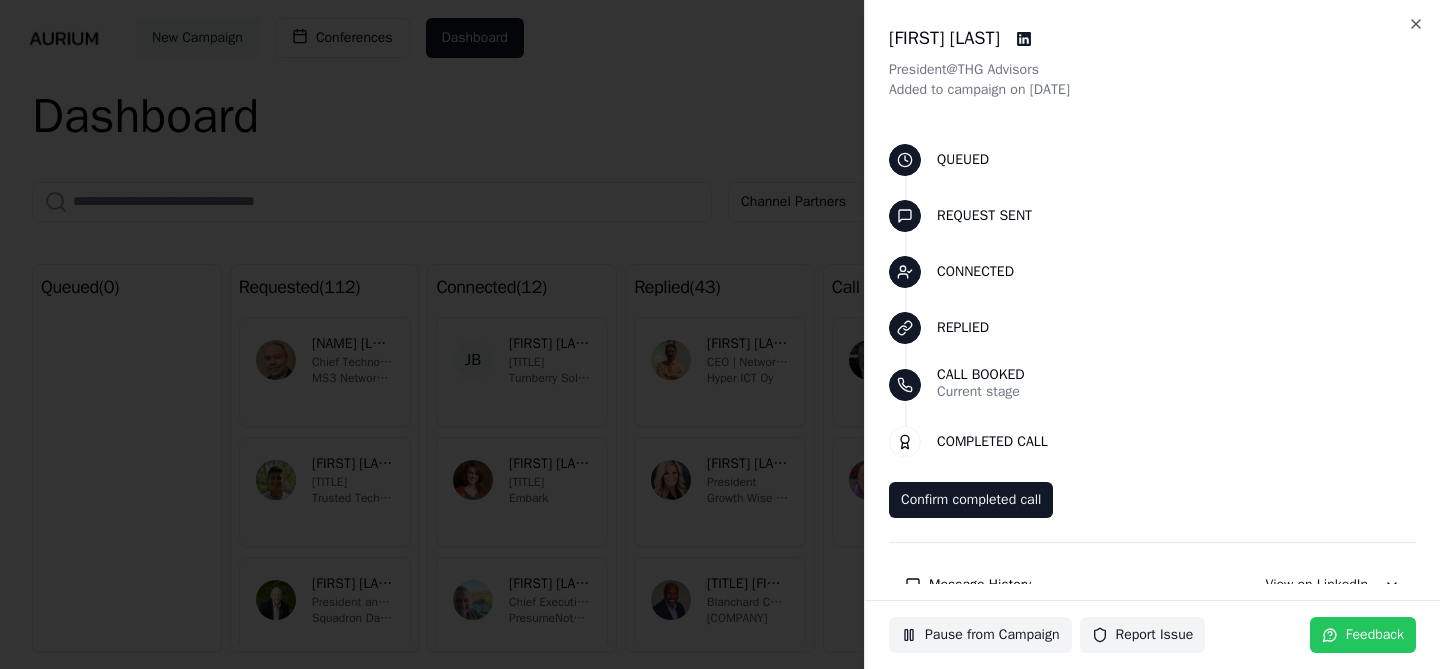 scroll, scrollTop: 64, scrollLeft: 0, axis: vertical 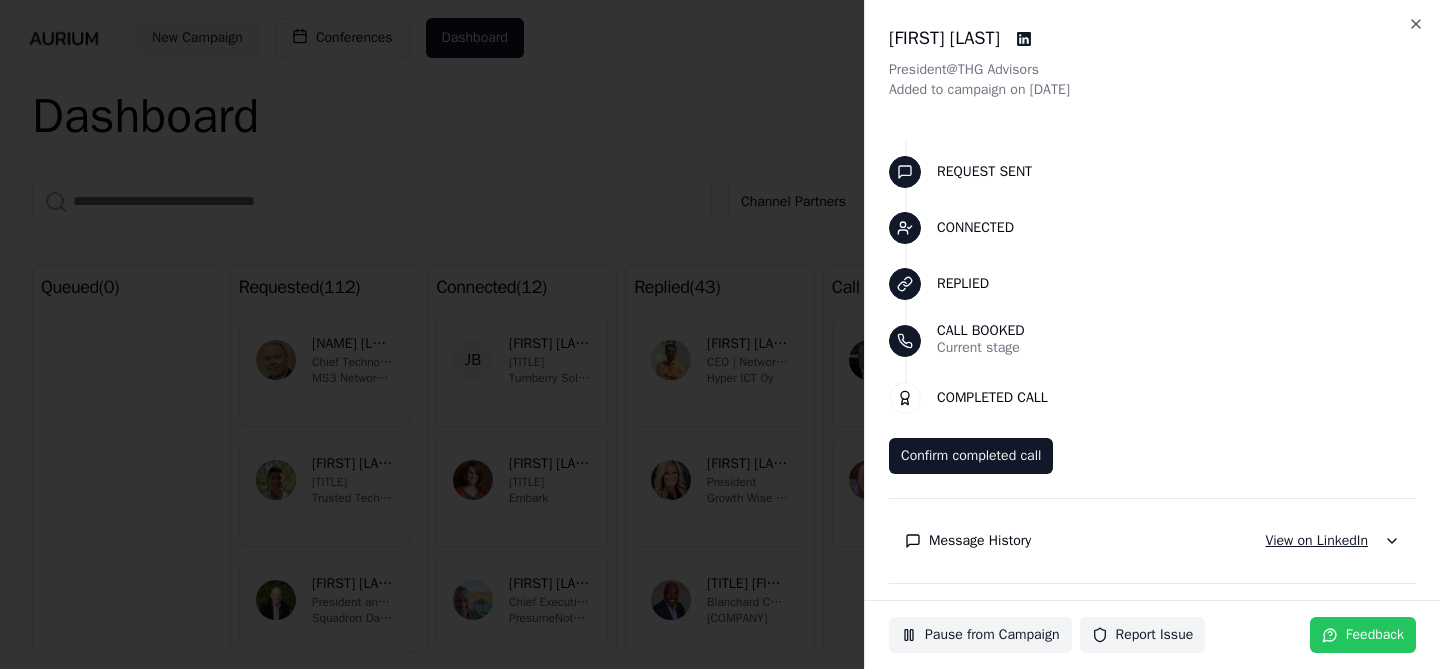 click on "View on LinkedIn" at bounding box center [1316, 541] 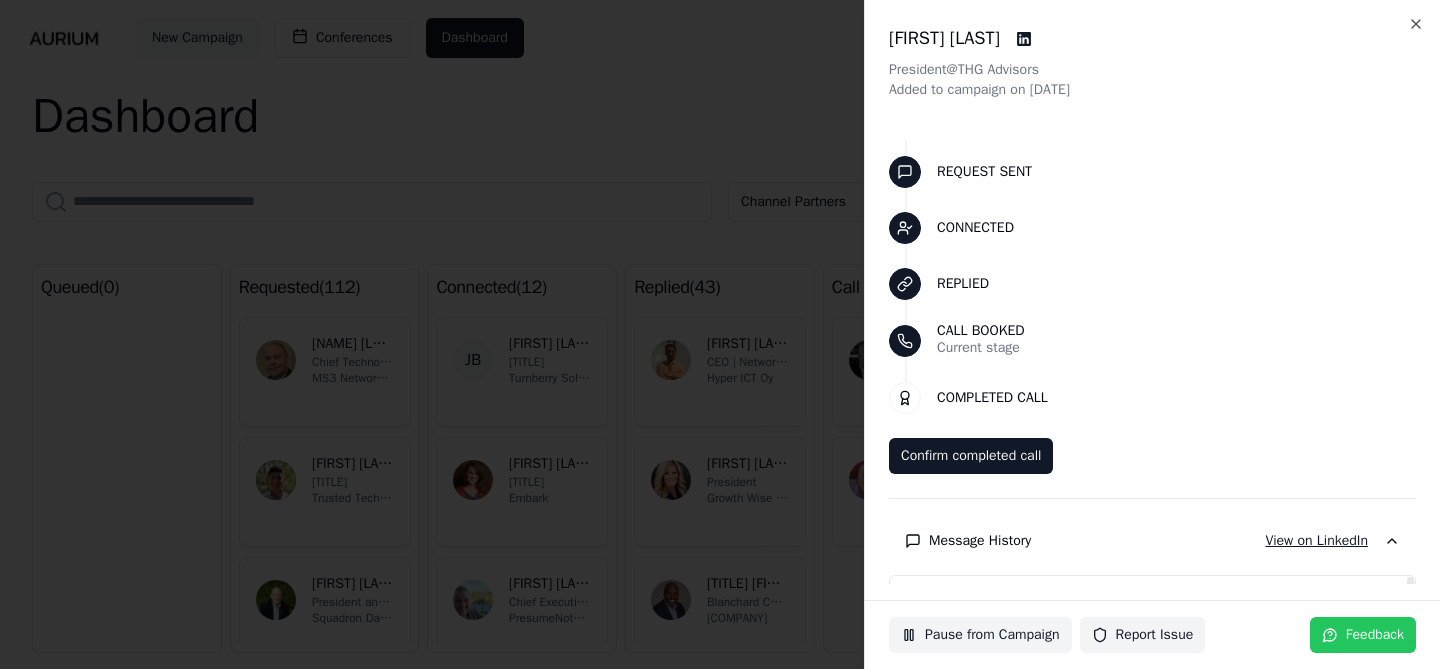 click on "View on LinkedIn" at bounding box center [1316, 541] 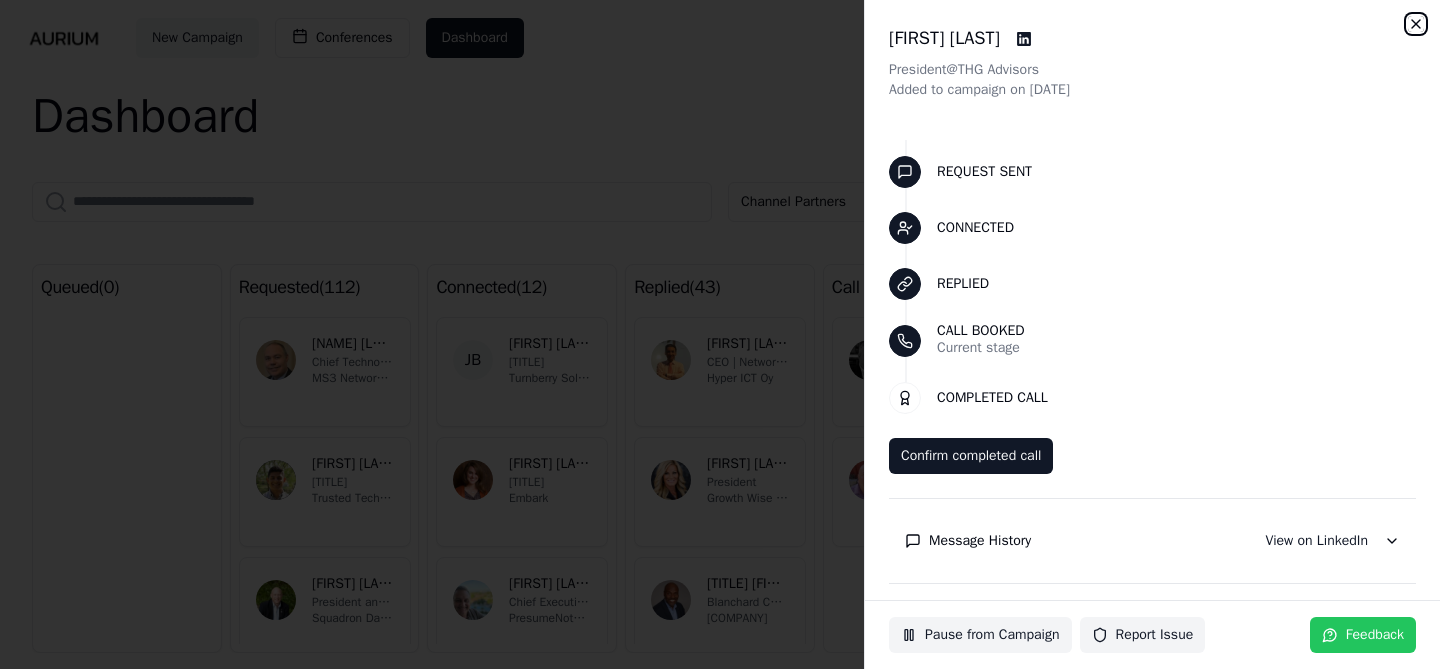 click 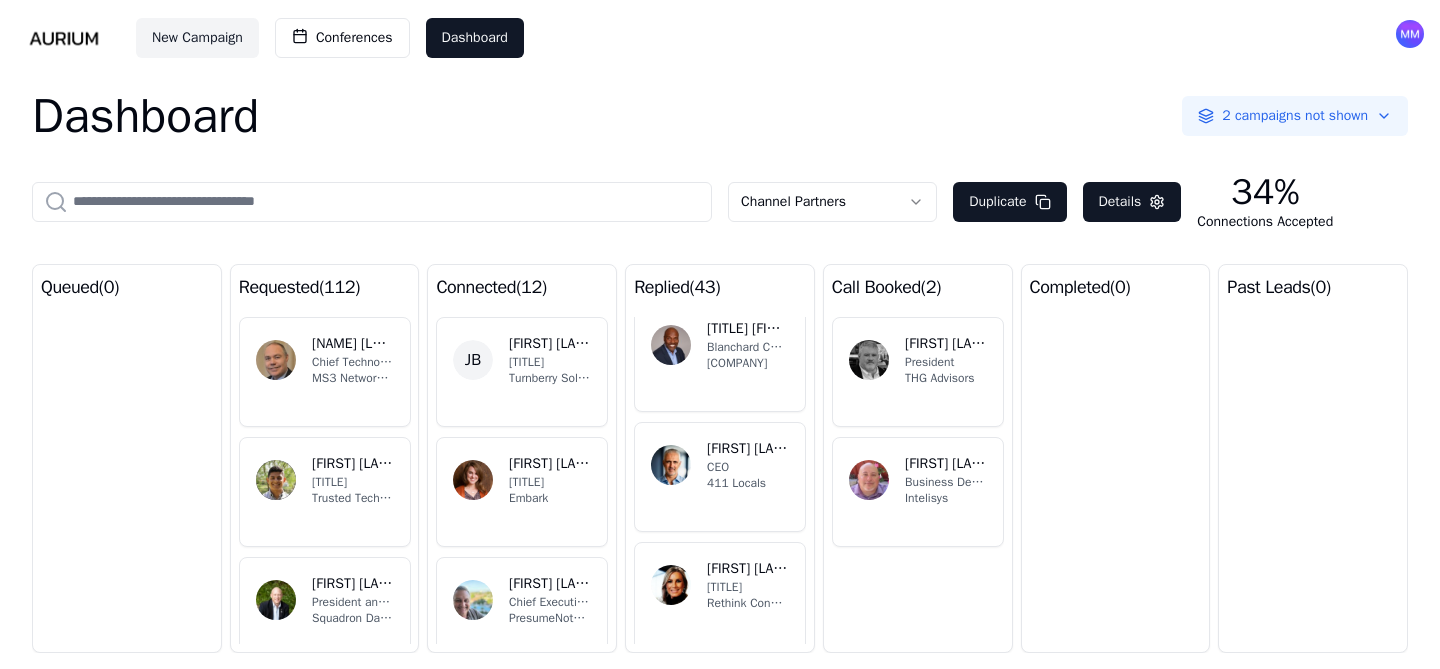 scroll, scrollTop: 271, scrollLeft: 0, axis: vertical 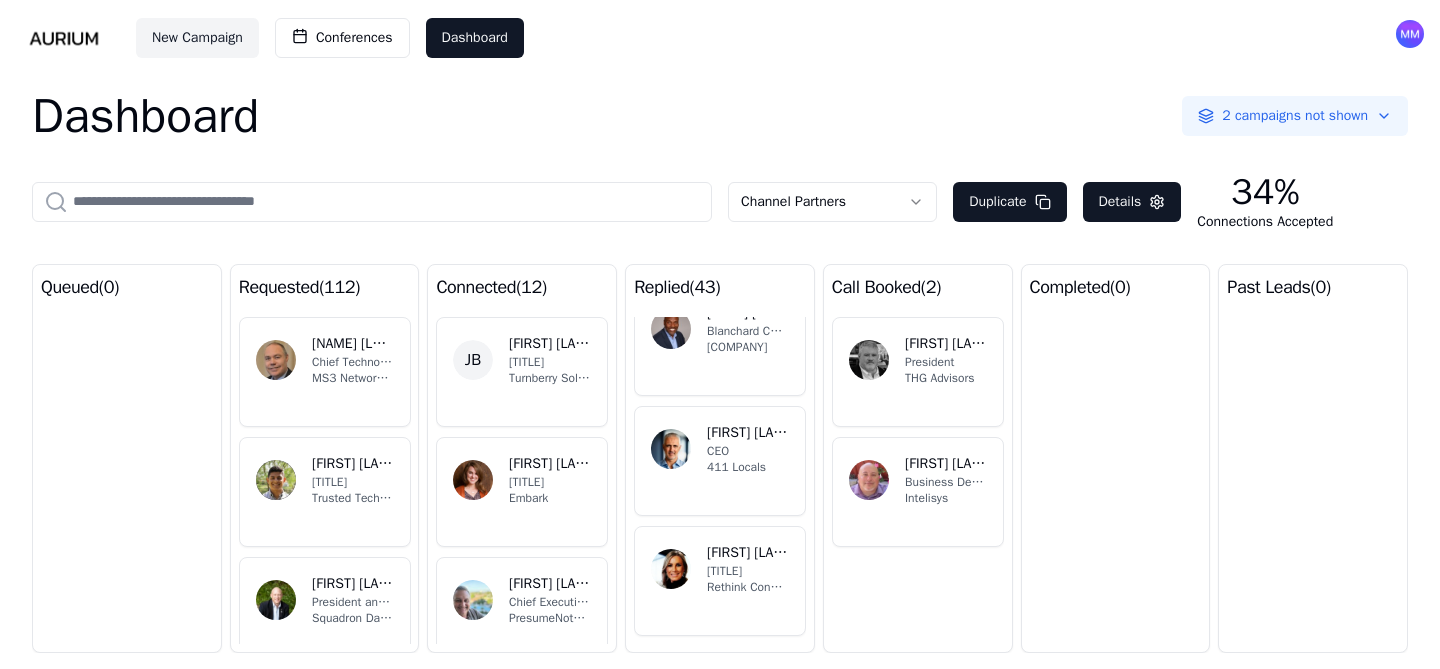 click on "CEO" at bounding box center [748, 451] 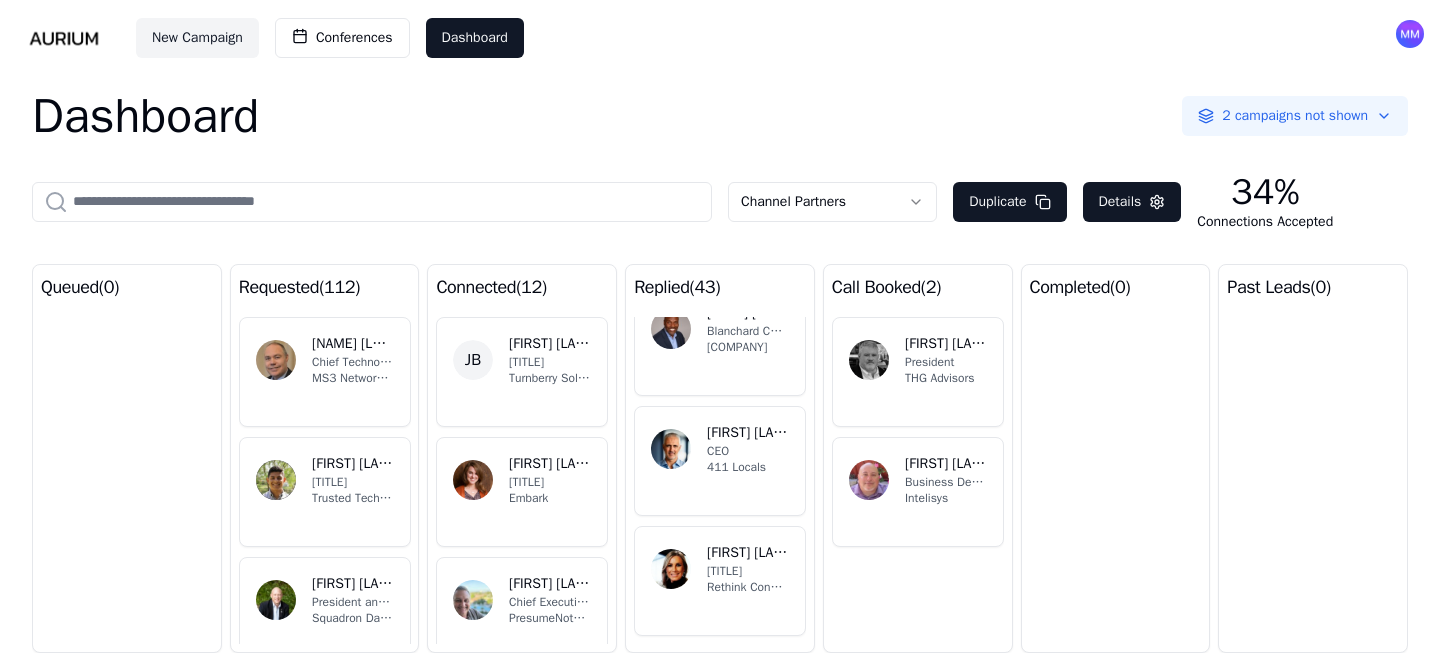 click on "CEO" at bounding box center (748, 451) 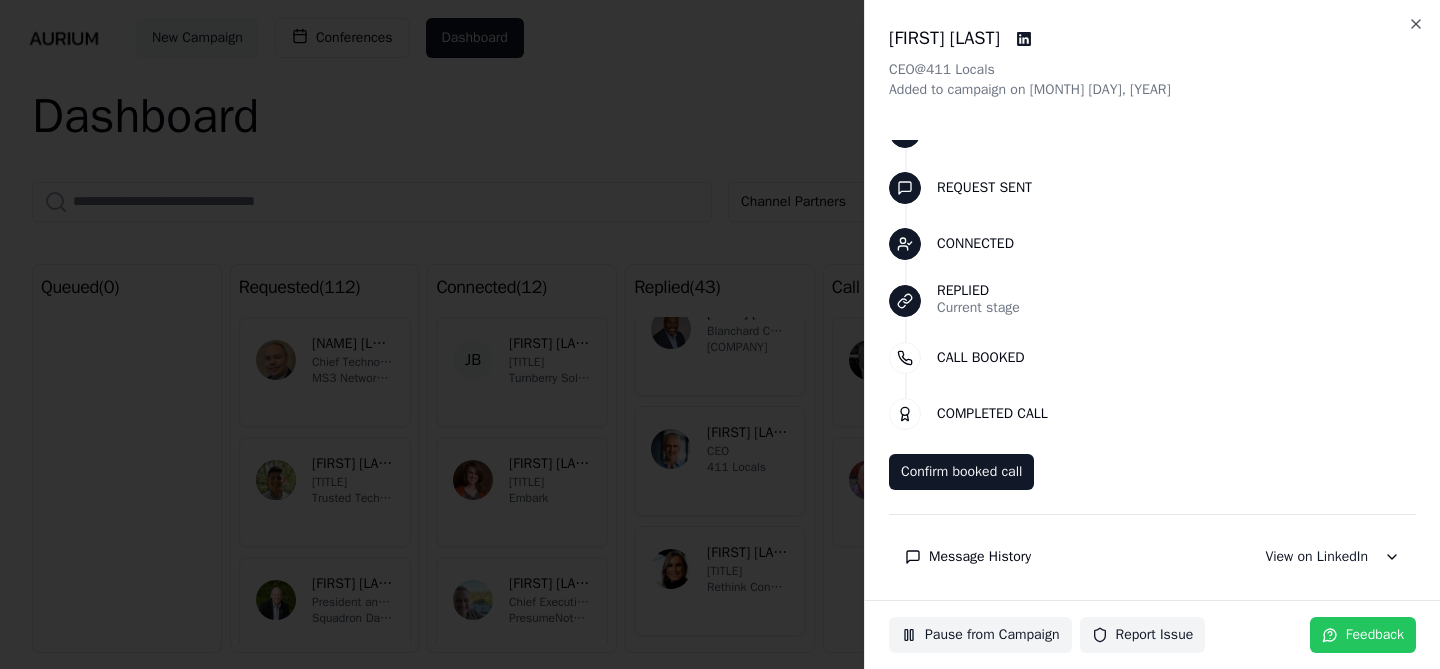 scroll, scrollTop: 64, scrollLeft: 0, axis: vertical 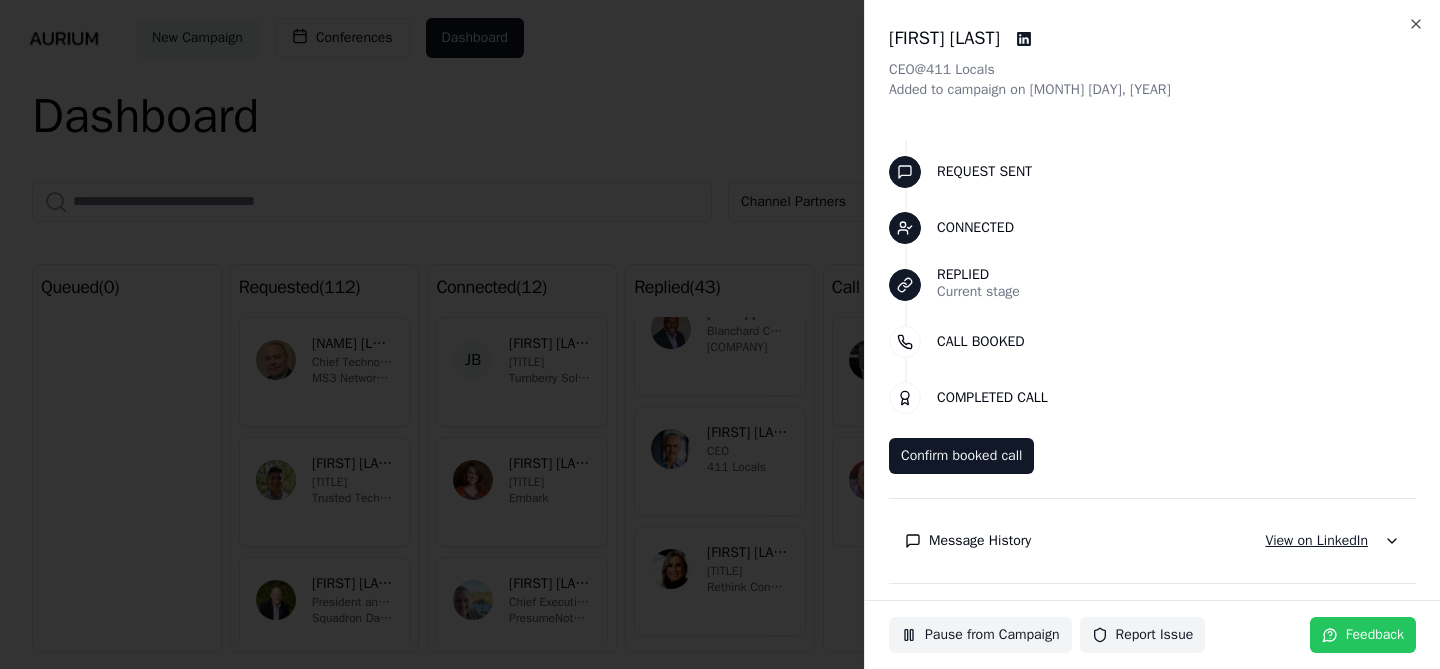 click on "View on LinkedIn" at bounding box center (1316, 541) 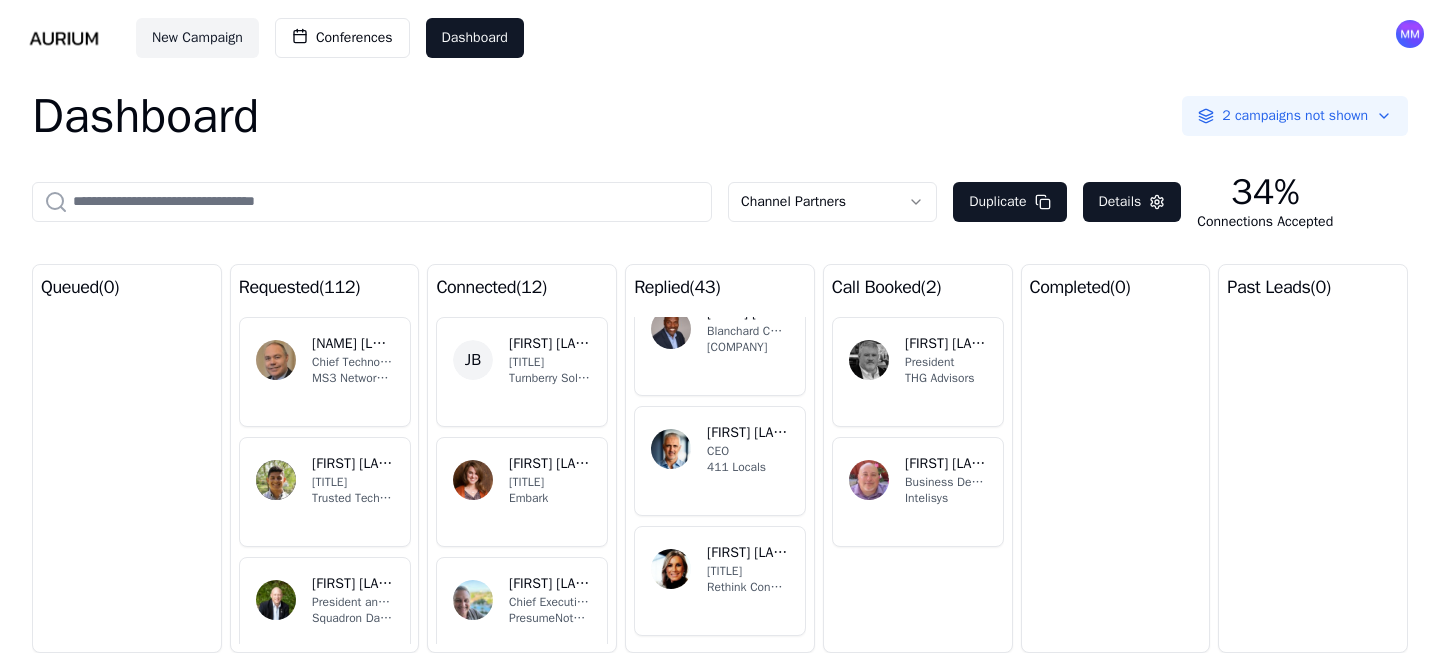 click on "[TITLE]" at bounding box center [748, 571] 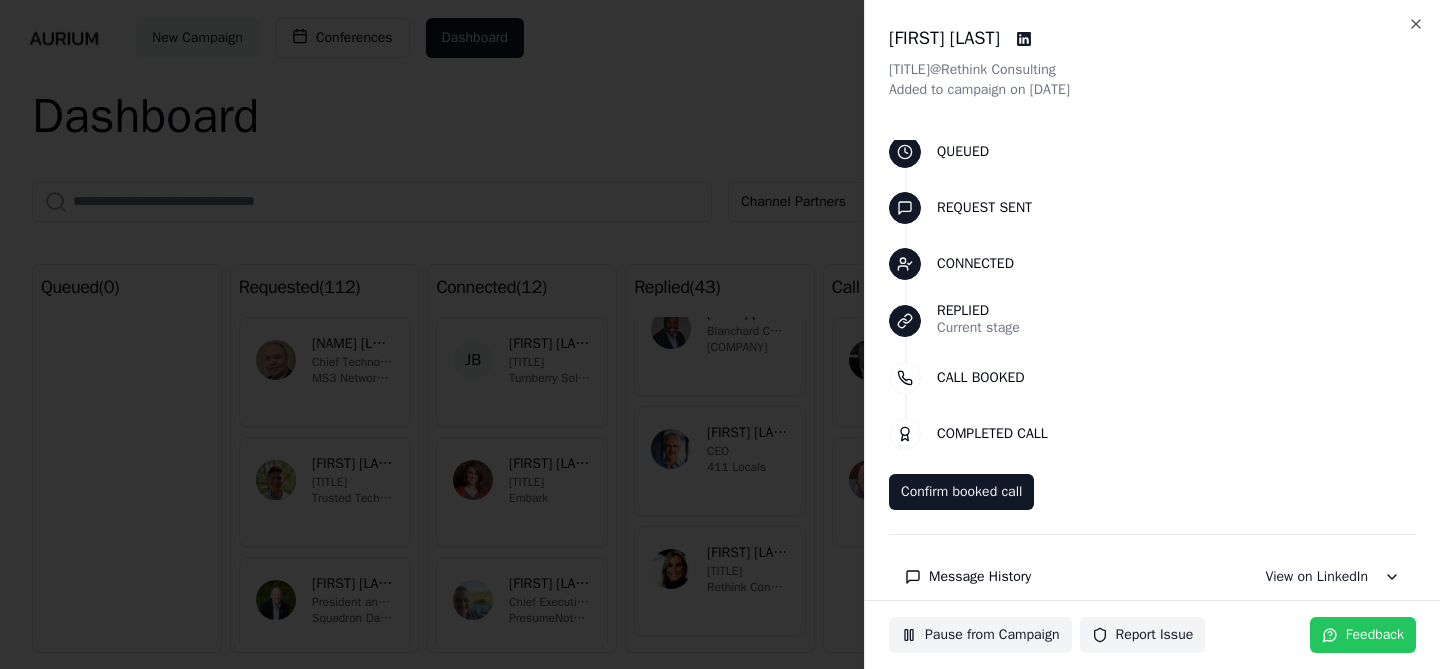 scroll, scrollTop: 64, scrollLeft: 0, axis: vertical 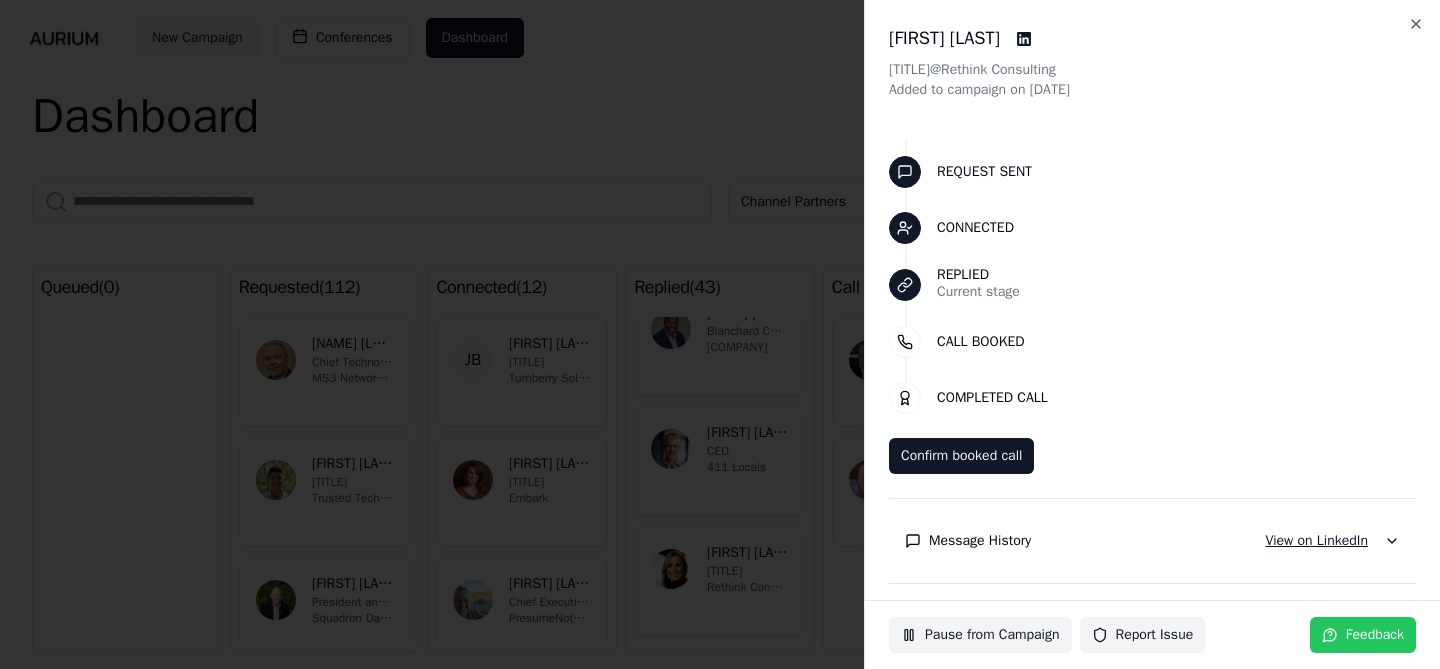 click on "View on LinkedIn" at bounding box center [1316, 541] 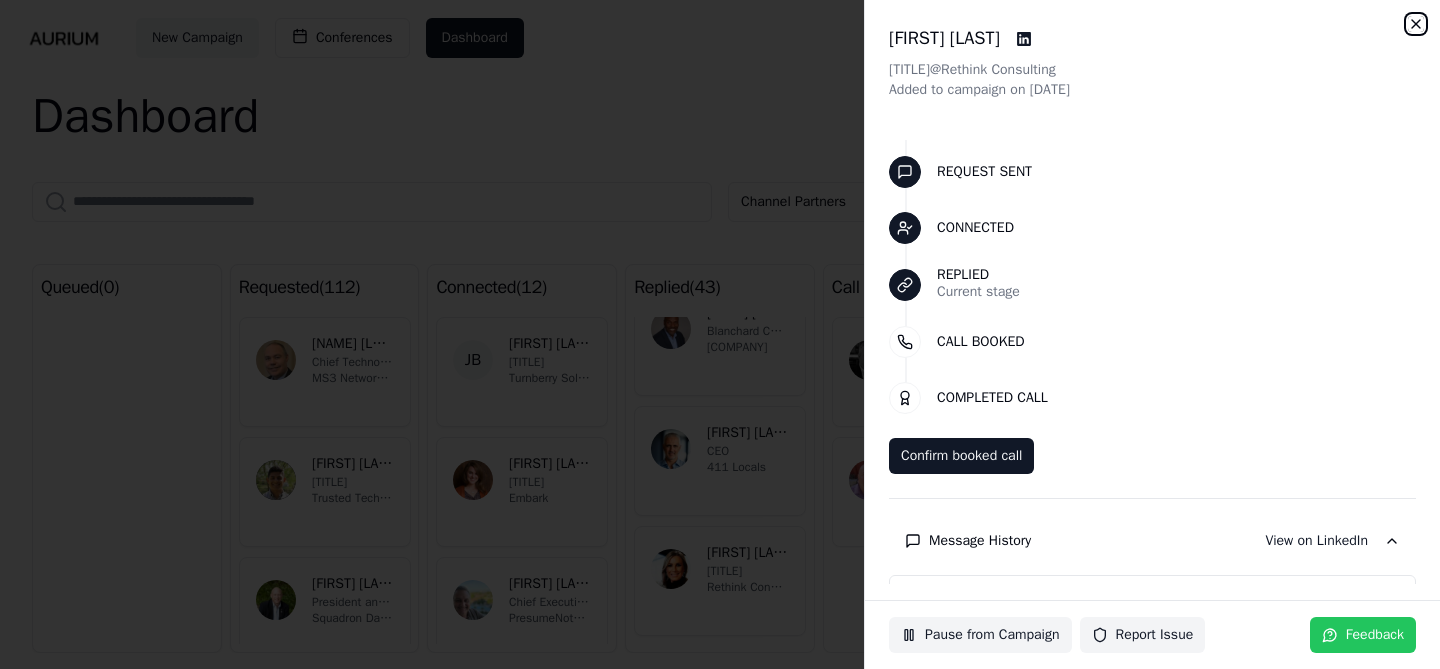 click 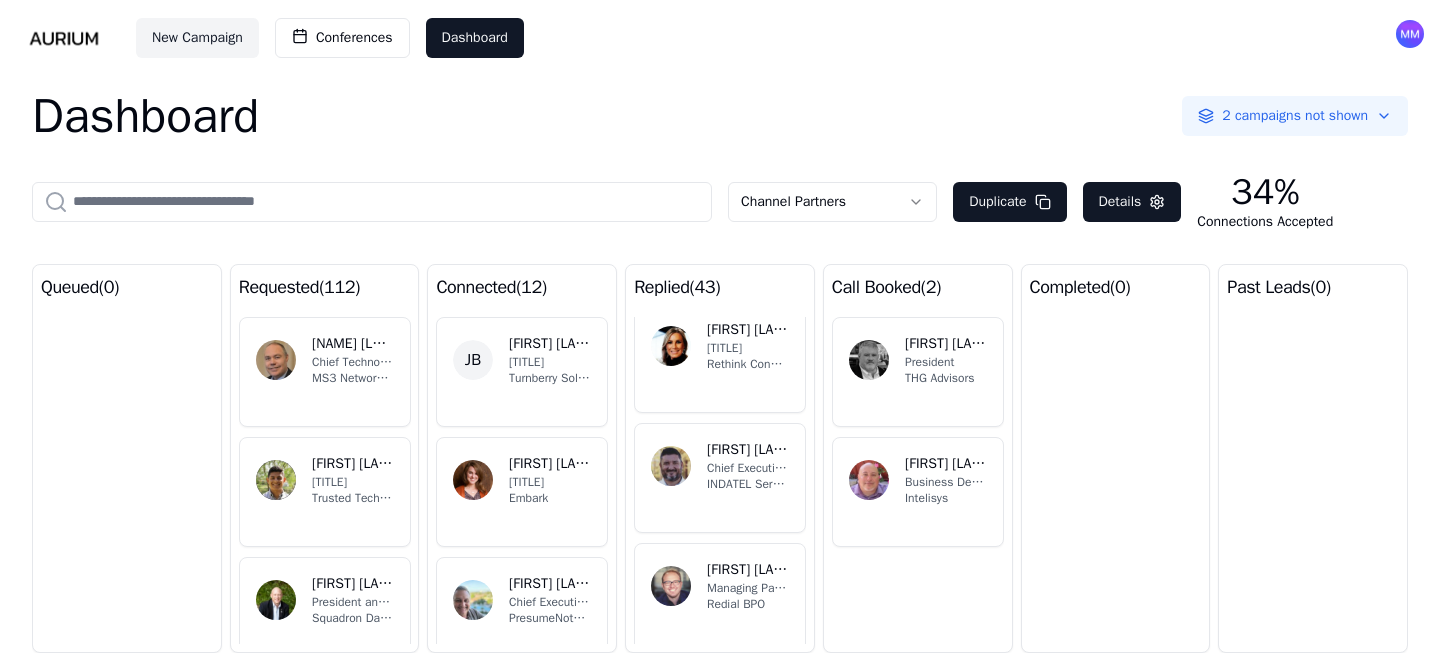 scroll, scrollTop: 502, scrollLeft: 0, axis: vertical 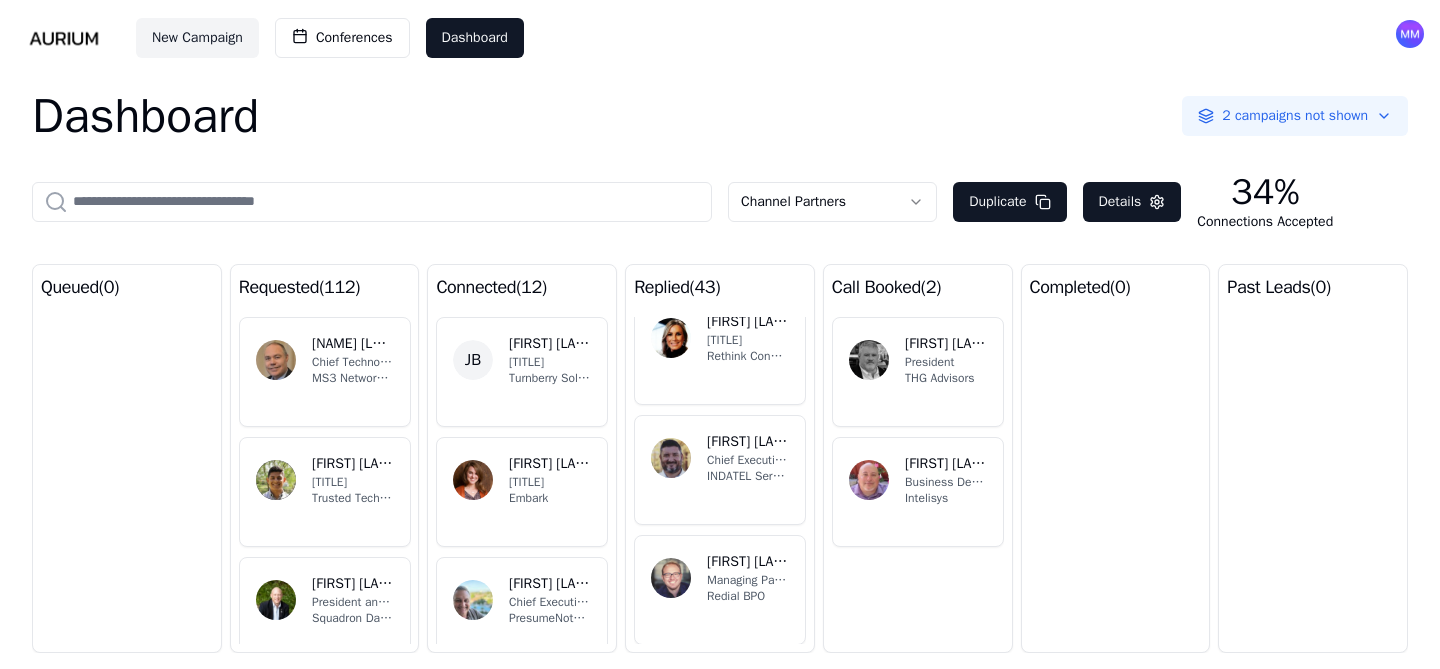 click on "JF [LAST] Chief Executive Officer INDATEL Services" at bounding box center [720, 470] 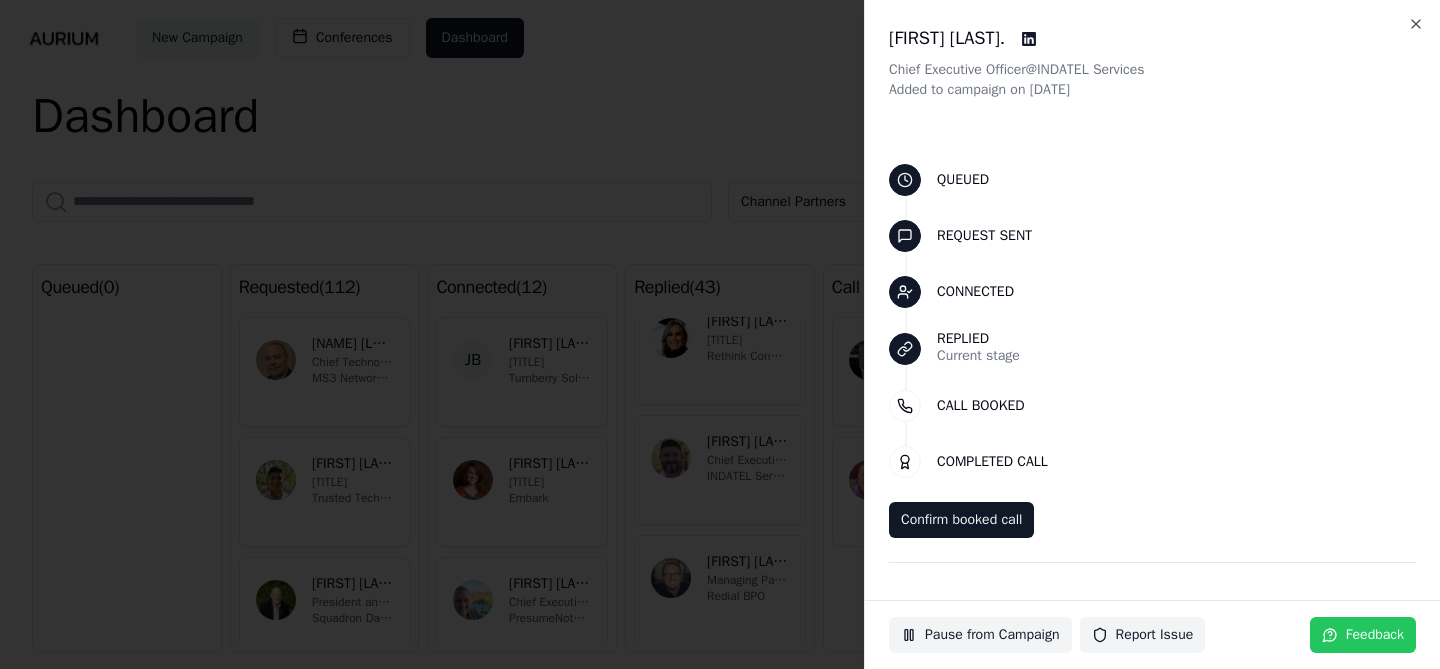 scroll, scrollTop: 64, scrollLeft: 0, axis: vertical 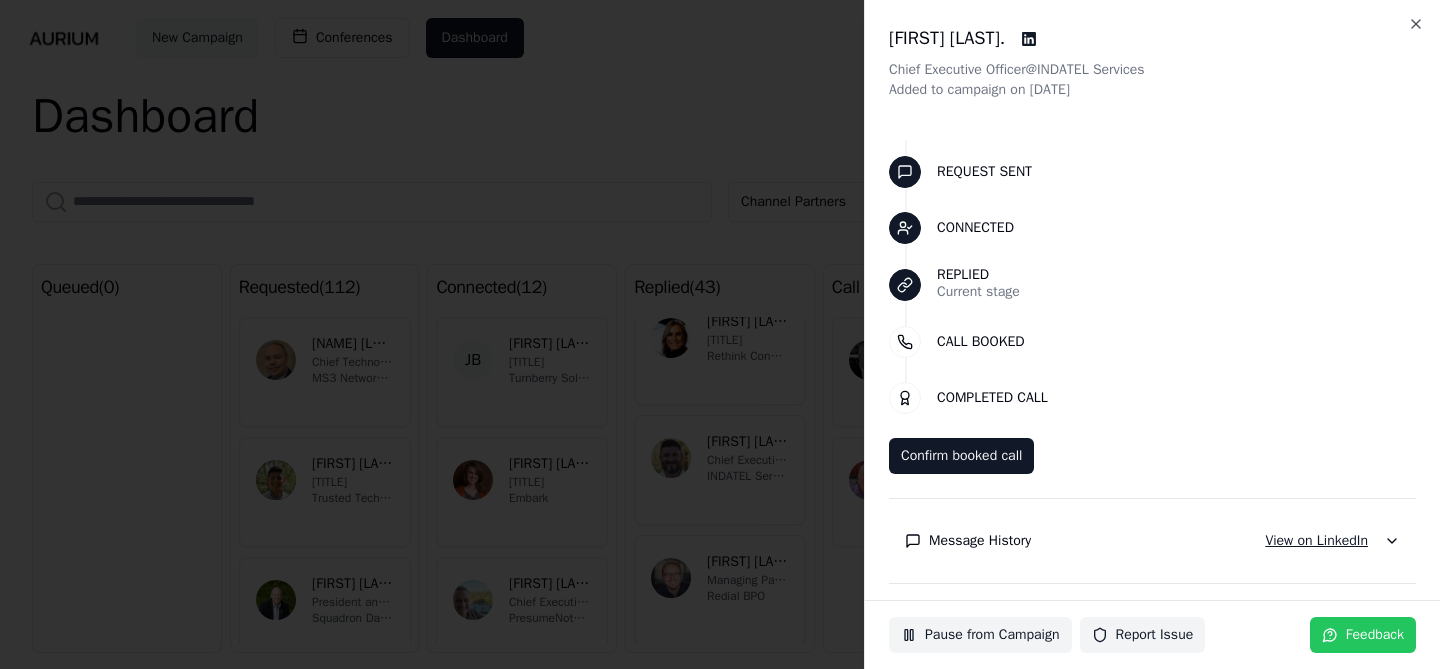 click on "View on LinkedIn" at bounding box center [1316, 541] 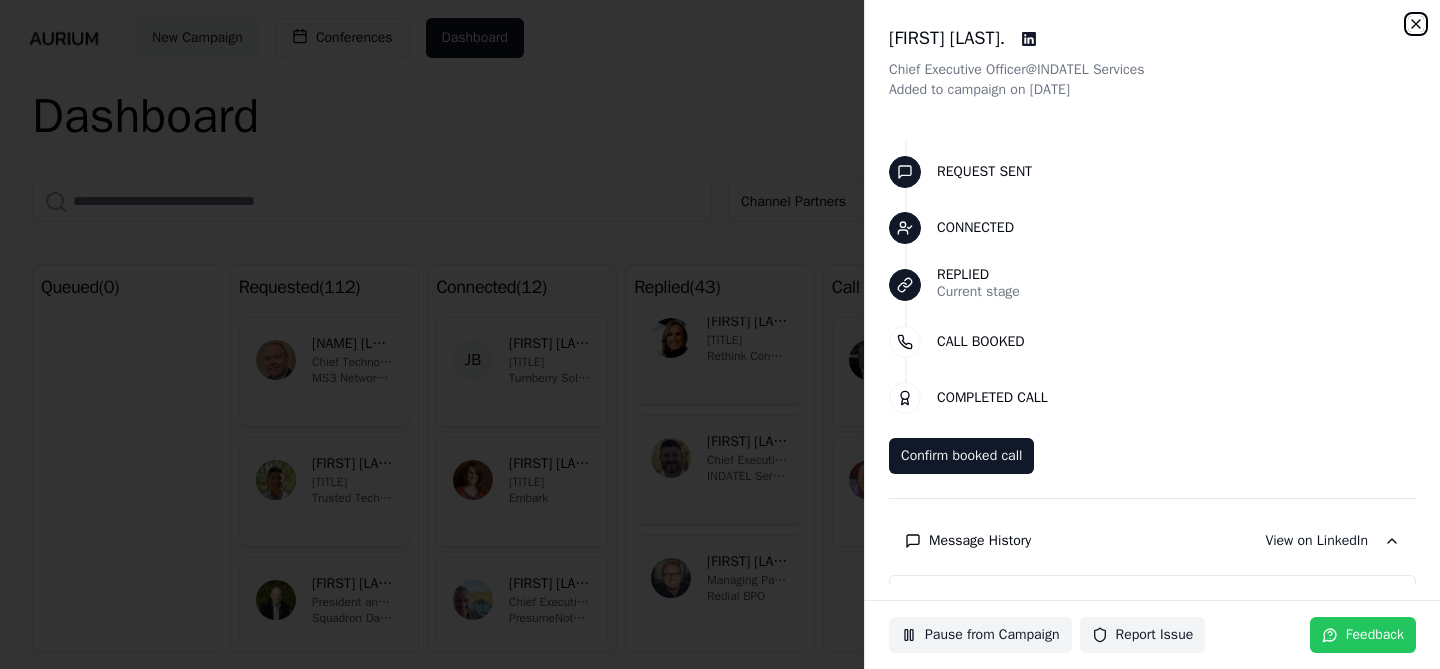 click 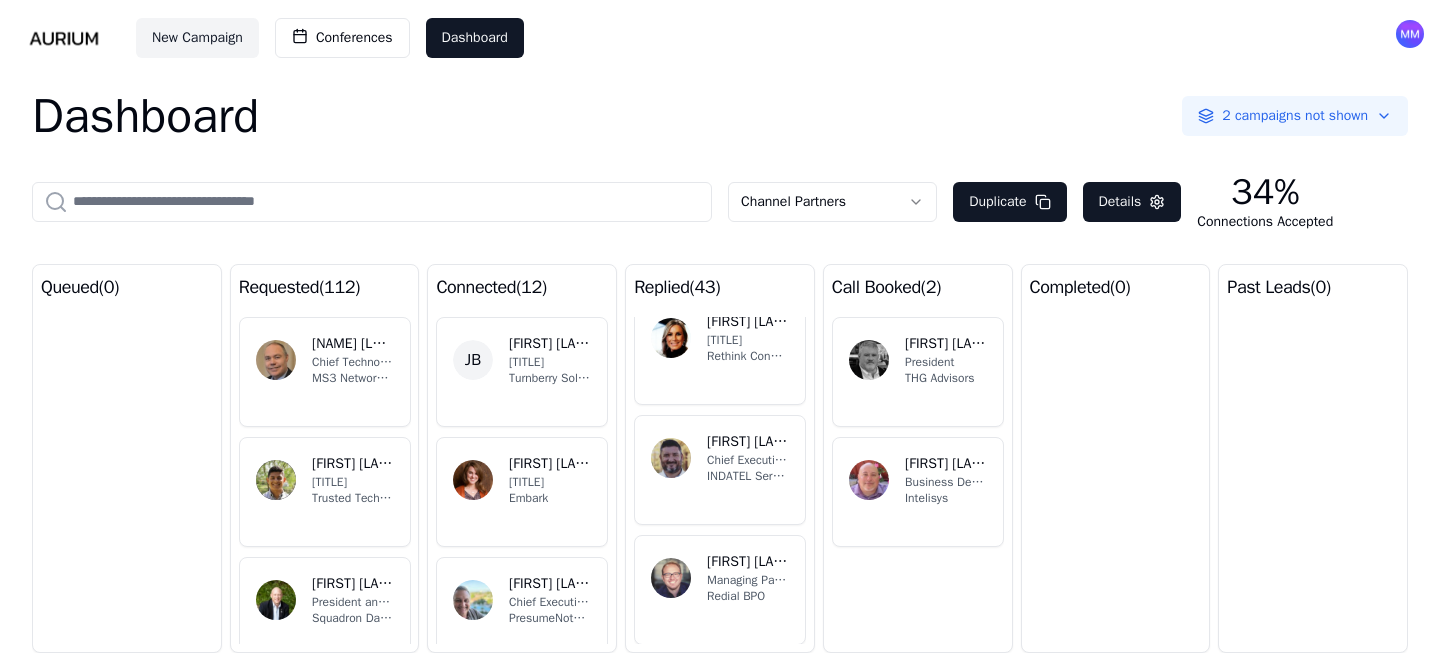 click on "JH [LAST] Managing Partner Redial BPO" at bounding box center (720, 590) 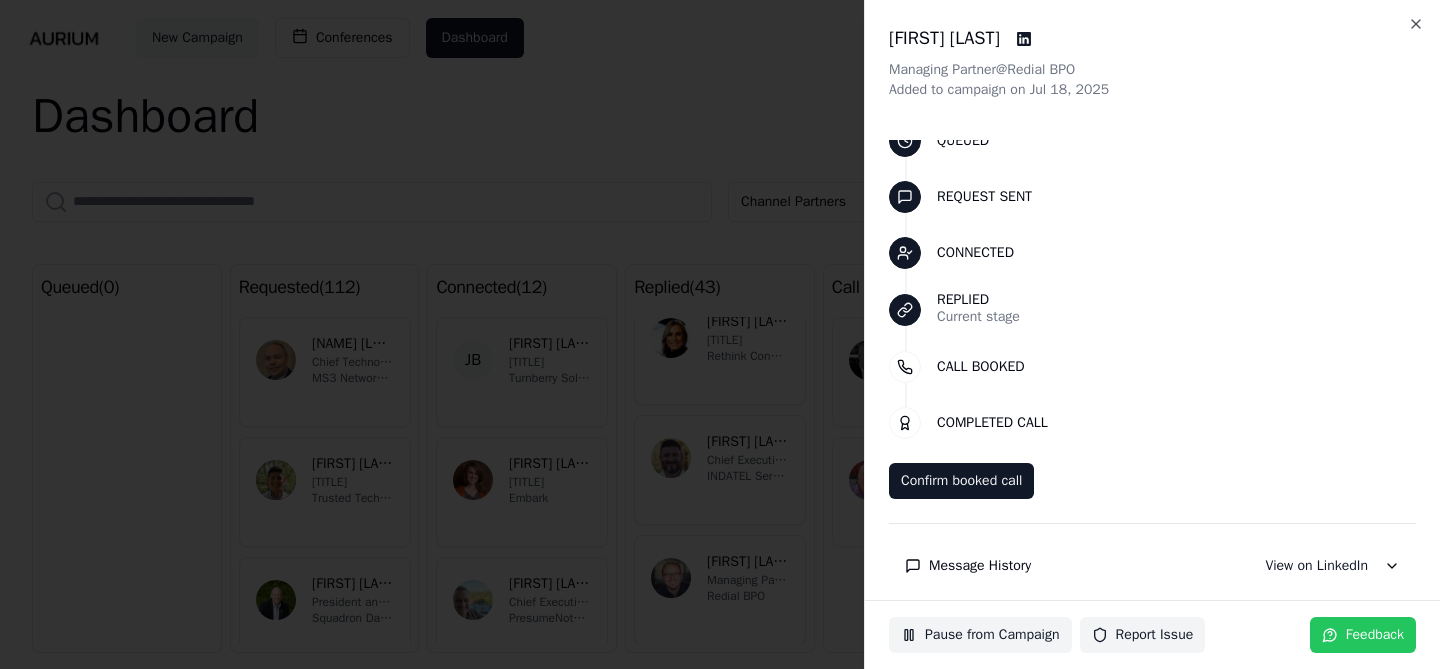 scroll, scrollTop: 64, scrollLeft: 0, axis: vertical 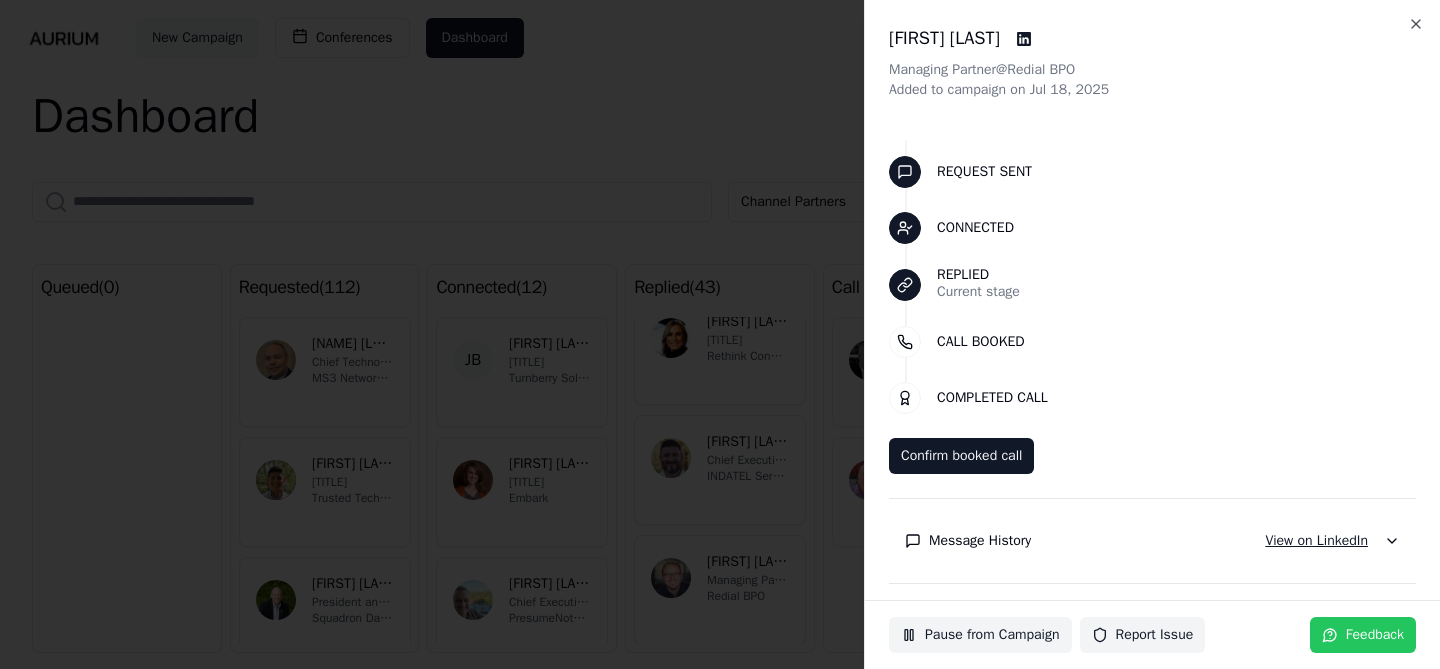 click on "View on LinkedIn" at bounding box center [1316, 541] 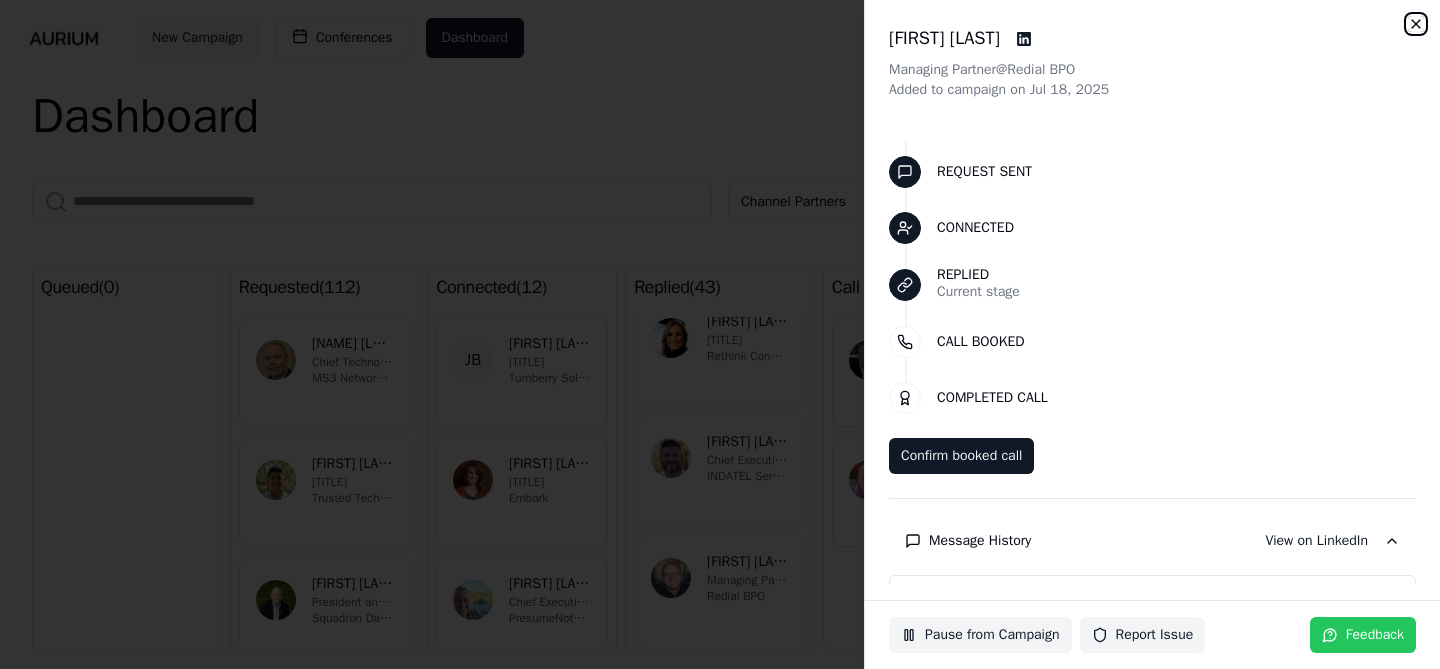 click 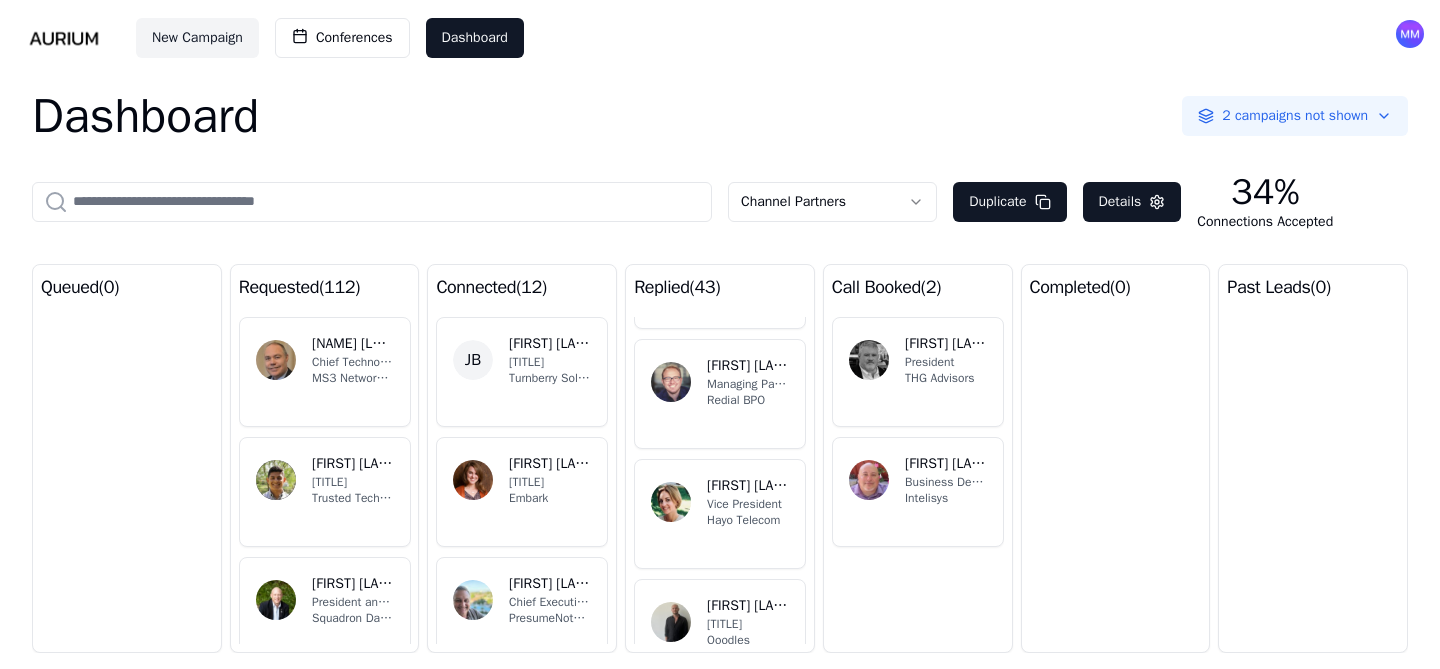scroll, scrollTop: 706, scrollLeft: 0, axis: vertical 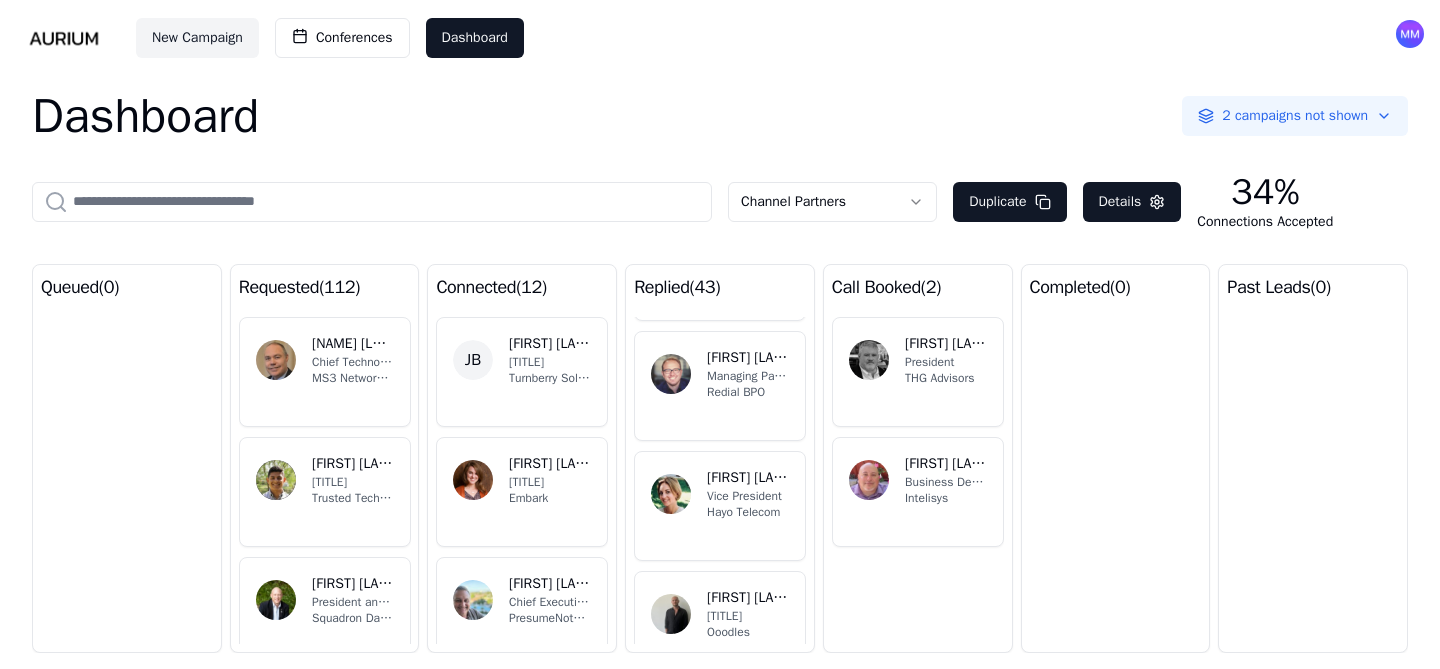 click on "[FIRST] [LAST] Vice President [COMPANY]" at bounding box center [720, 506] 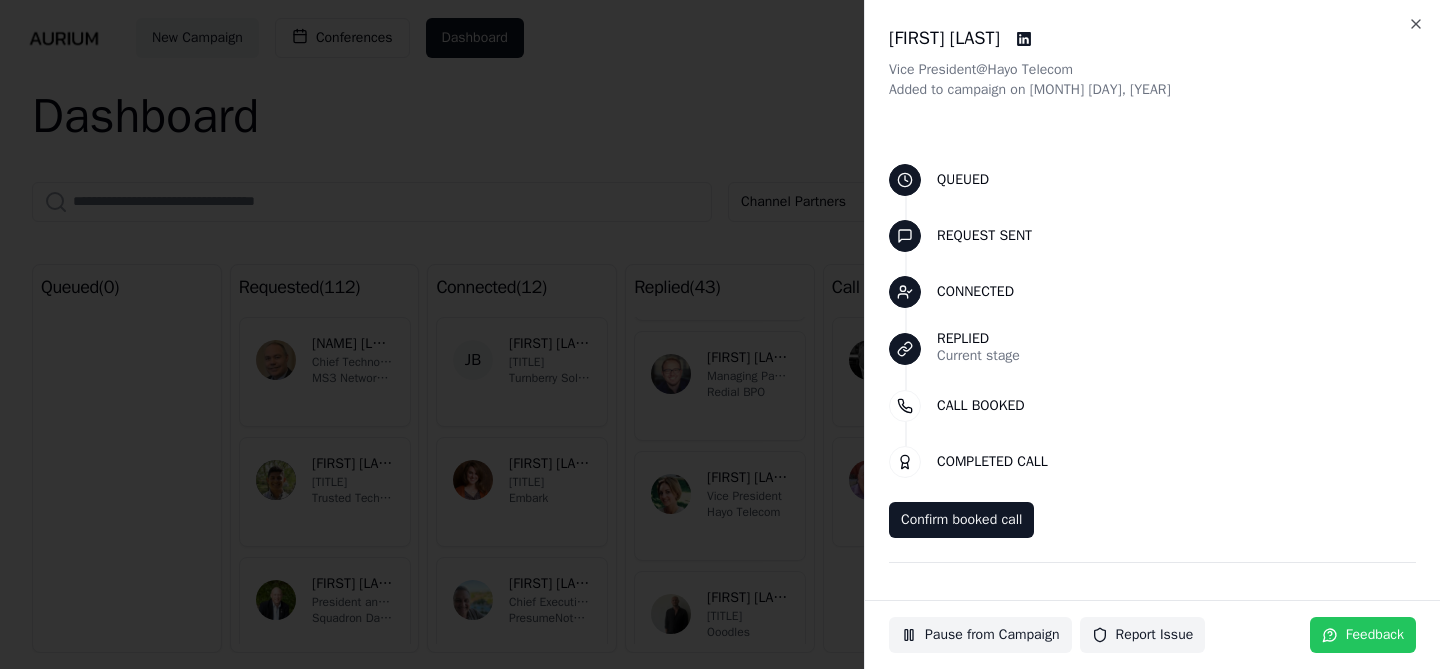 scroll, scrollTop: 64, scrollLeft: 0, axis: vertical 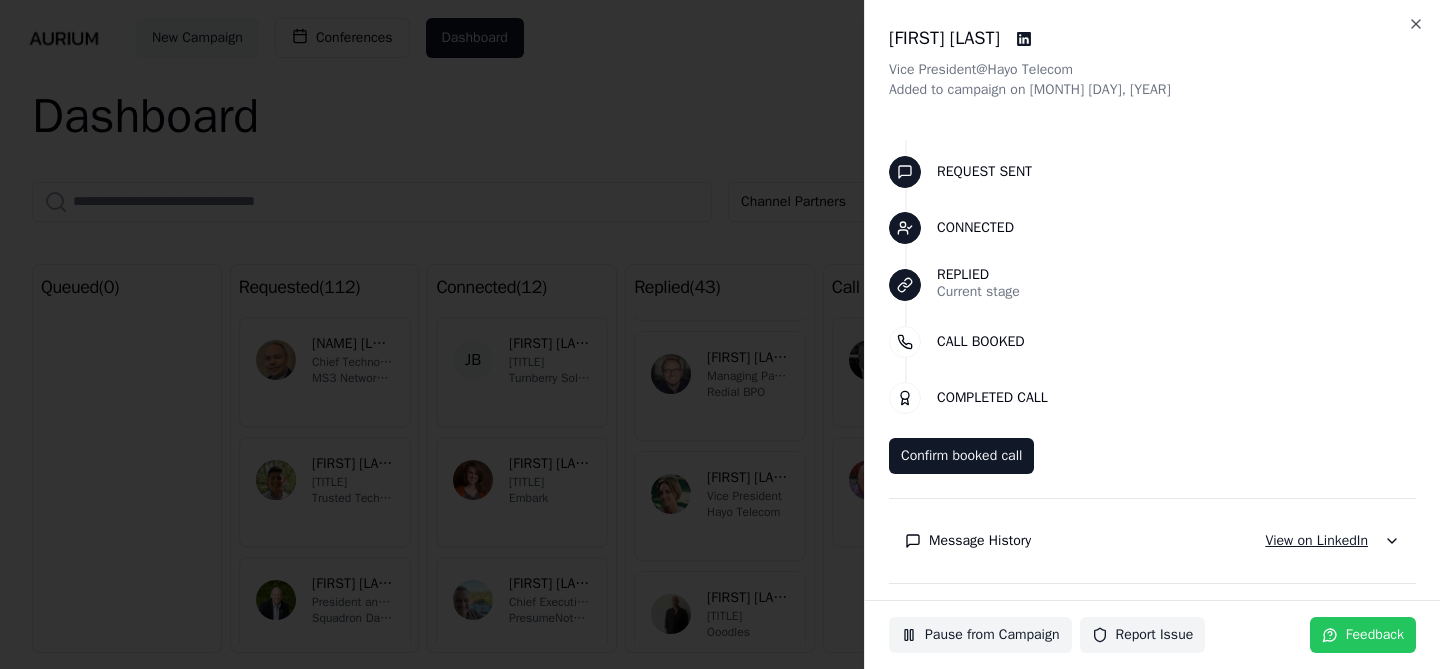click on "View on LinkedIn" at bounding box center (1316, 541) 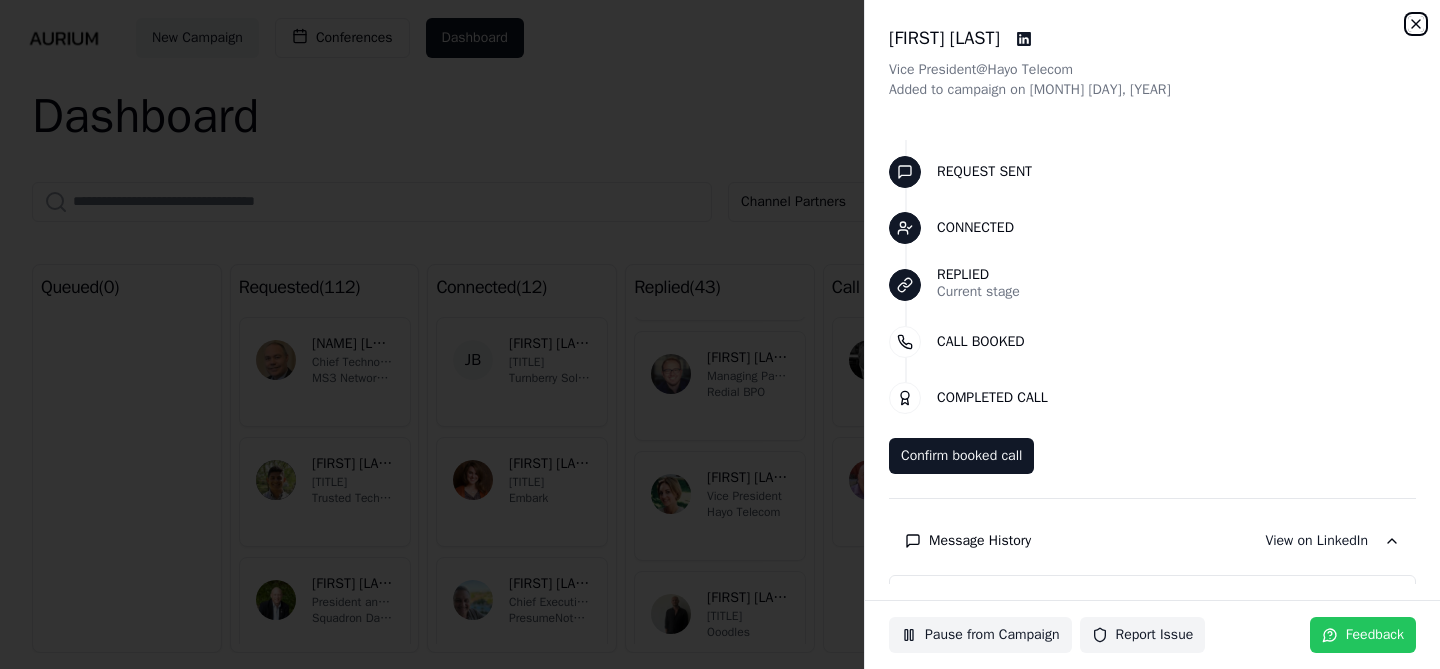 click 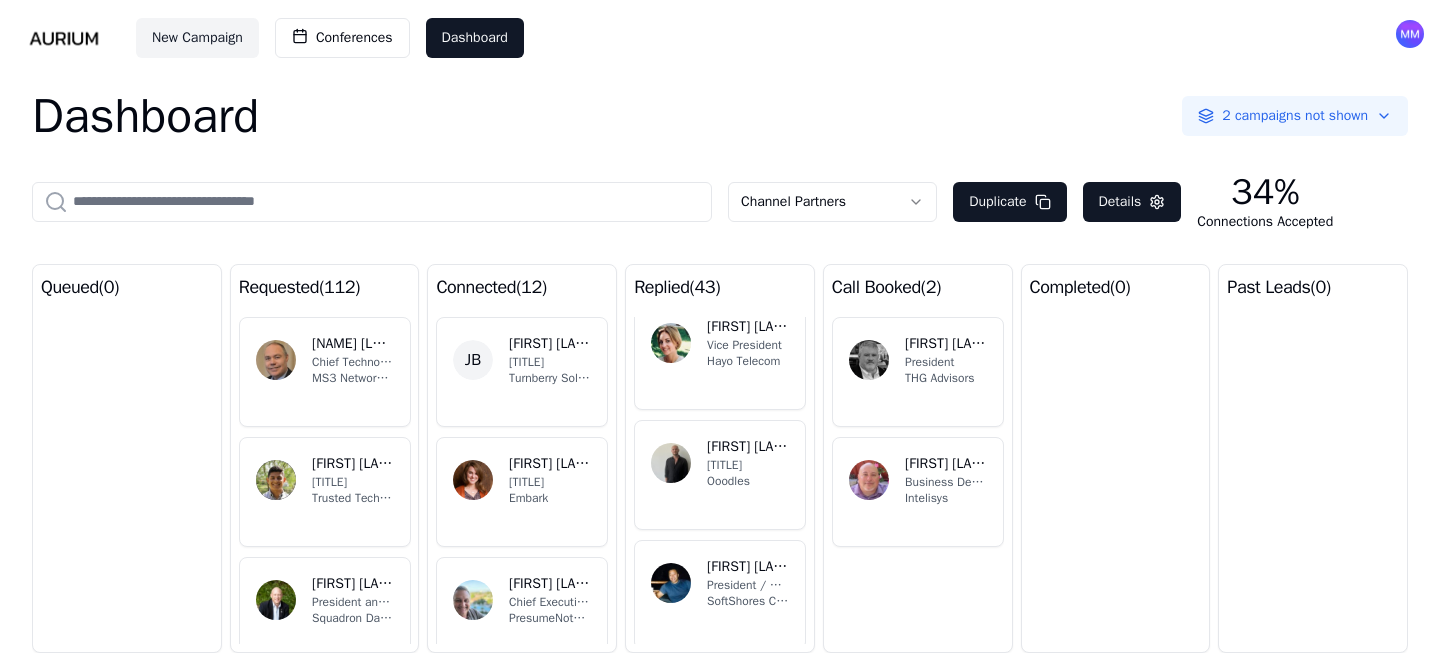 scroll, scrollTop: 873, scrollLeft: 0, axis: vertical 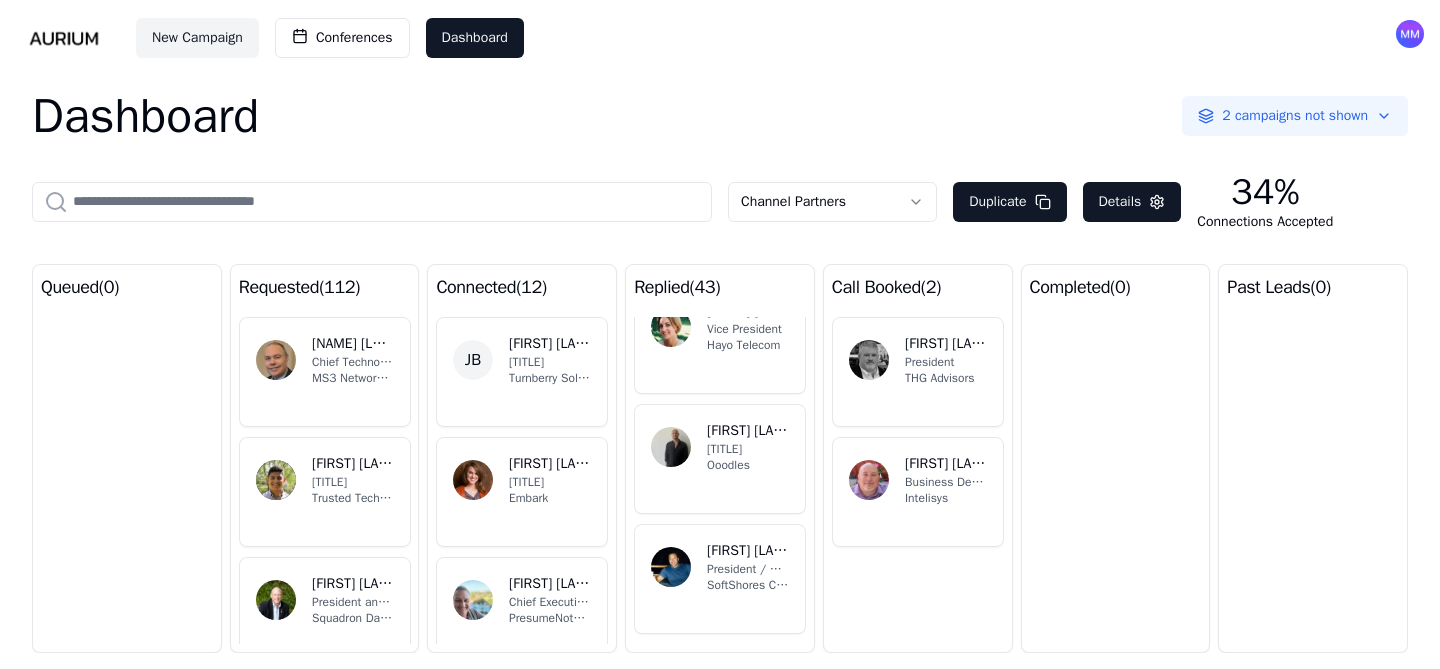 click on "Ooodles" at bounding box center (748, 465) 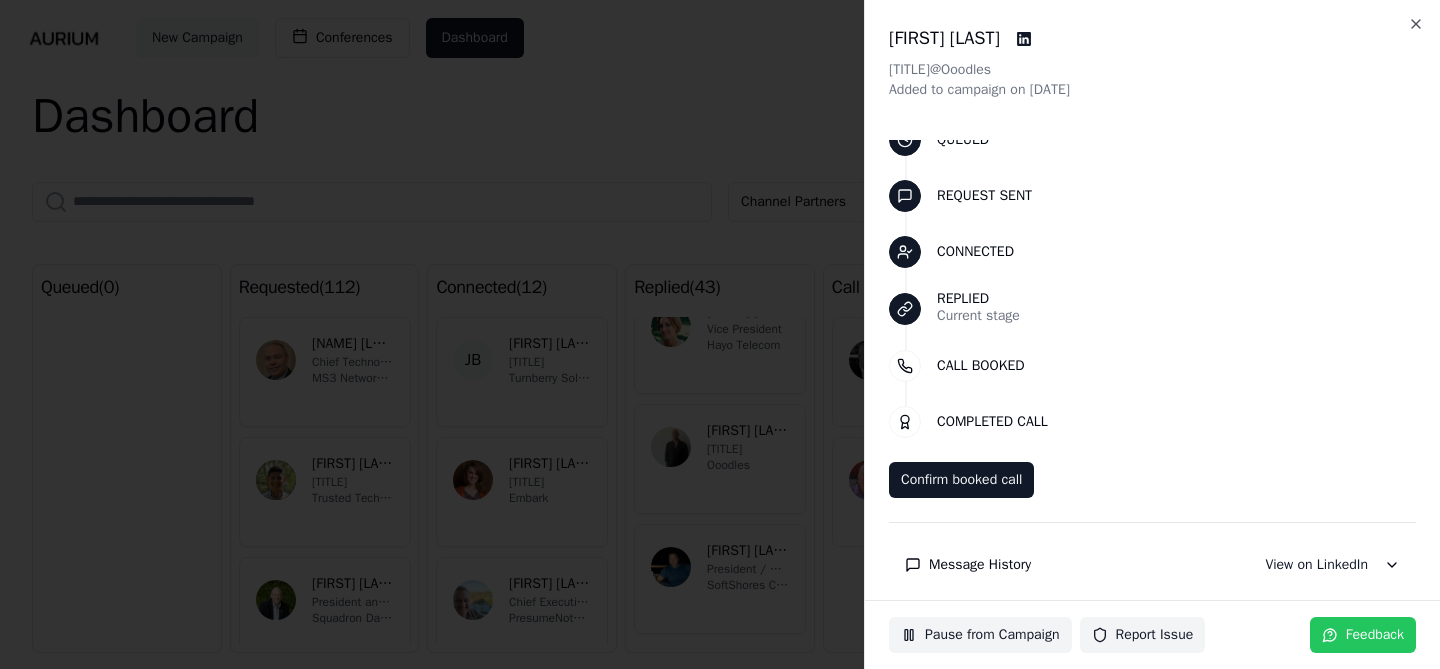 scroll, scrollTop: 64, scrollLeft: 0, axis: vertical 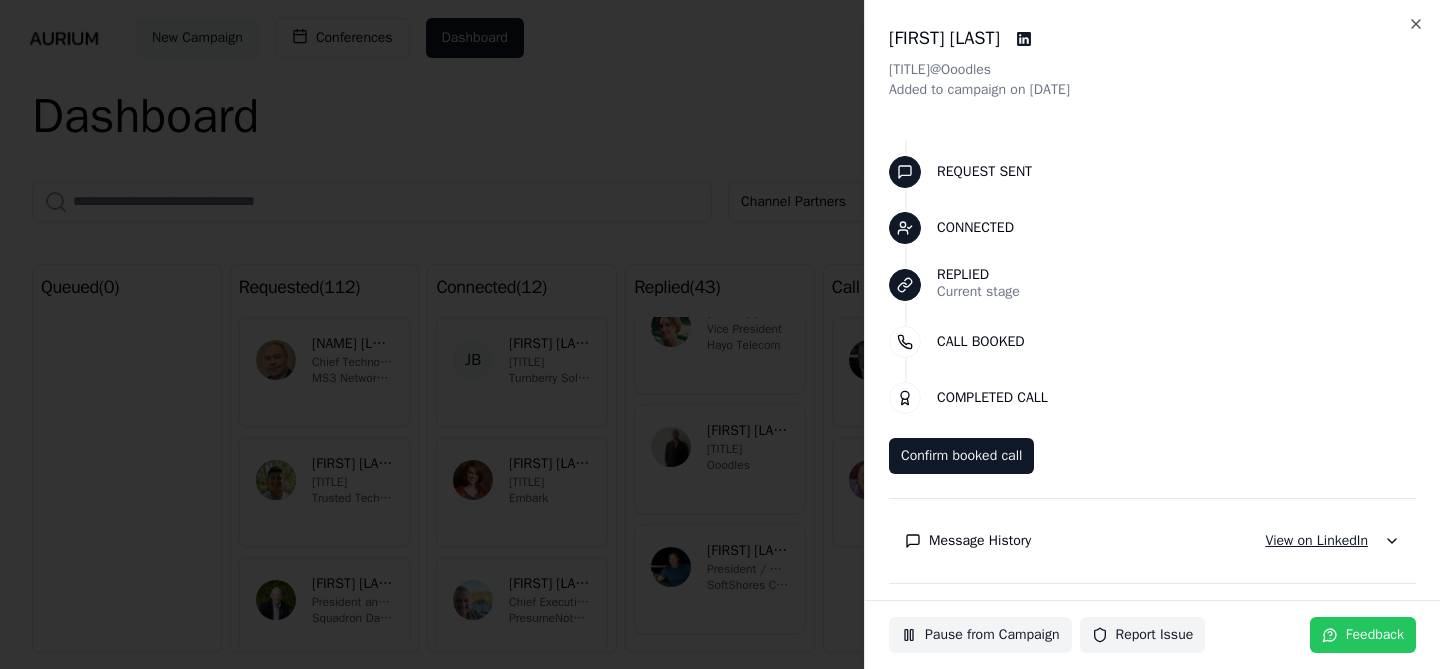 click on "View on LinkedIn" at bounding box center [1316, 541] 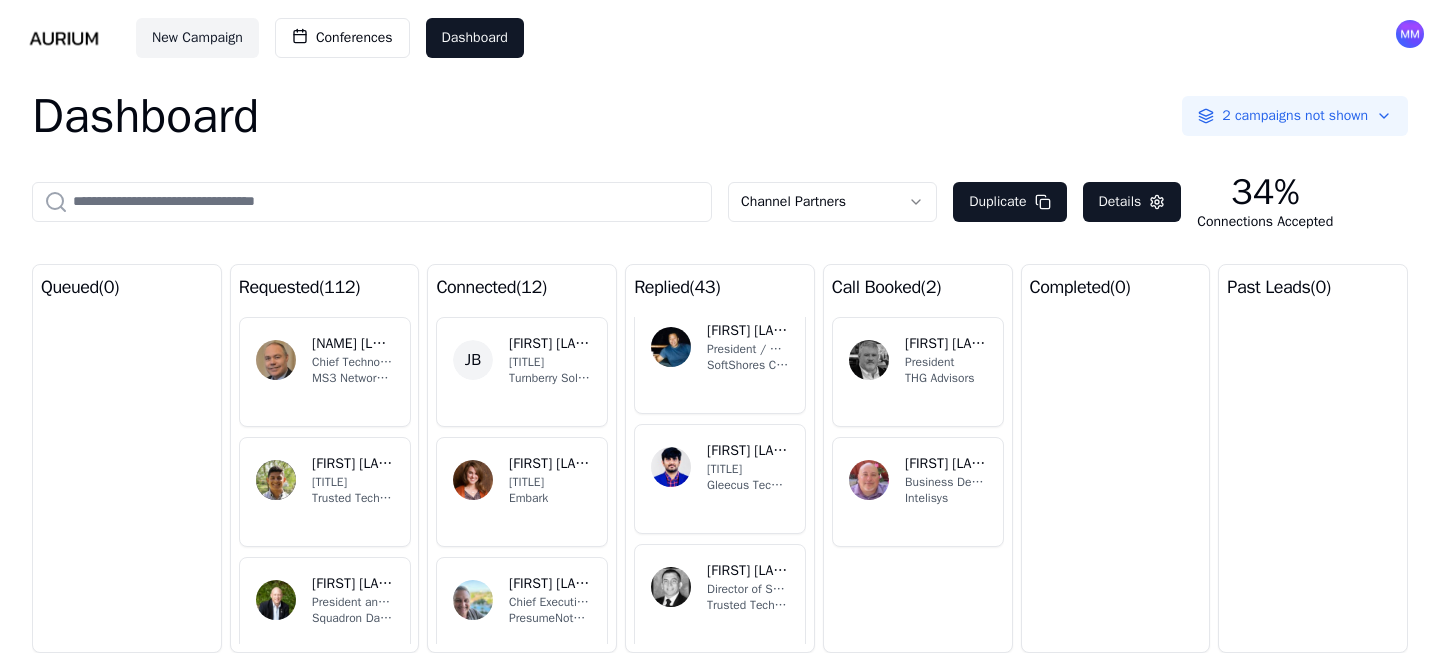 scroll, scrollTop: 1085, scrollLeft: 0, axis: vertical 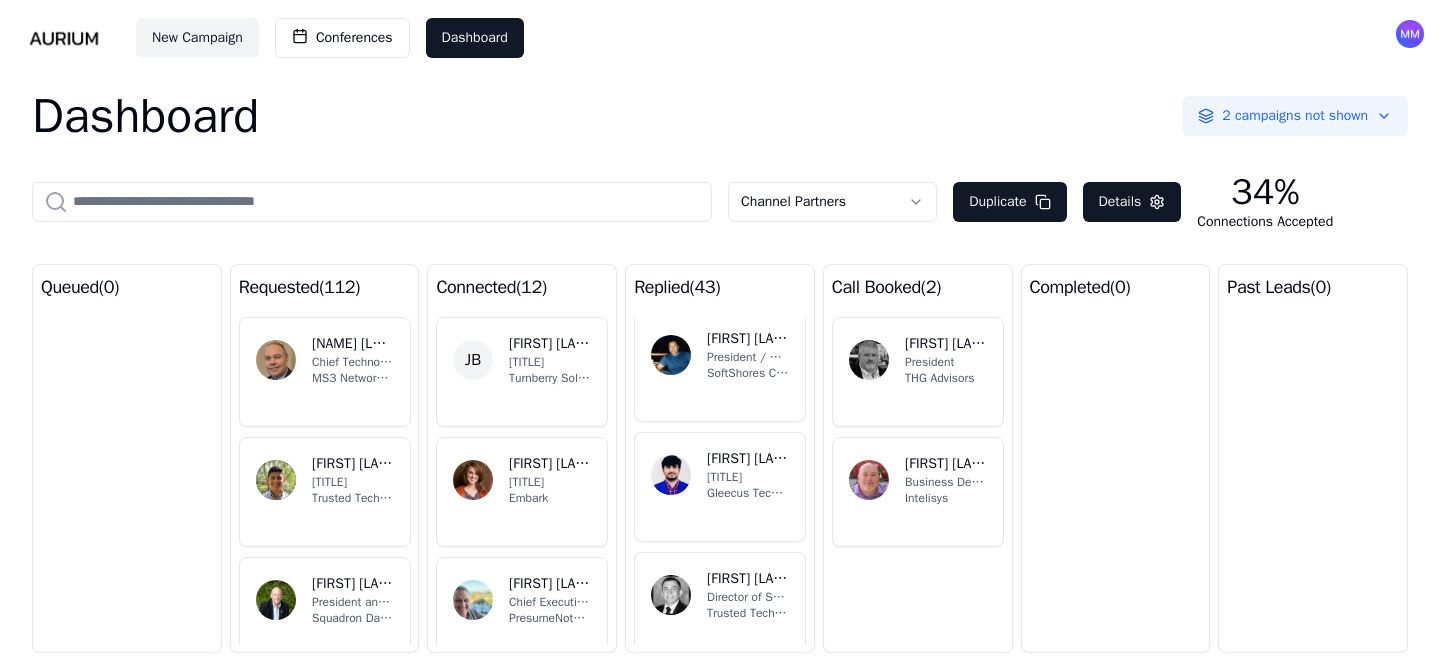 click on "SoftShores Corporation" at bounding box center (748, 373) 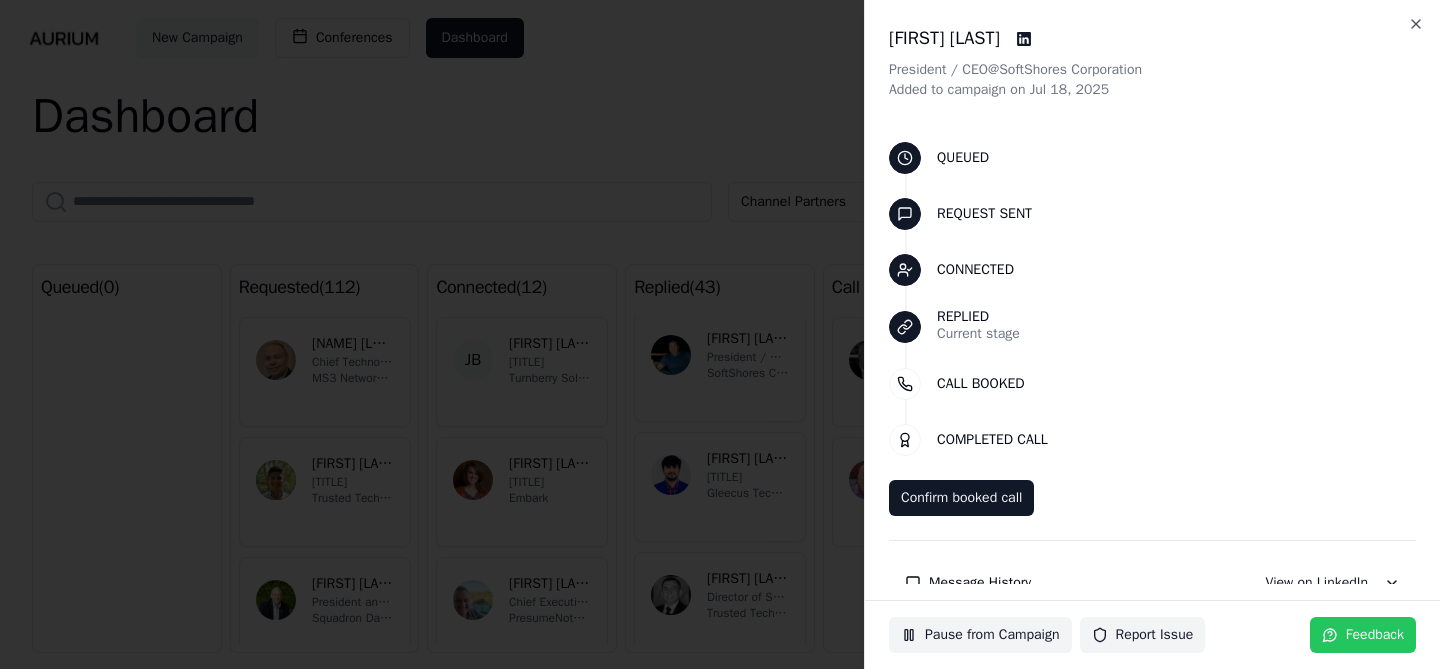 scroll, scrollTop: 64, scrollLeft: 0, axis: vertical 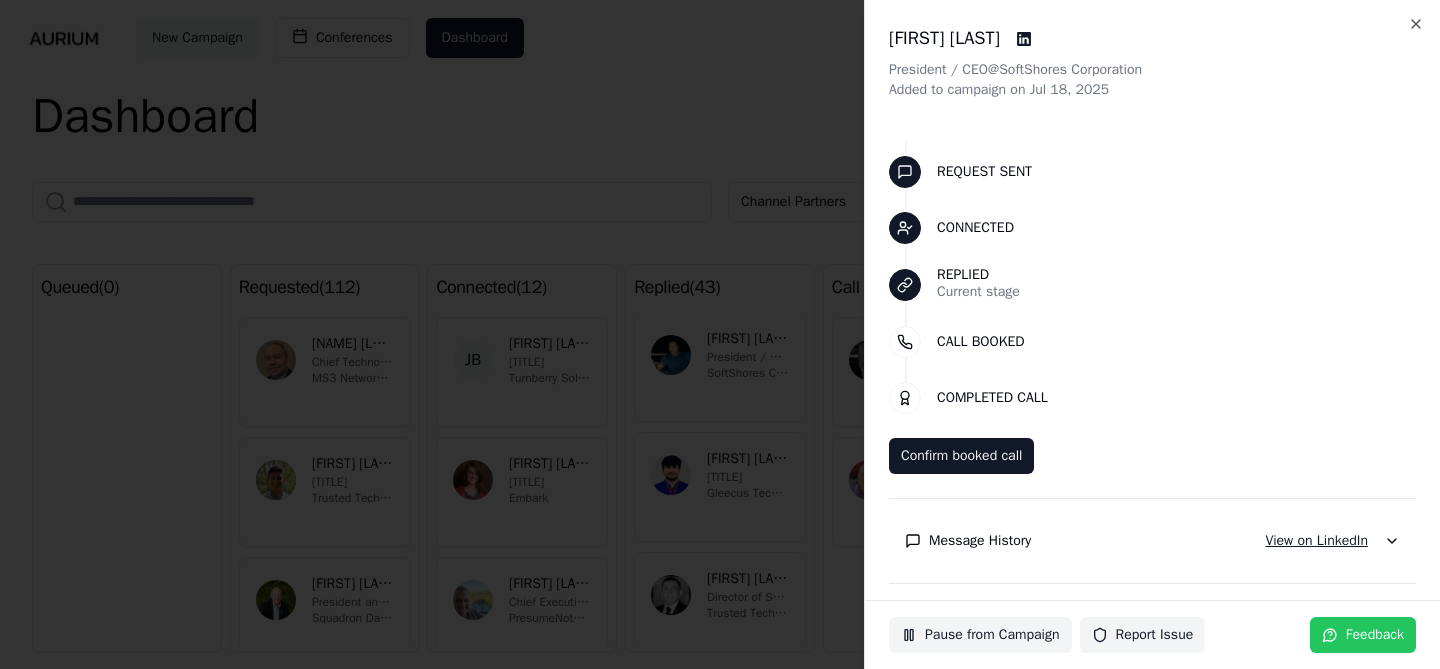 click on "View on LinkedIn" at bounding box center [1316, 541] 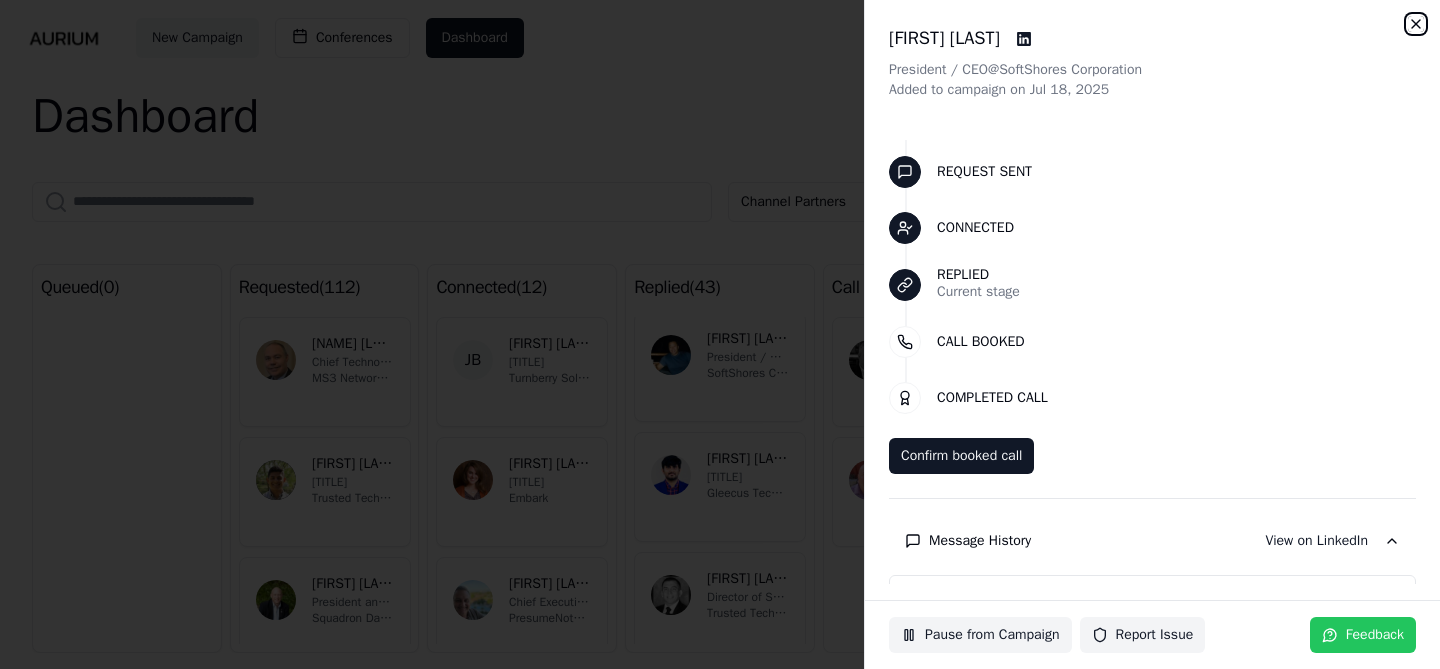 click 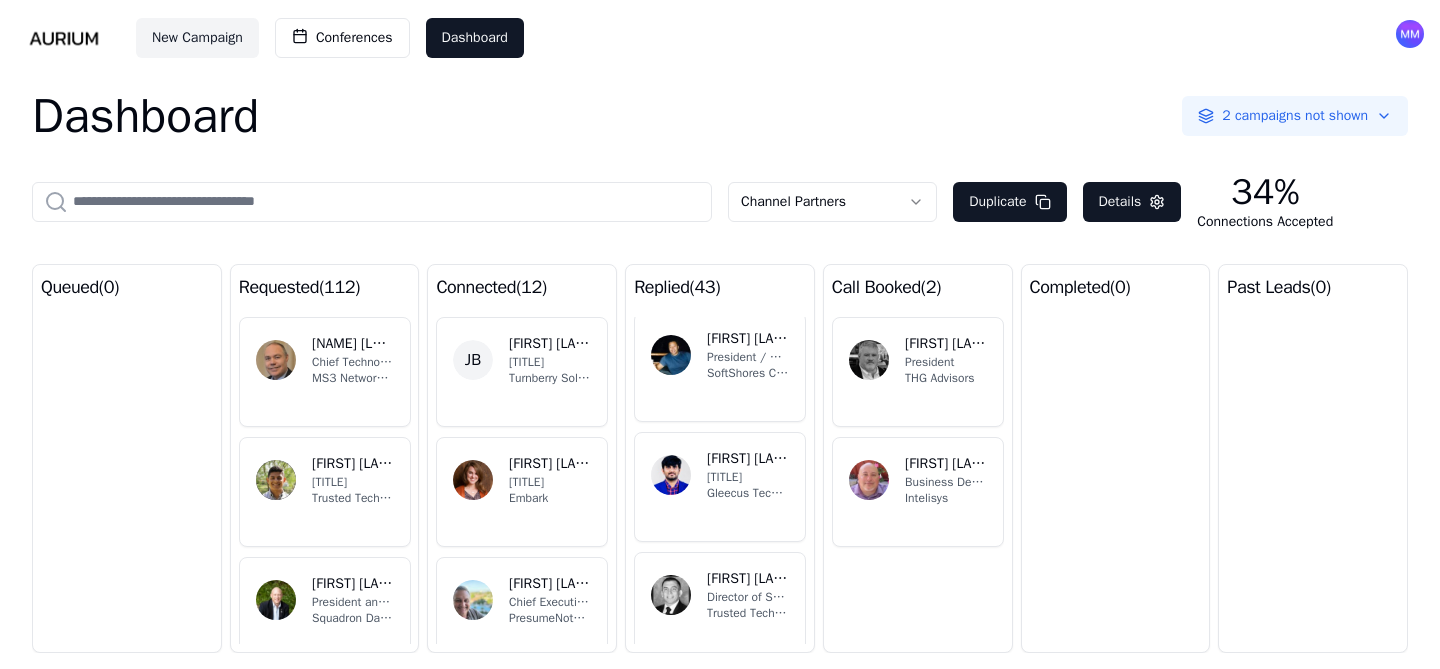 click on "NR [LAST] Business Development Manager Gleecus TechLabs Inc." at bounding box center [720, 487] 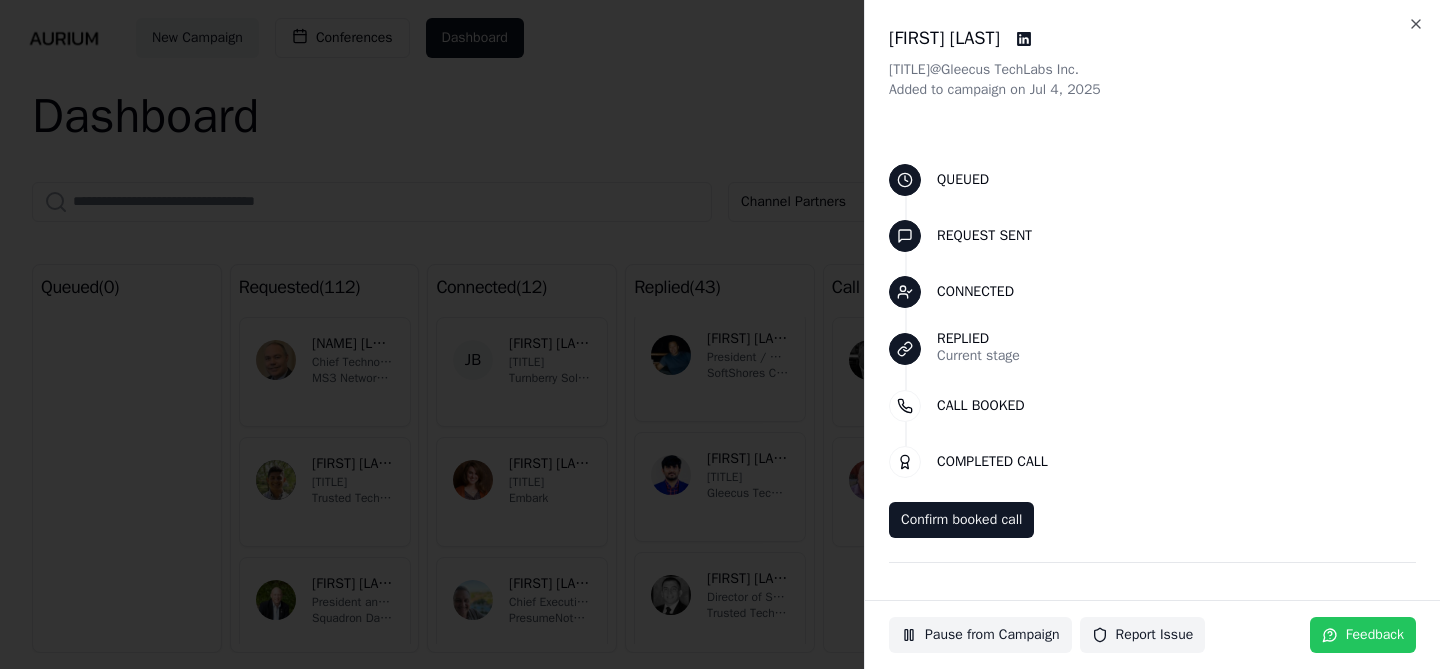 scroll, scrollTop: 64, scrollLeft: 0, axis: vertical 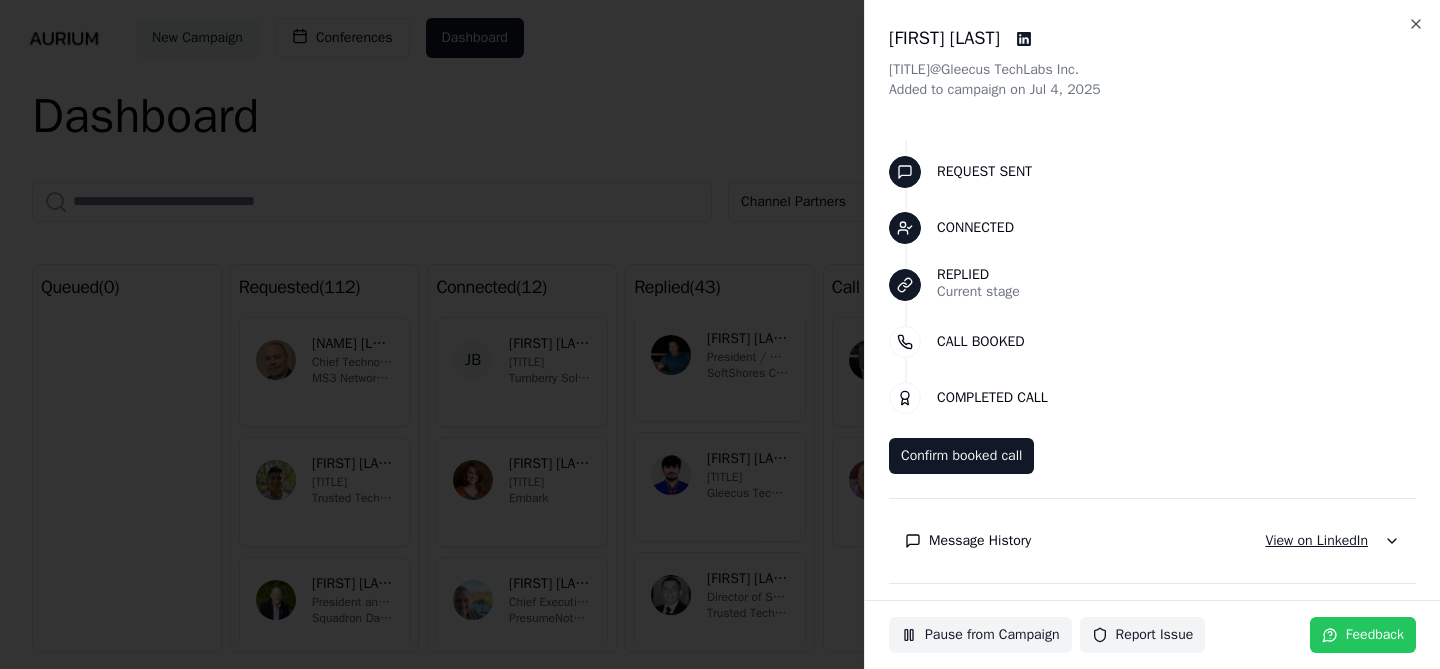 click on "View on LinkedIn" at bounding box center (1316, 541) 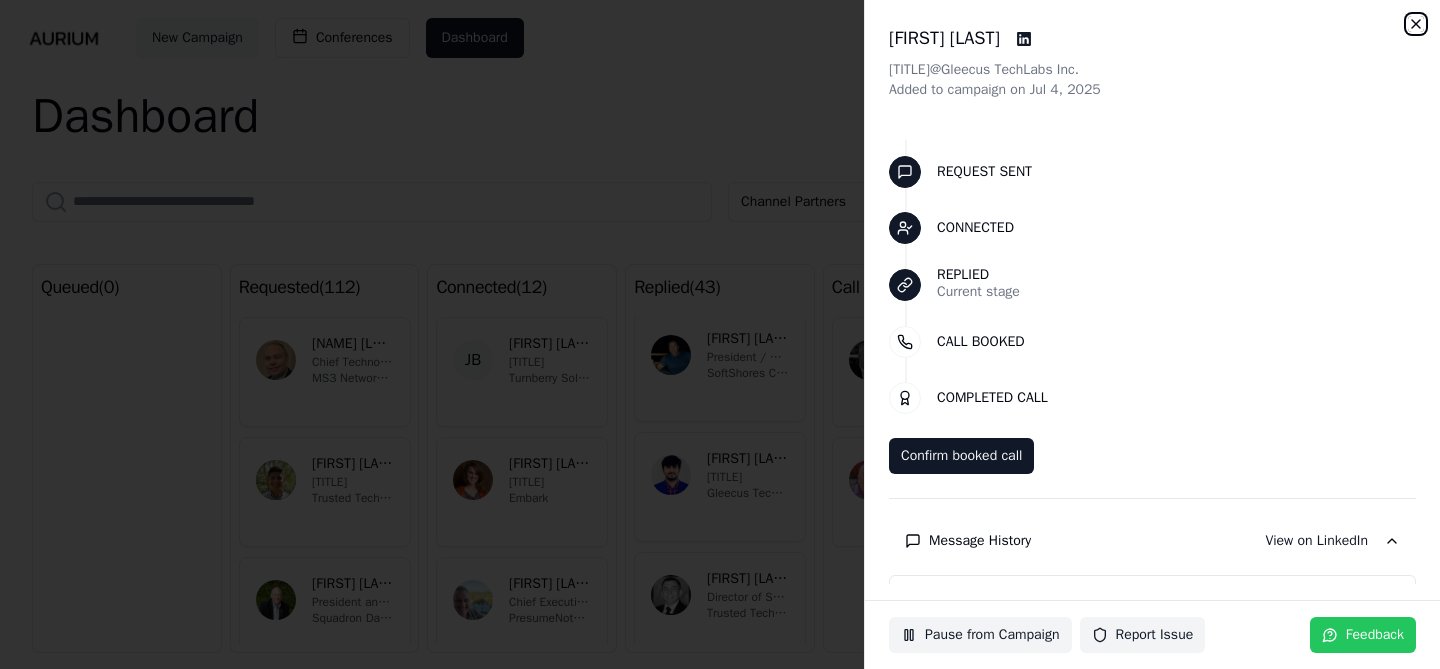 click 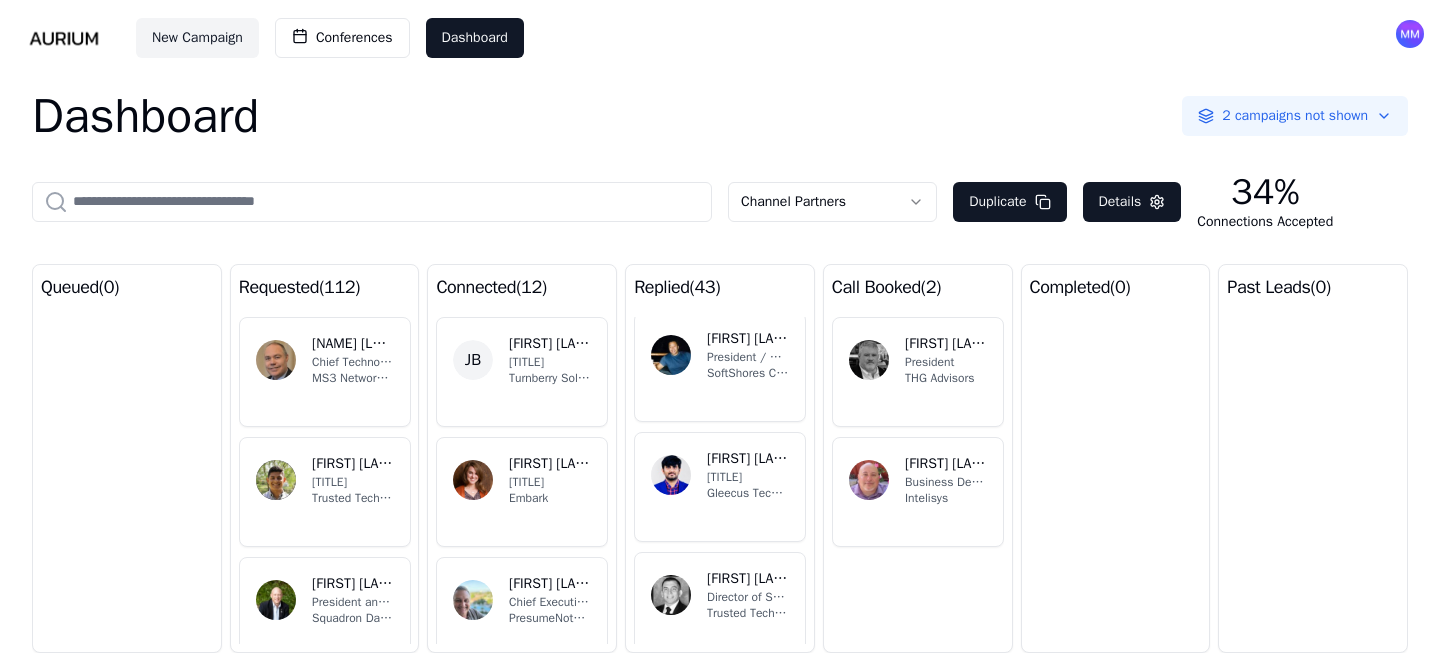 click on "[FIRST] [LAST]." at bounding box center (748, 579) 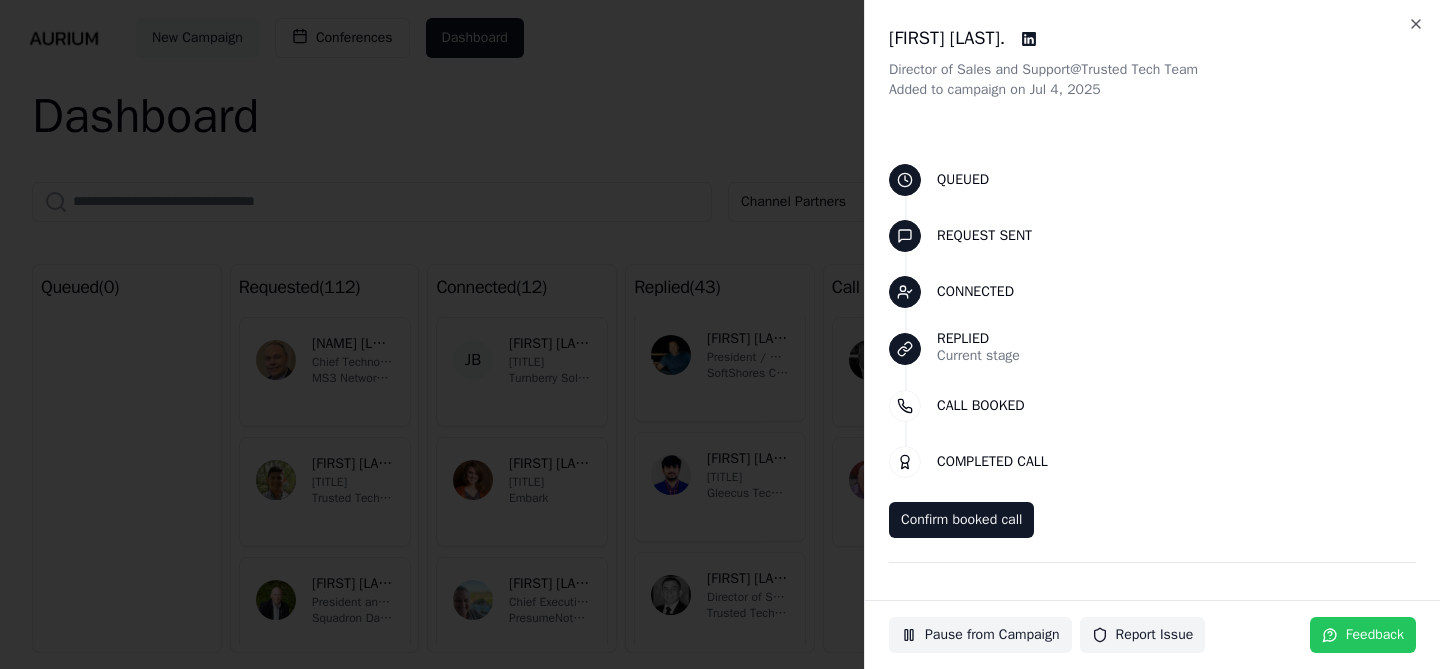 scroll, scrollTop: 64, scrollLeft: 0, axis: vertical 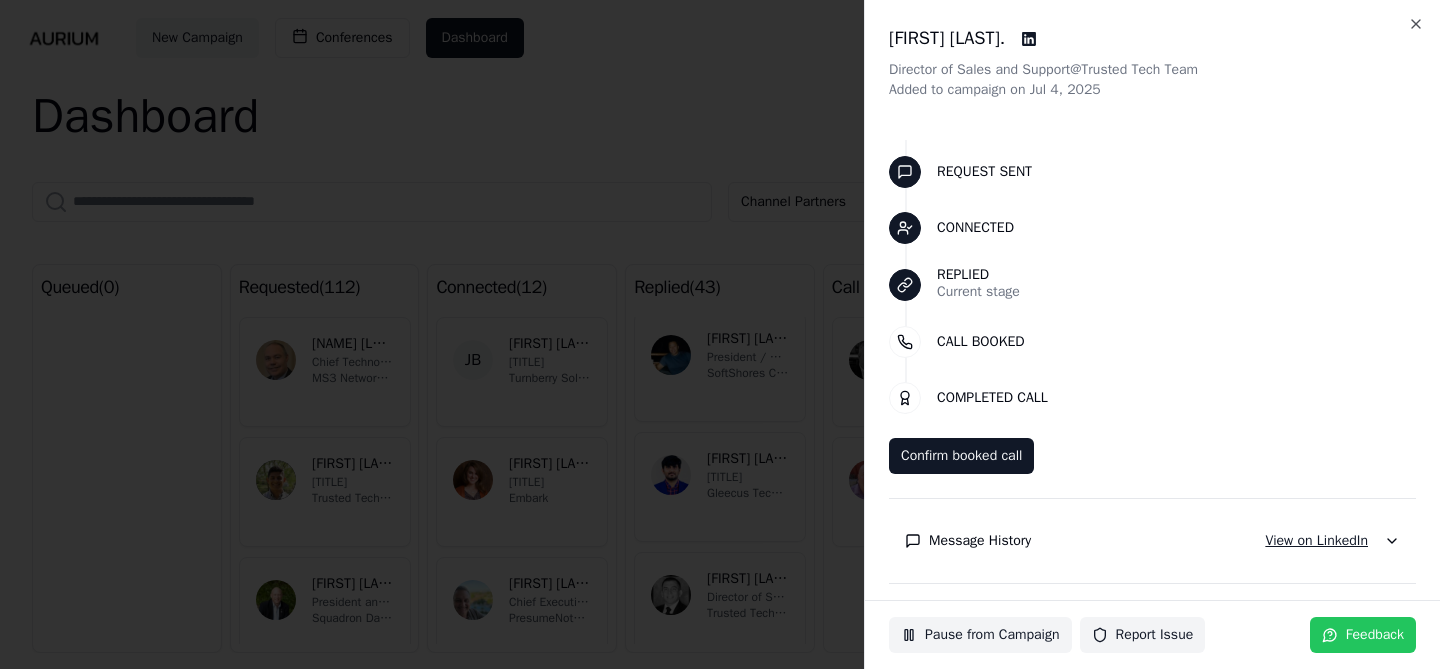 click on "View on LinkedIn" at bounding box center [1316, 541] 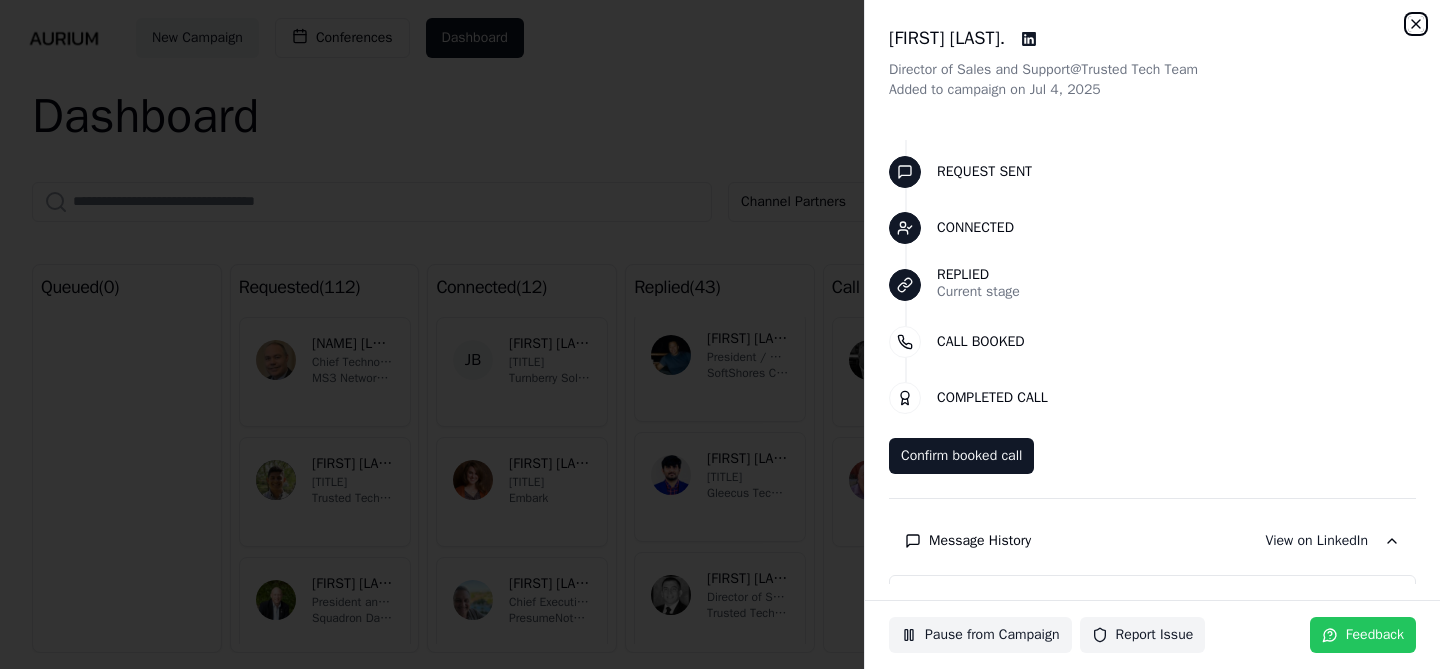 click 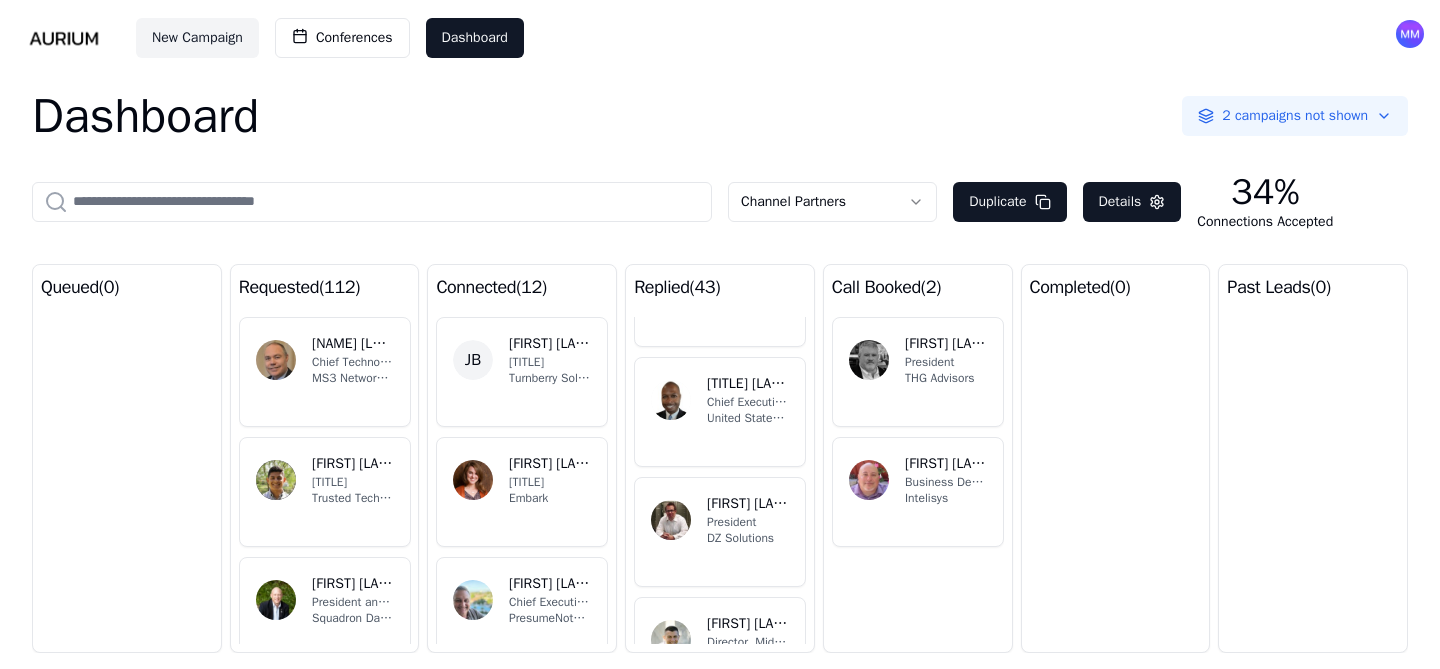 scroll, scrollTop: 1424, scrollLeft: 0, axis: vertical 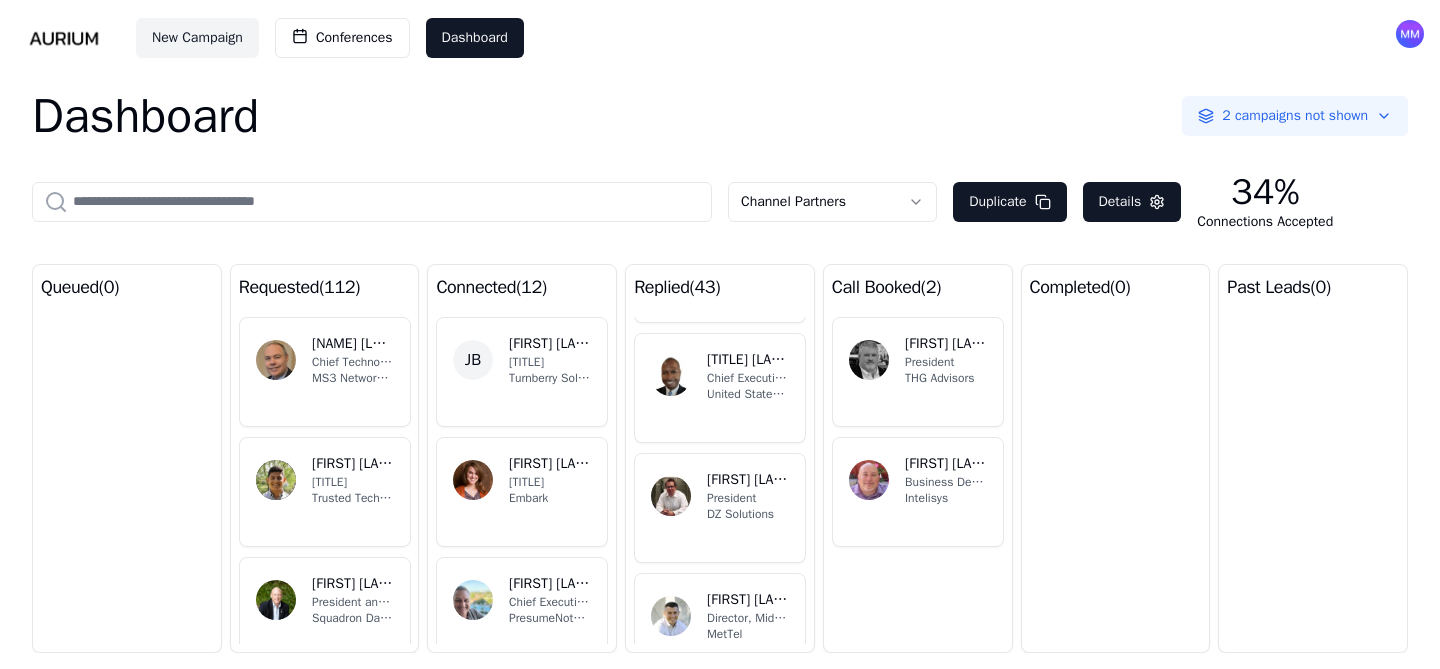 click on "Chief Executive Officer (CEO)" at bounding box center [748, 378] 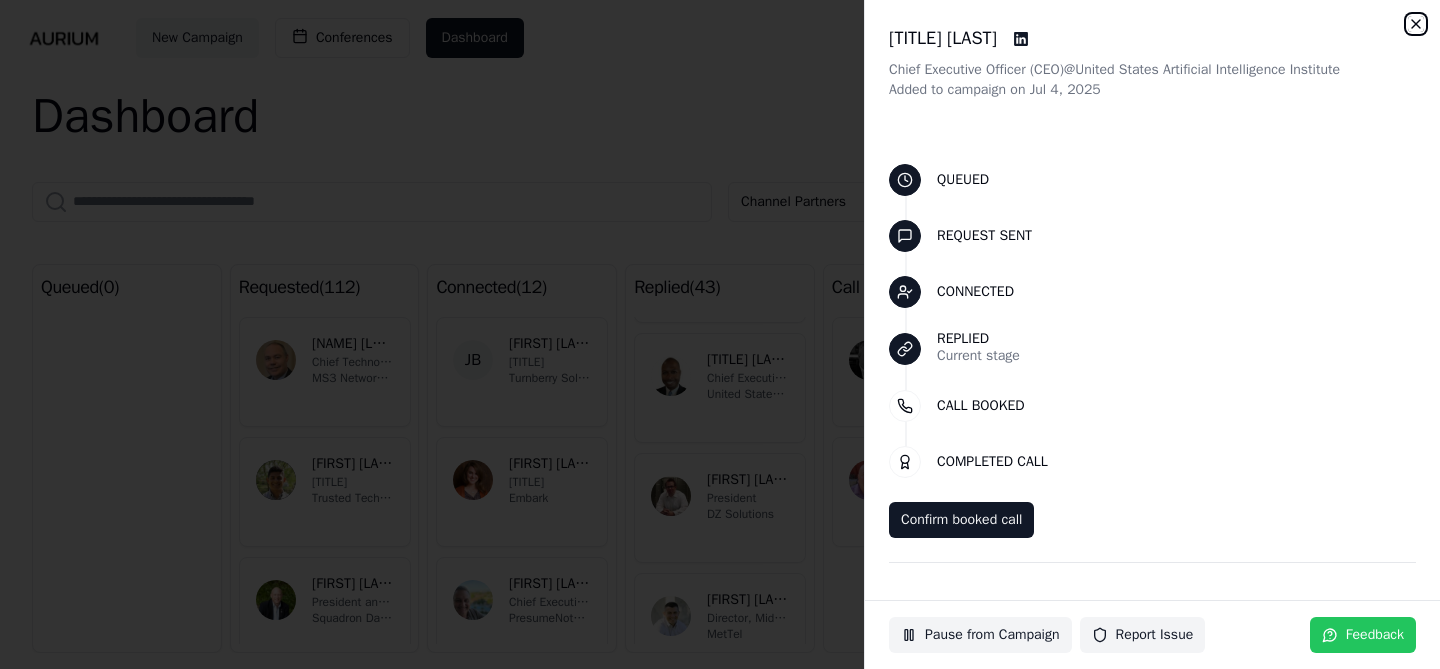 click 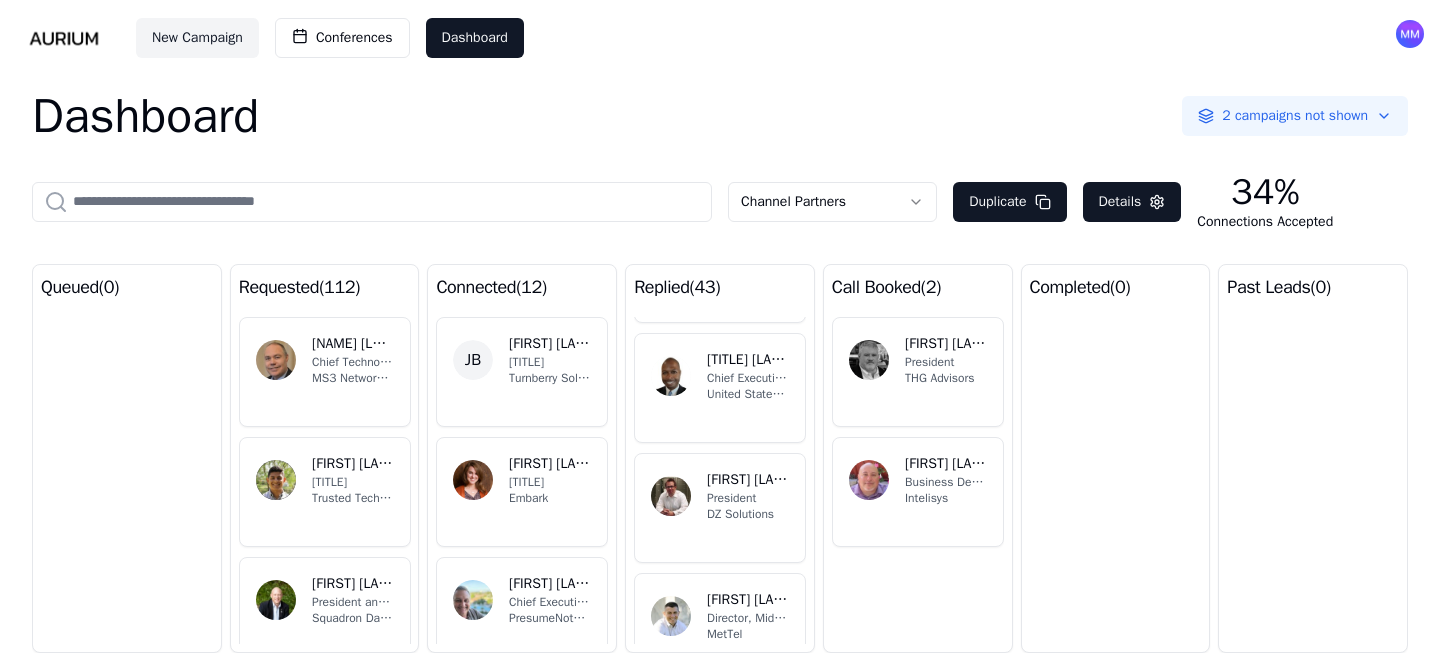 click on "President" at bounding box center [748, 498] 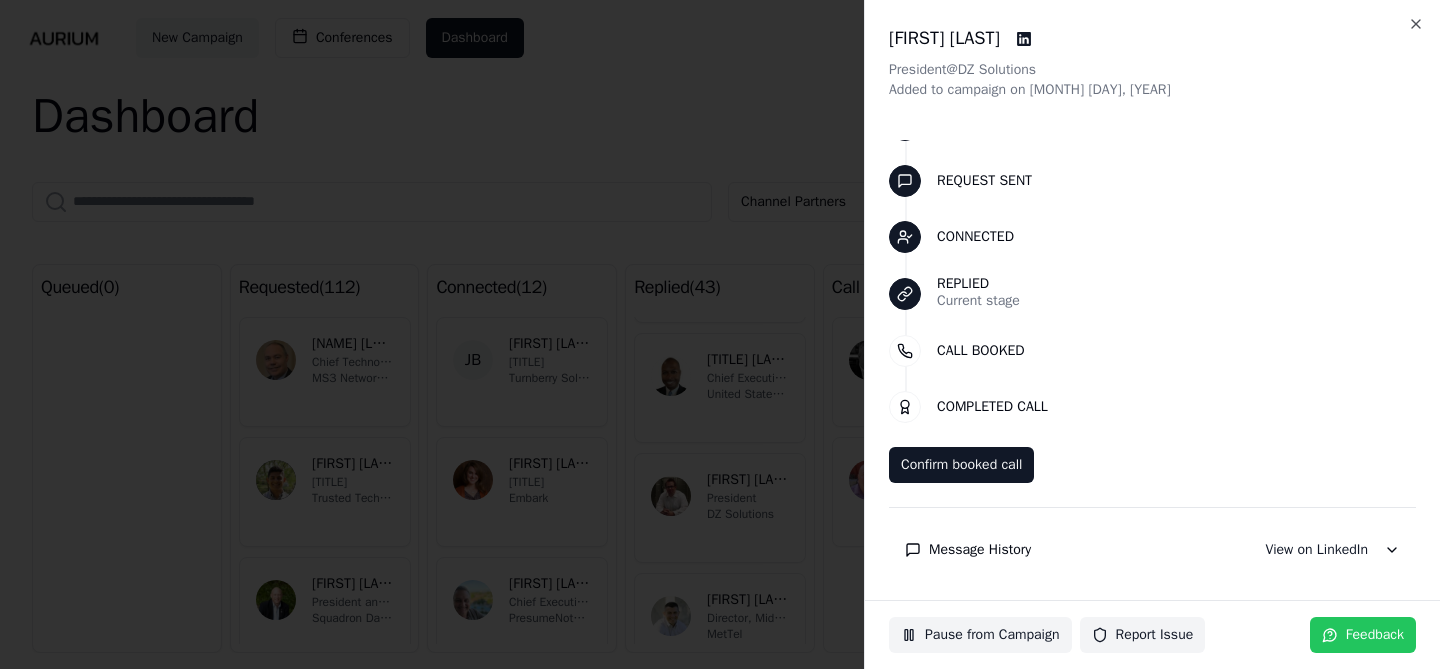 scroll, scrollTop: 64, scrollLeft: 0, axis: vertical 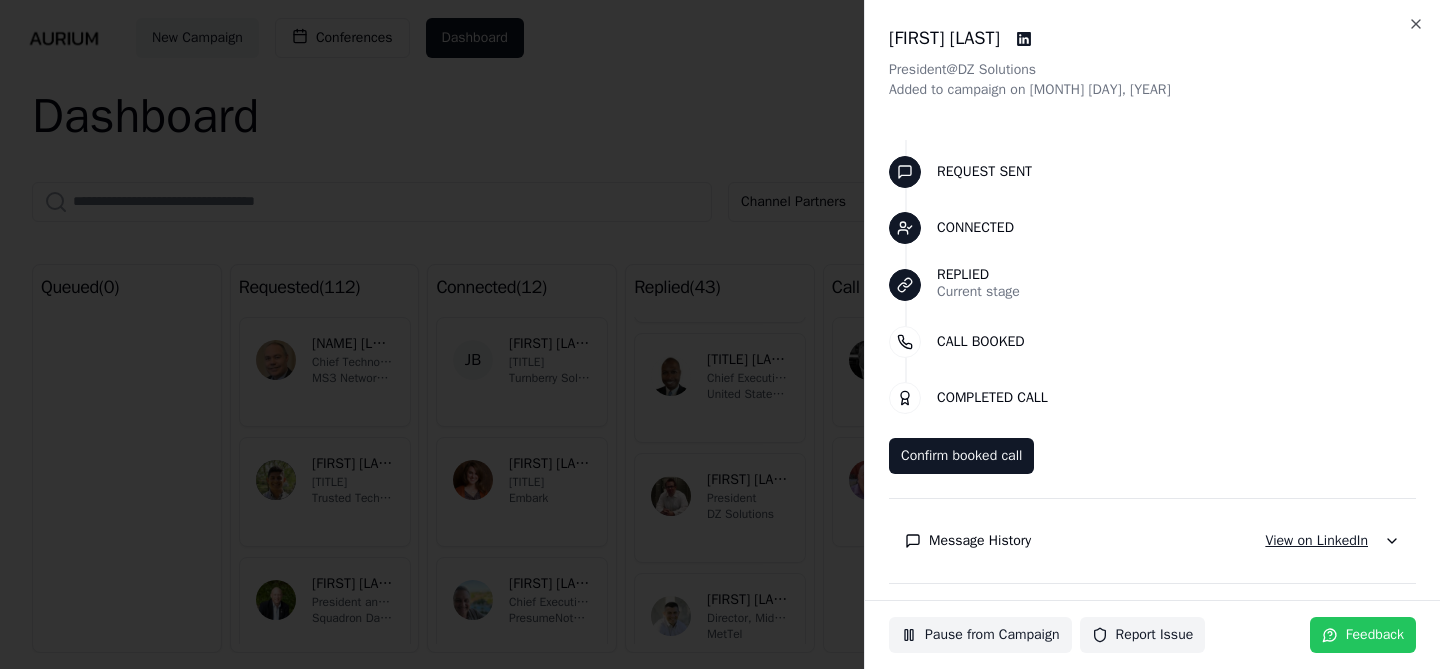 click on "View on LinkedIn" at bounding box center [1316, 541] 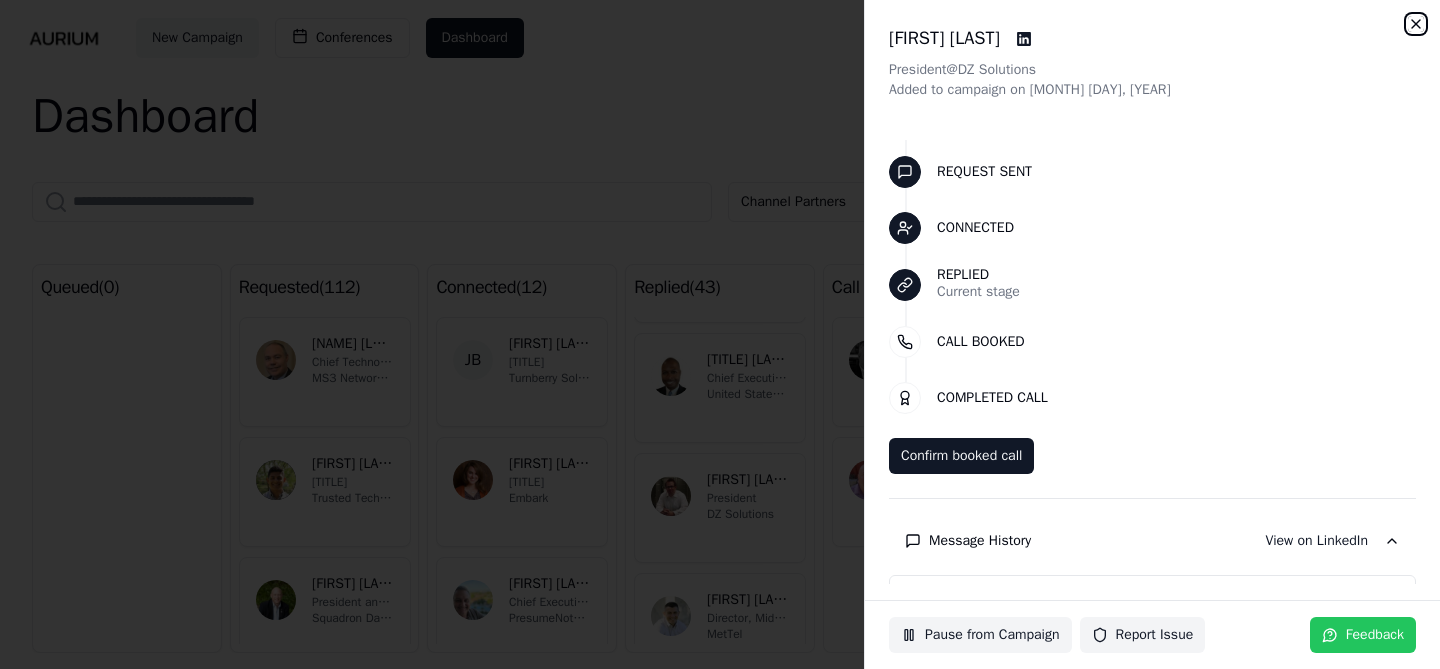 click 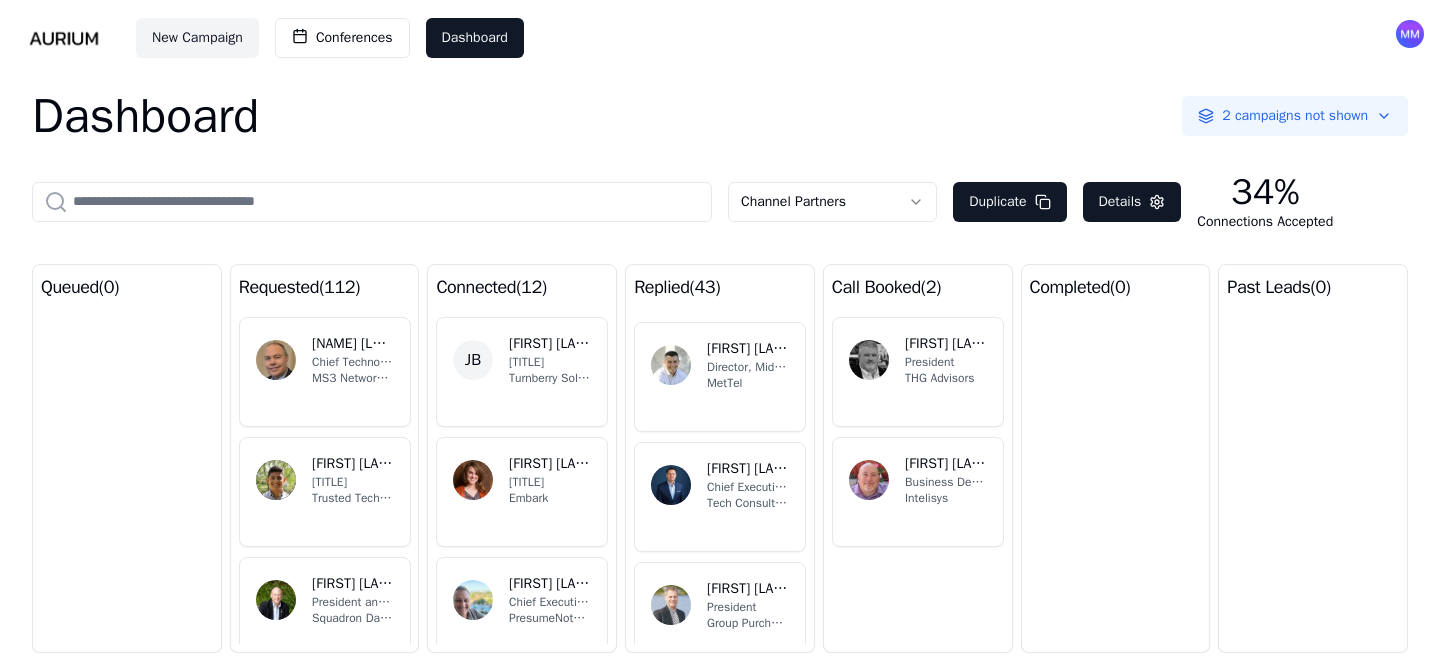 scroll, scrollTop: 1682, scrollLeft: 0, axis: vertical 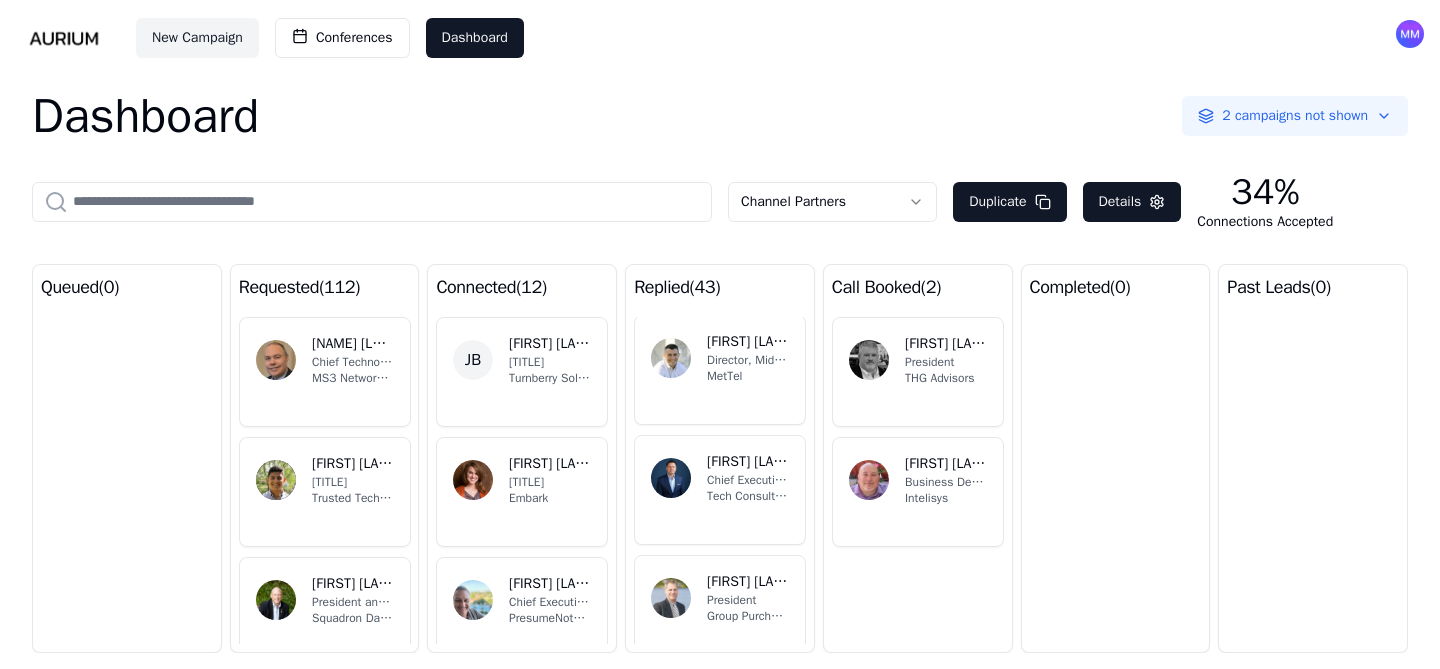 click on "Chief Executive Officer" at bounding box center [748, 480] 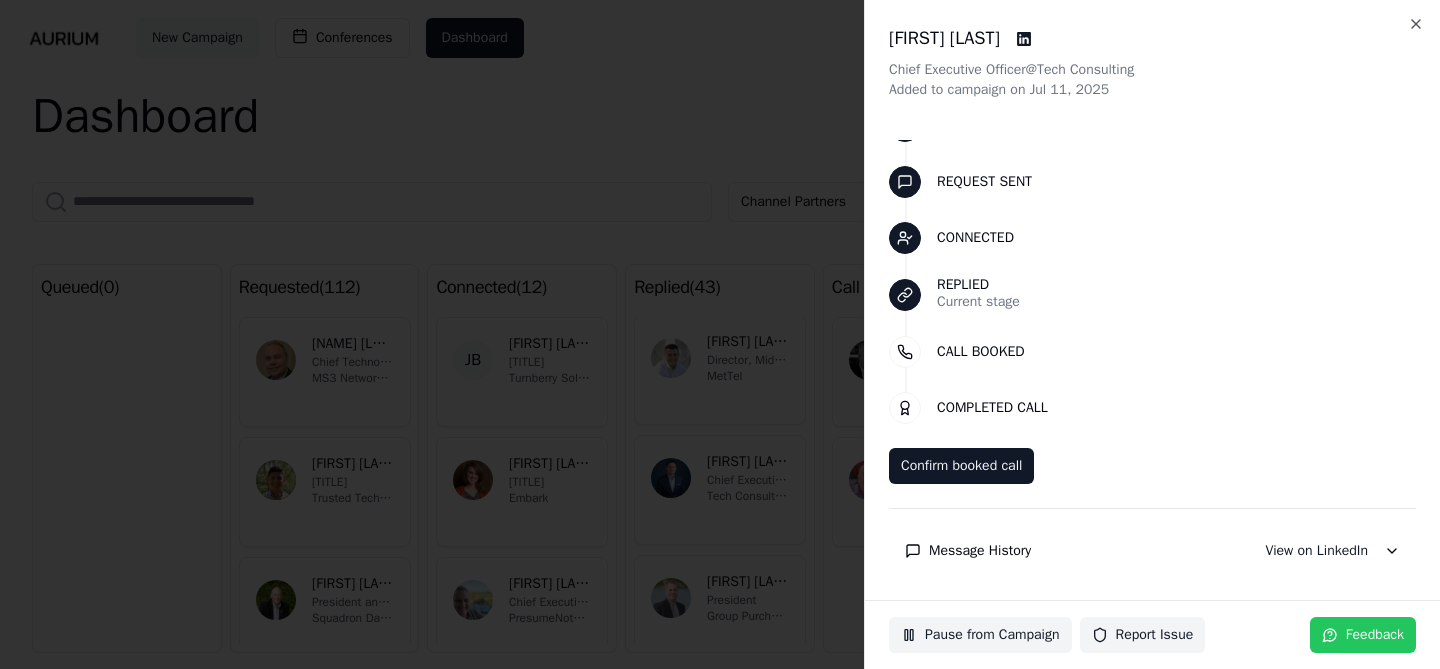 scroll, scrollTop: 64, scrollLeft: 0, axis: vertical 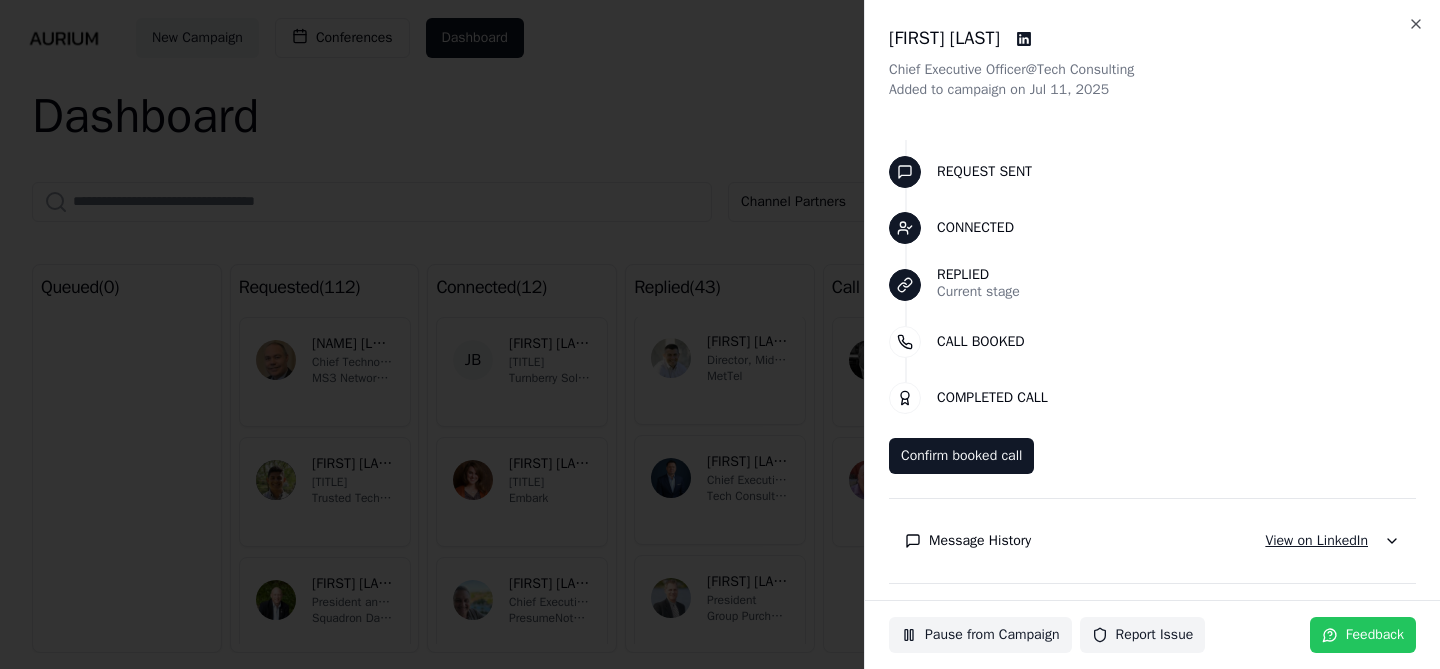 click on "View on LinkedIn" at bounding box center (1316, 541) 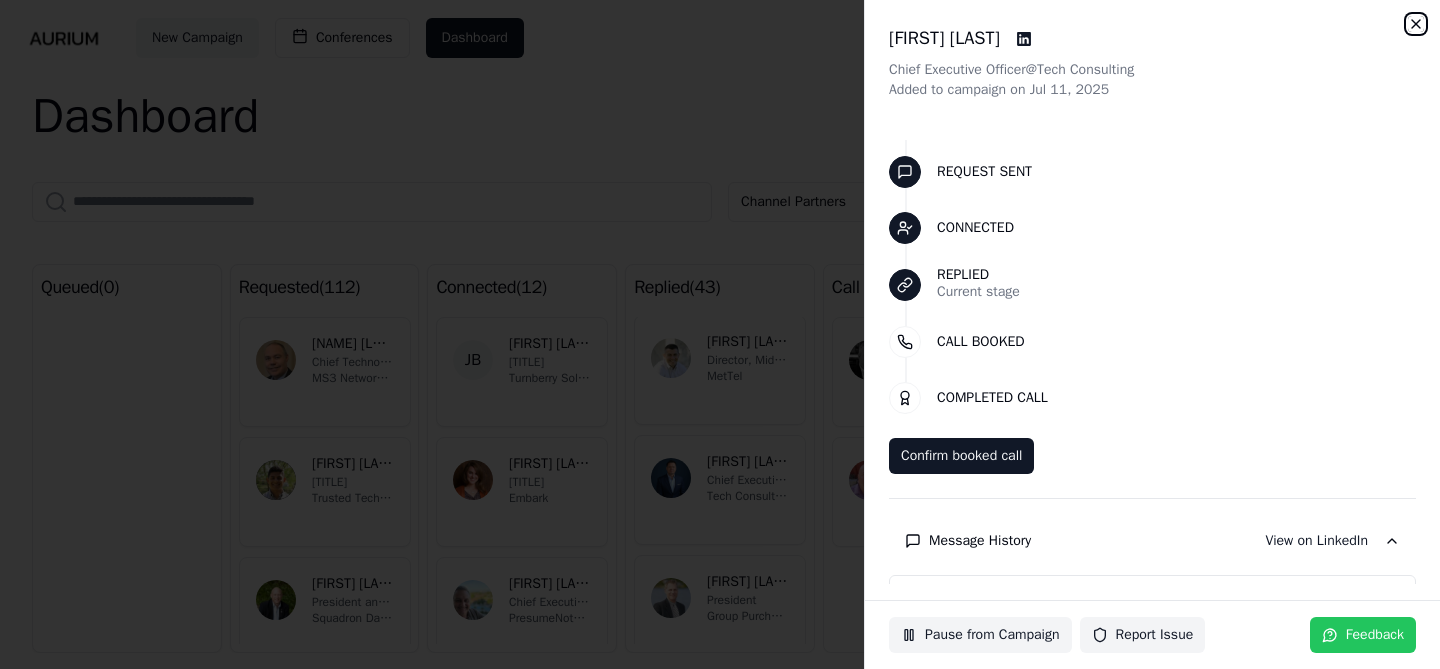click 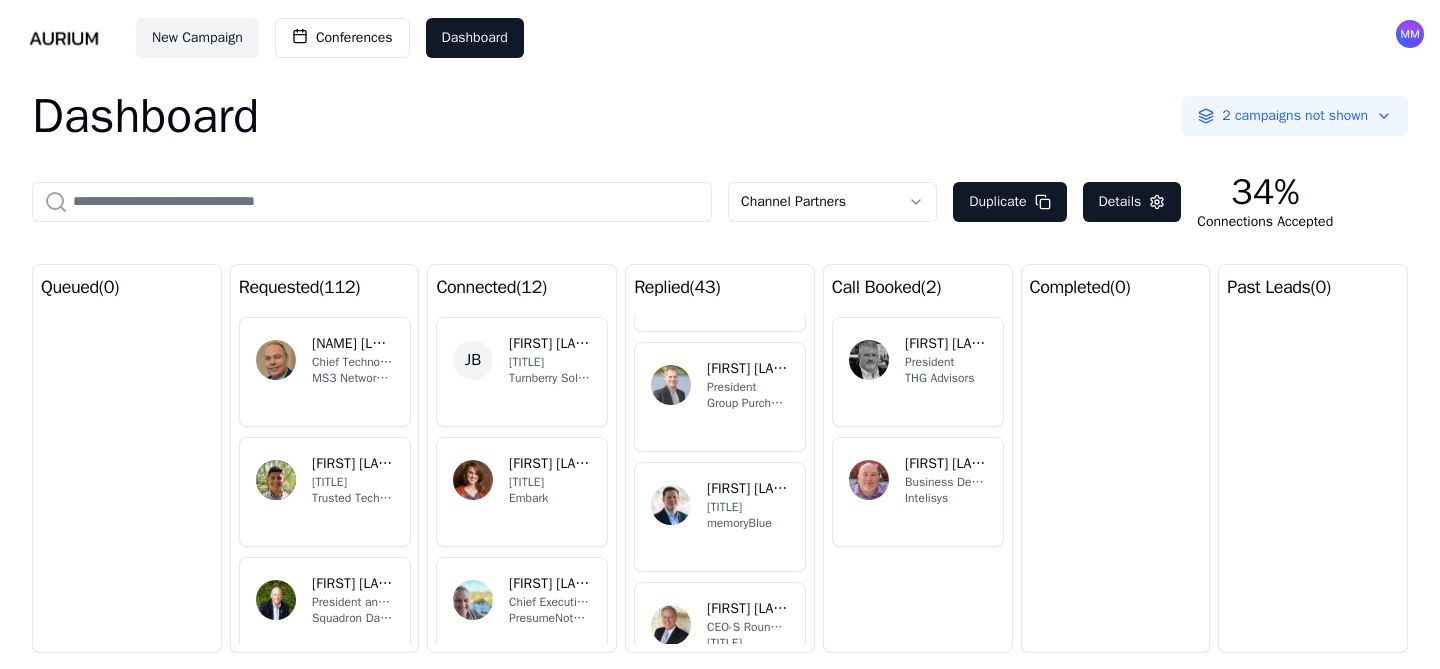 scroll, scrollTop: 1903, scrollLeft: 0, axis: vertical 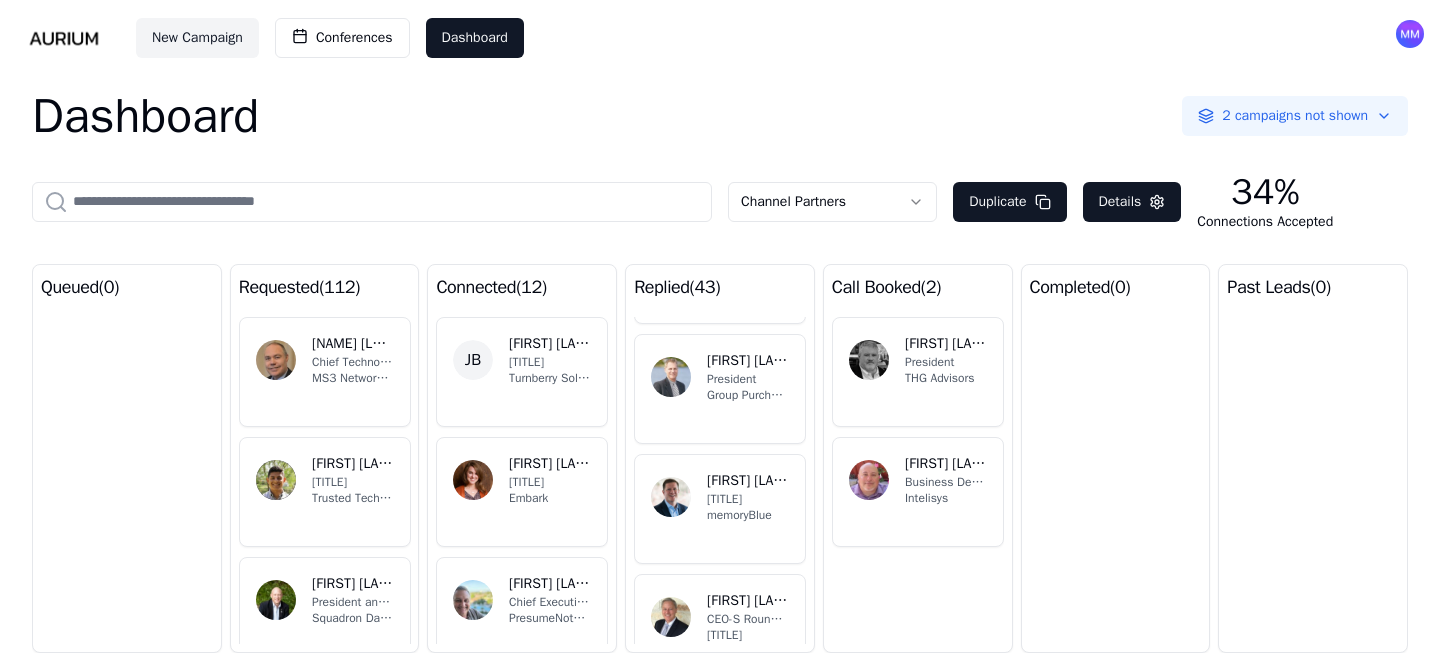 click on "[FIRST] [LAST] [TITLE] [COMPANY]" at bounding box center (720, 389) 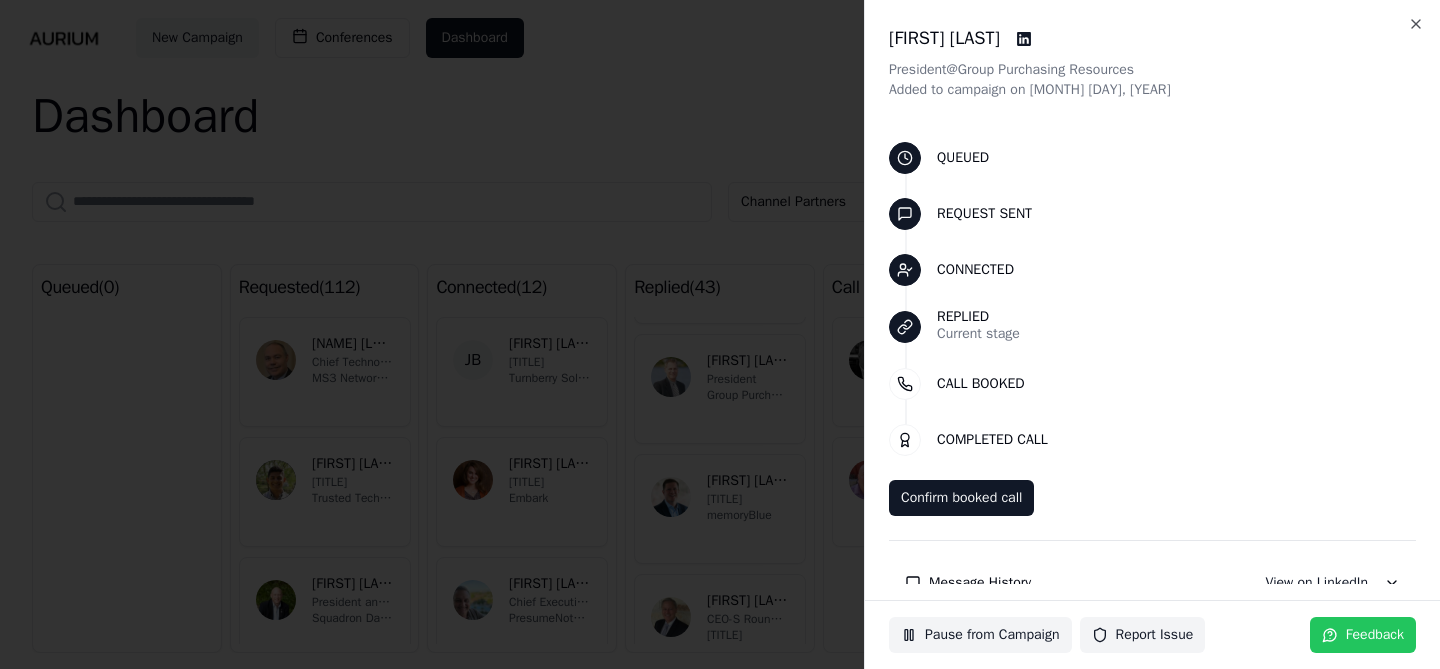 scroll, scrollTop: 64, scrollLeft: 0, axis: vertical 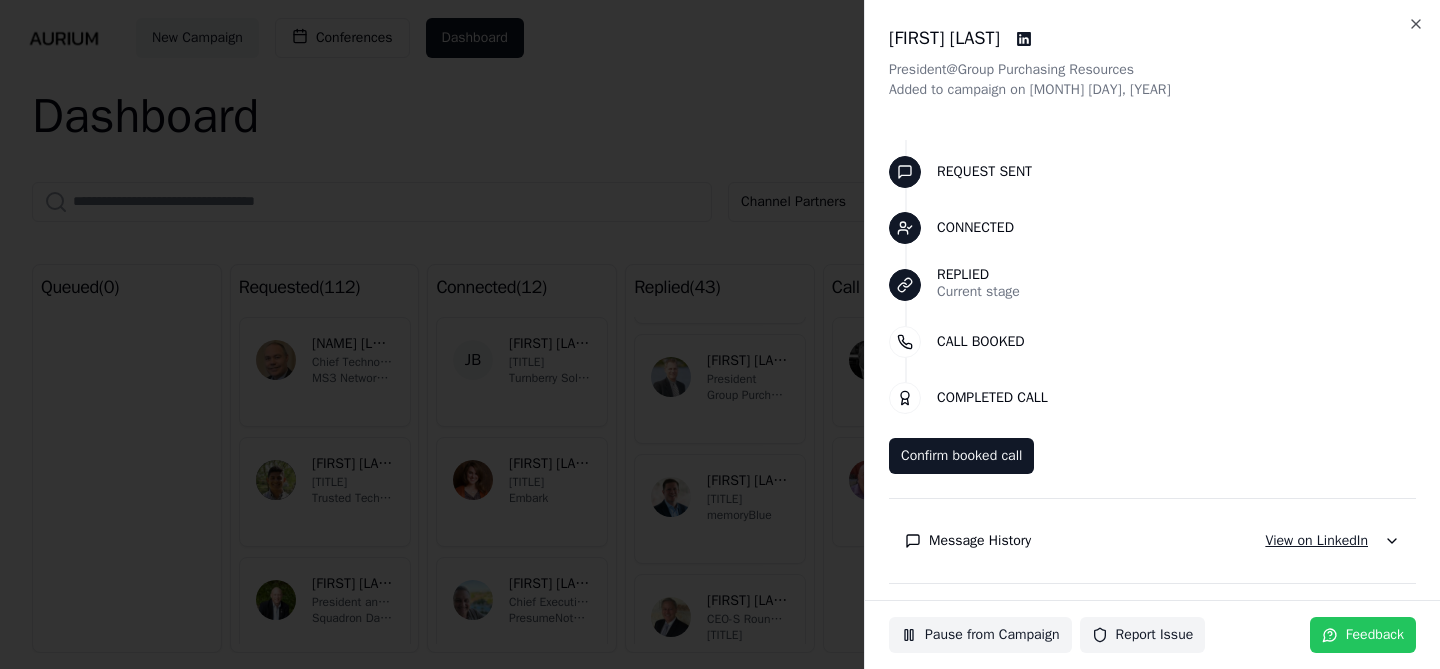 click on "View on LinkedIn" at bounding box center (1316, 541) 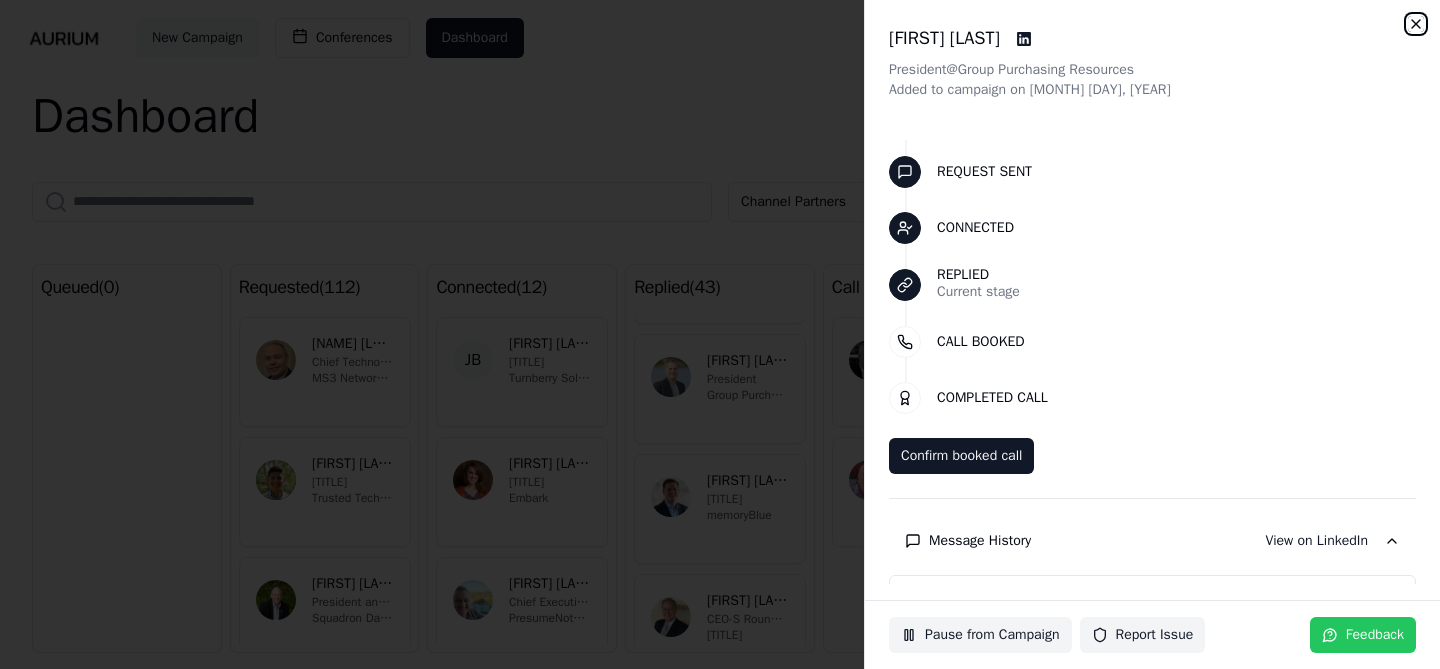 click 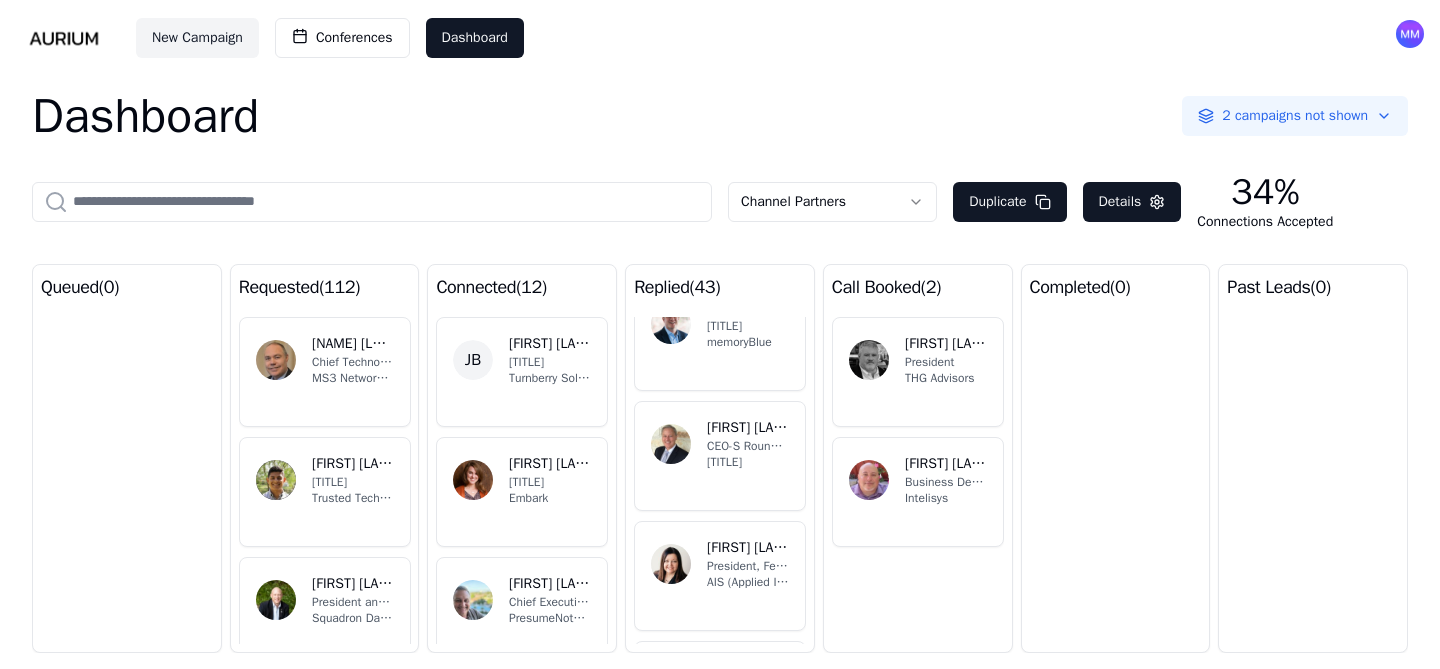 scroll, scrollTop: 2029, scrollLeft: 0, axis: vertical 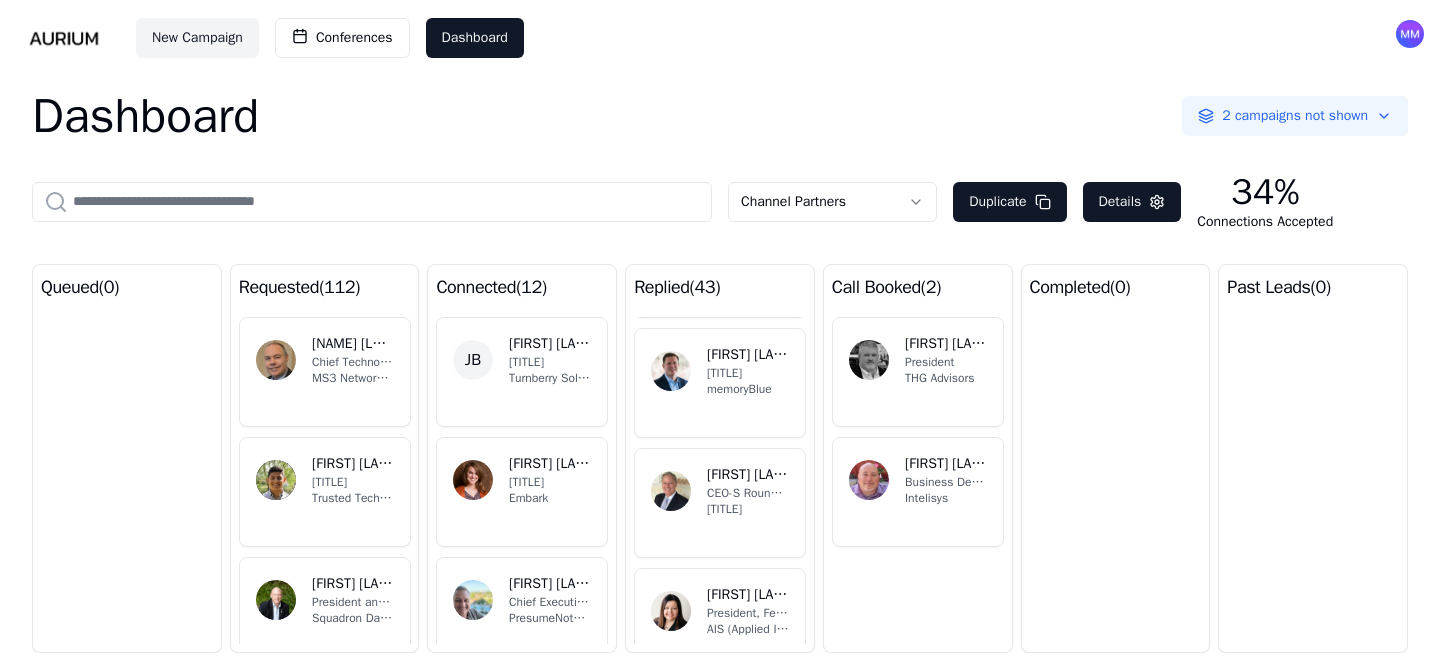 click on "CC [LAST] Cofounder and Managing Partner memoryBlue" at bounding box center [720, 383] 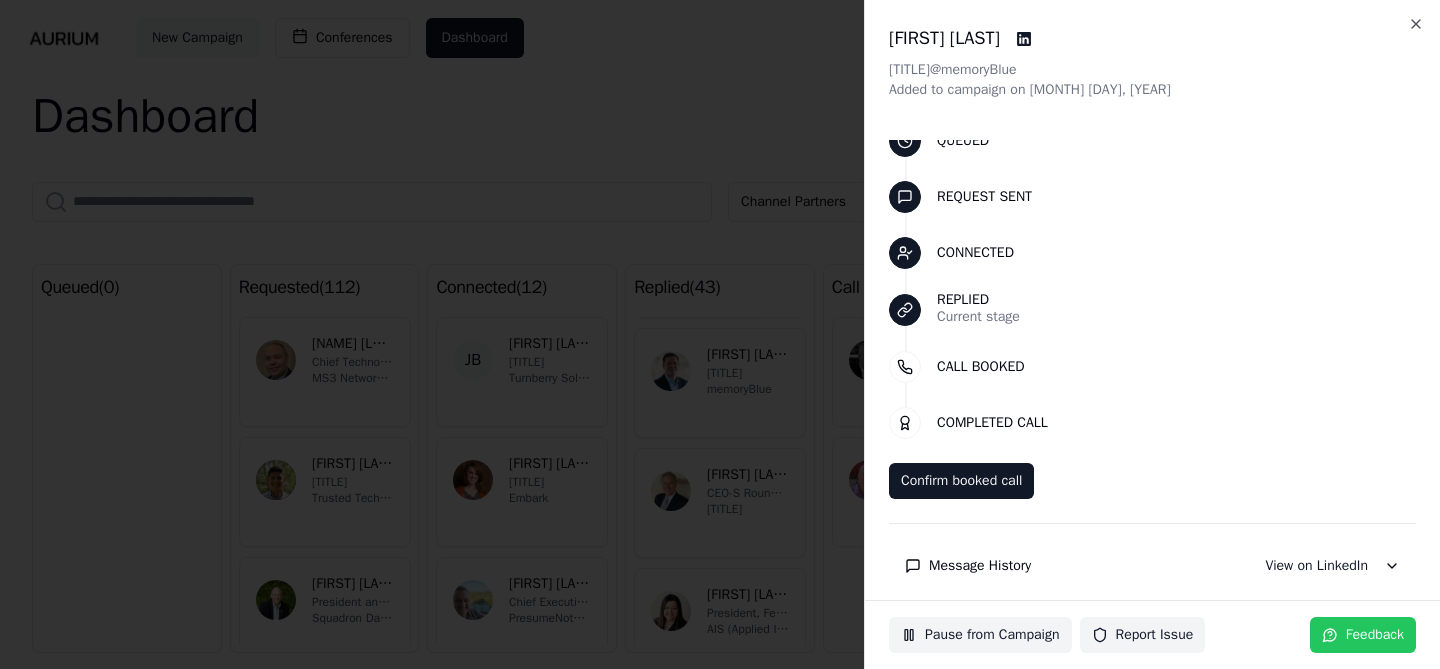 scroll, scrollTop: 64, scrollLeft: 0, axis: vertical 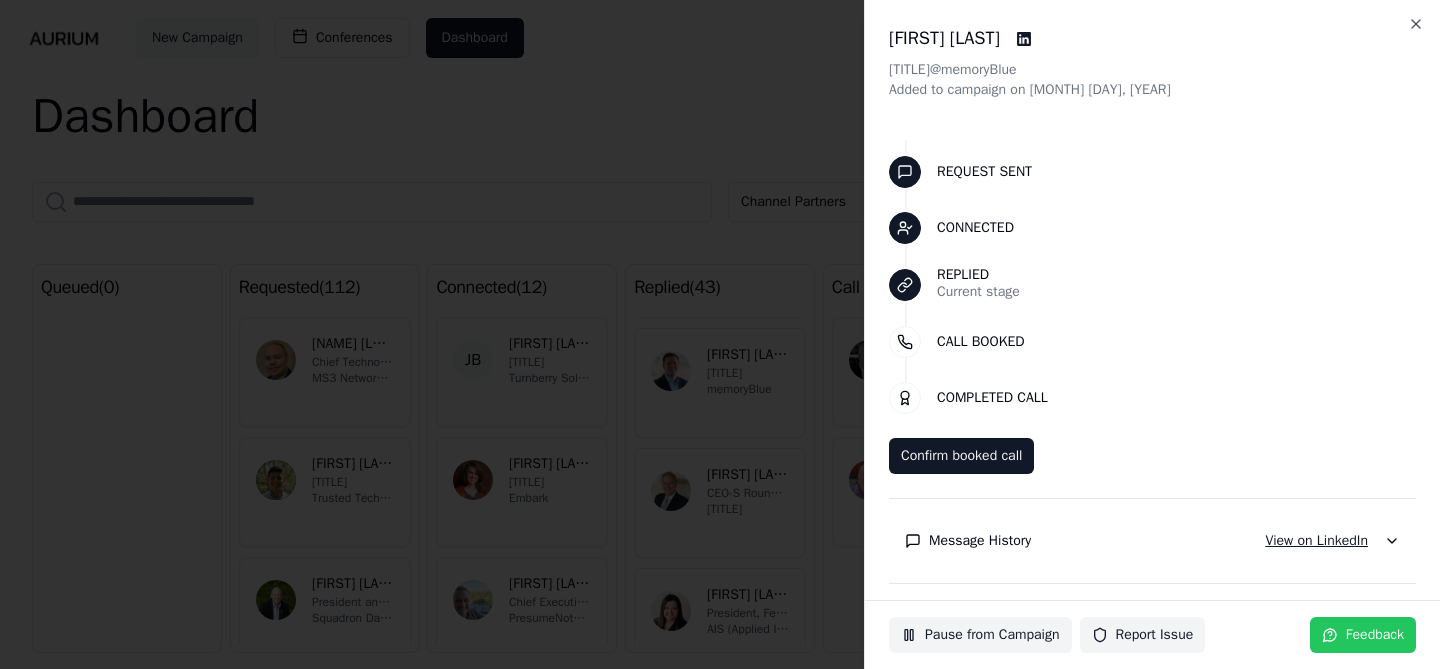 click on "View on LinkedIn" at bounding box center (1316, 541) 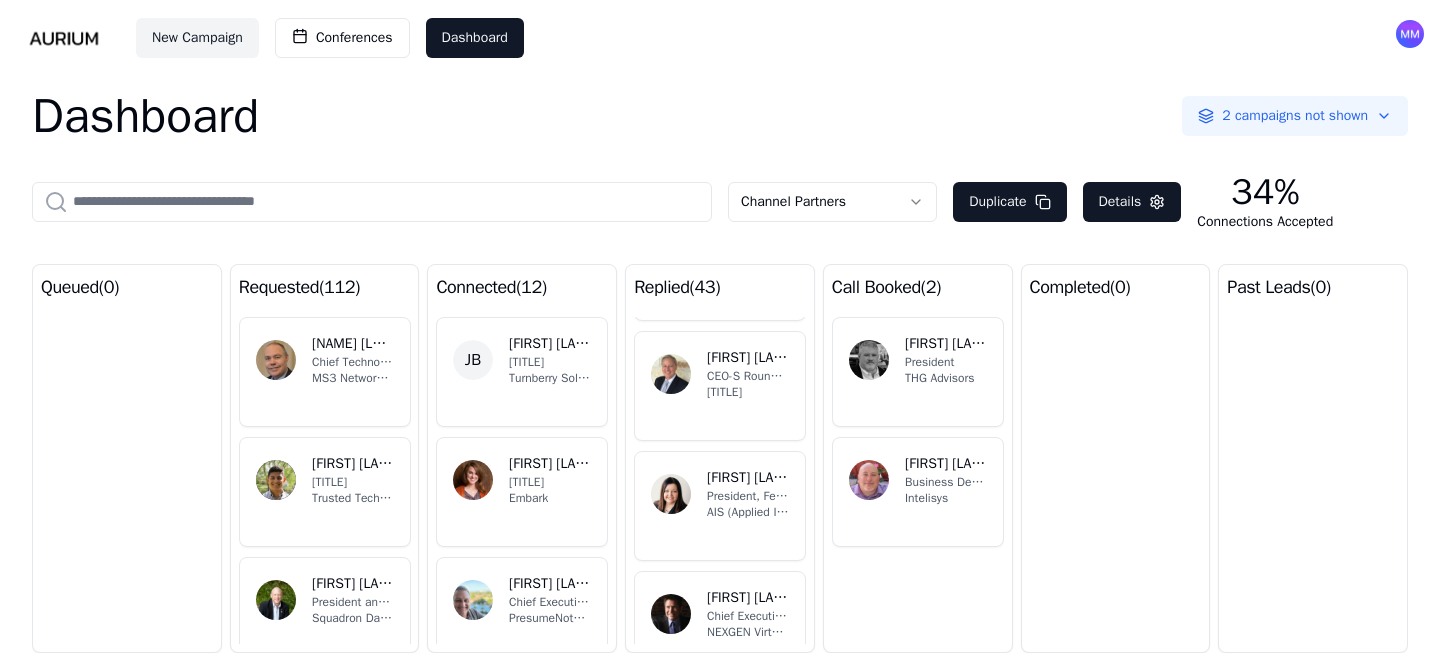 scroll, scrollTop: 2162, scrollLeft: 0, axis: vertical 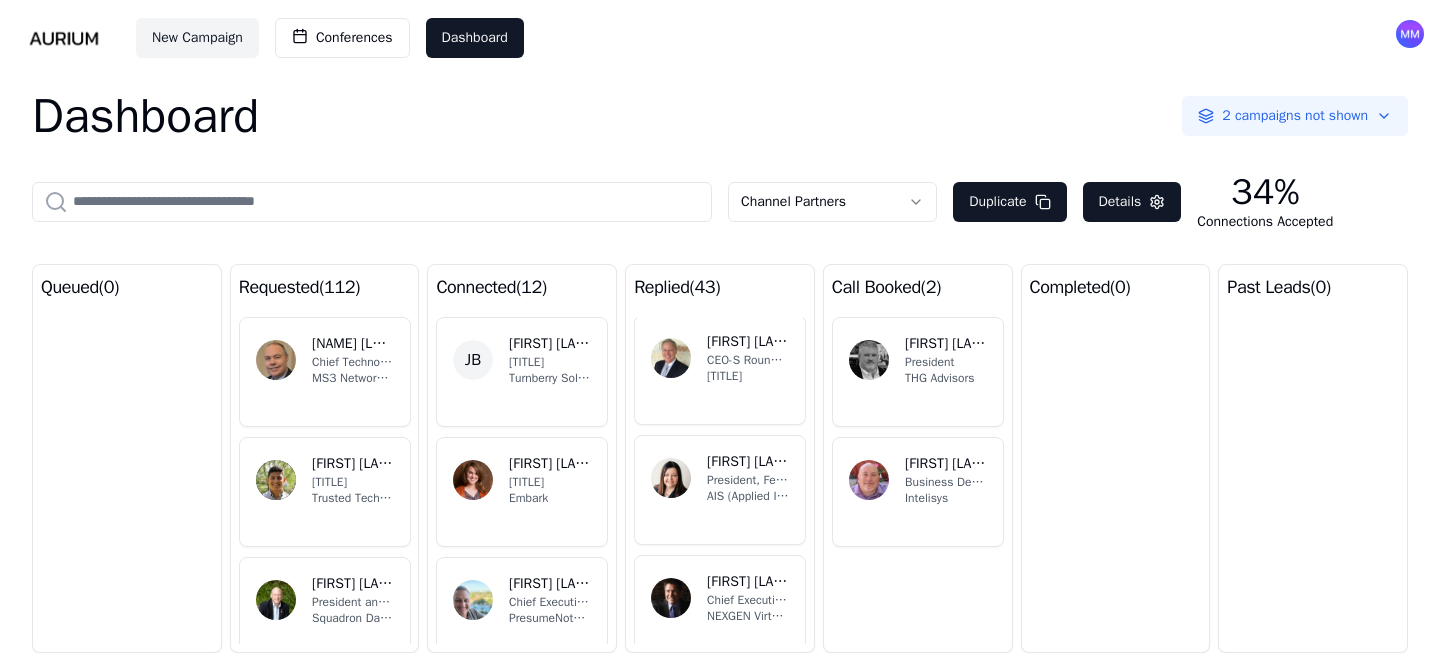 click on "[FIRST] [LAST] CEO-S [COMPANY]" at bounding box center [720, 370] 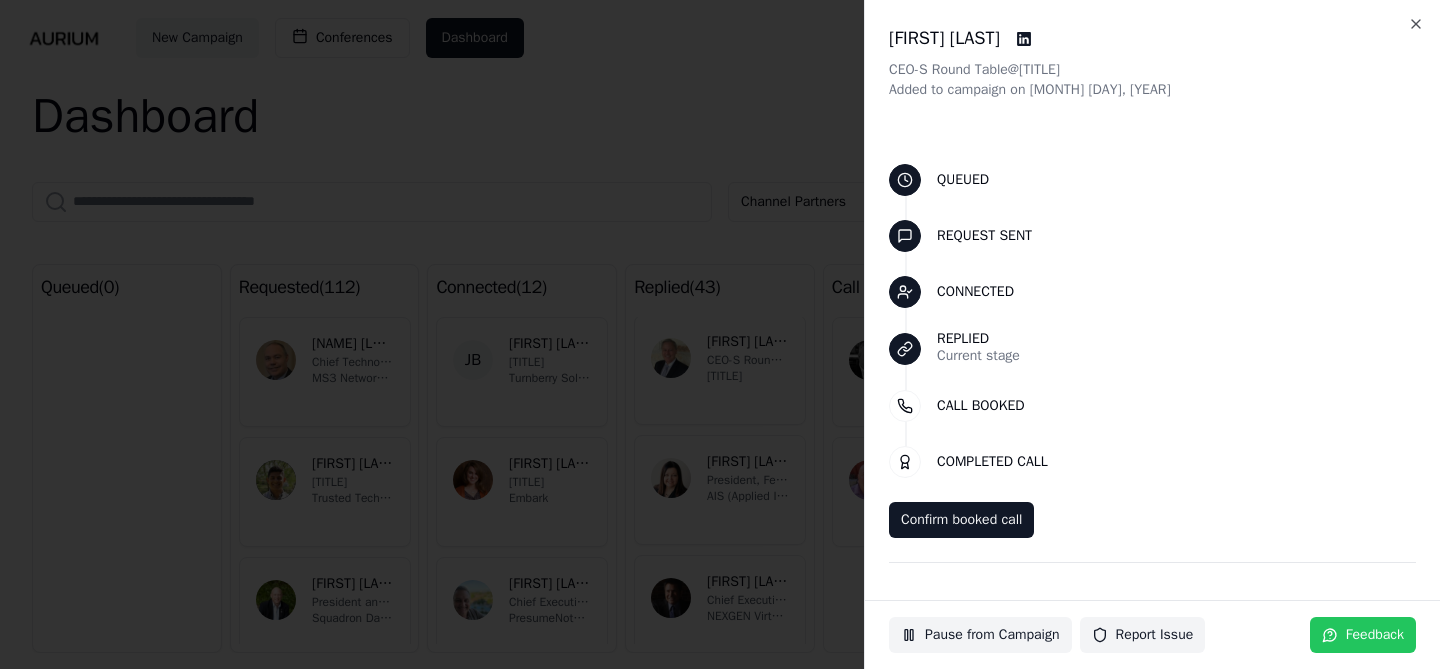 scroll, scrollTop: 64, scrollLeft: 0, axis: vertical 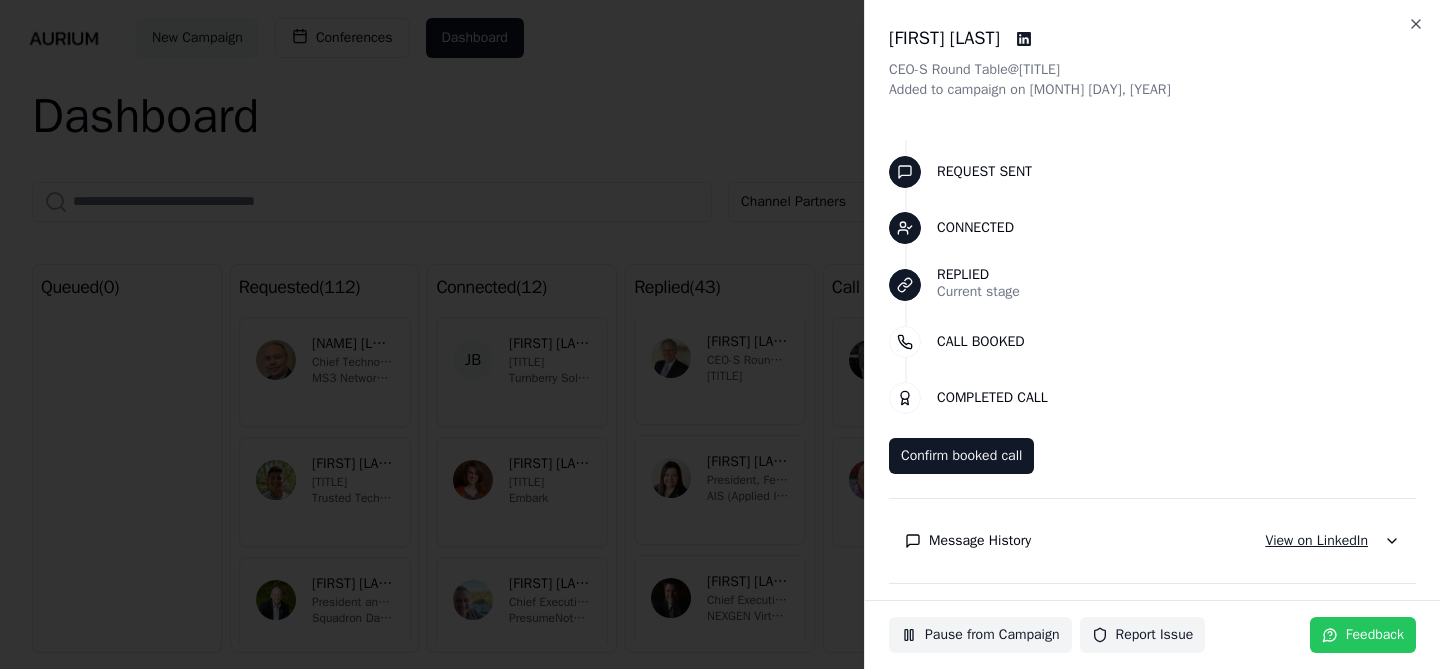 click on "View on LinkedIn" at bounding box center (1316, 541) 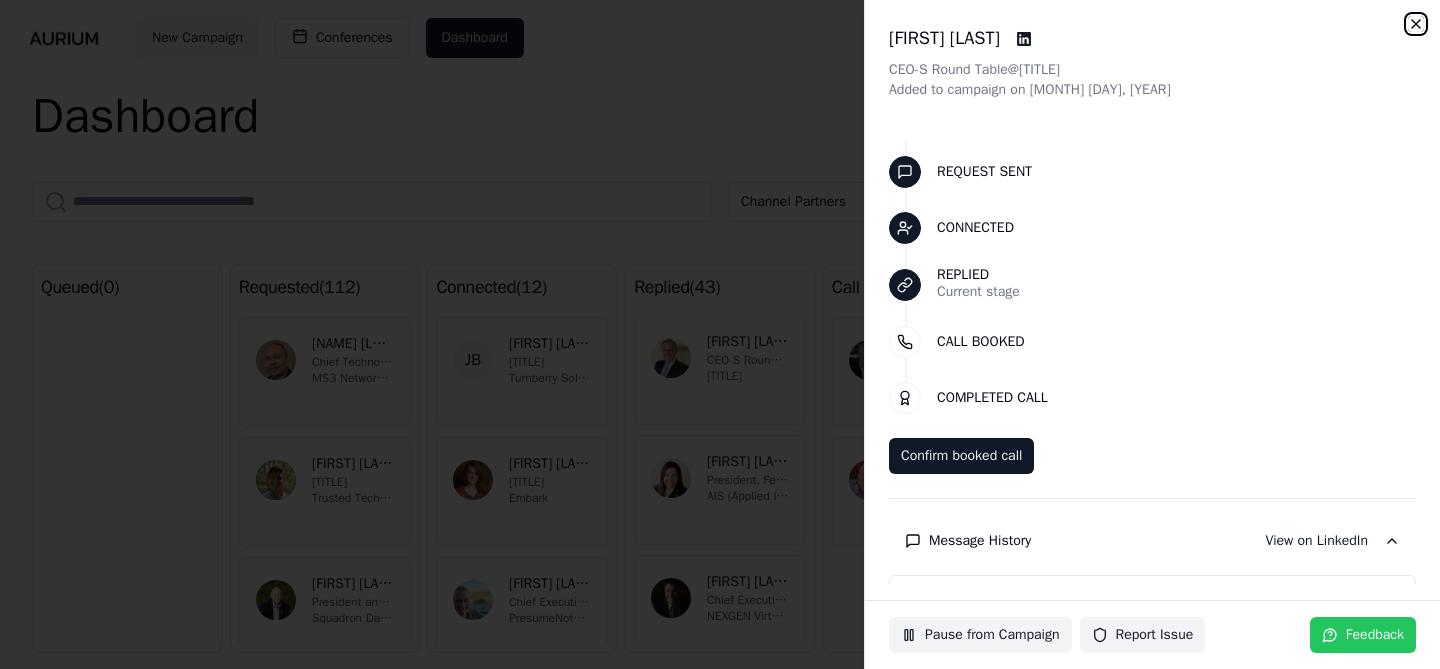 click 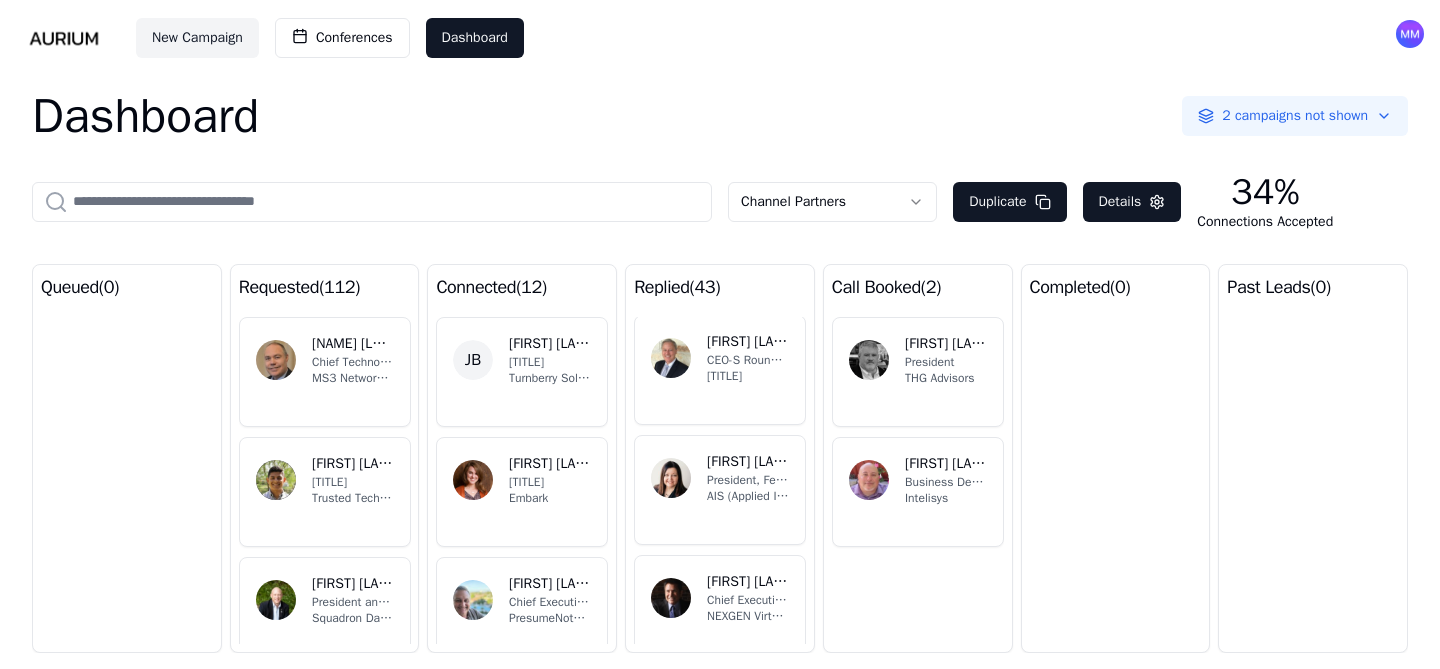 click on "[TITLE] [FIRST] [LAST] [TITLE], [PRODUCT] ([PRODUCT] & [PRODUCT])" at bounding box center [720, 490] 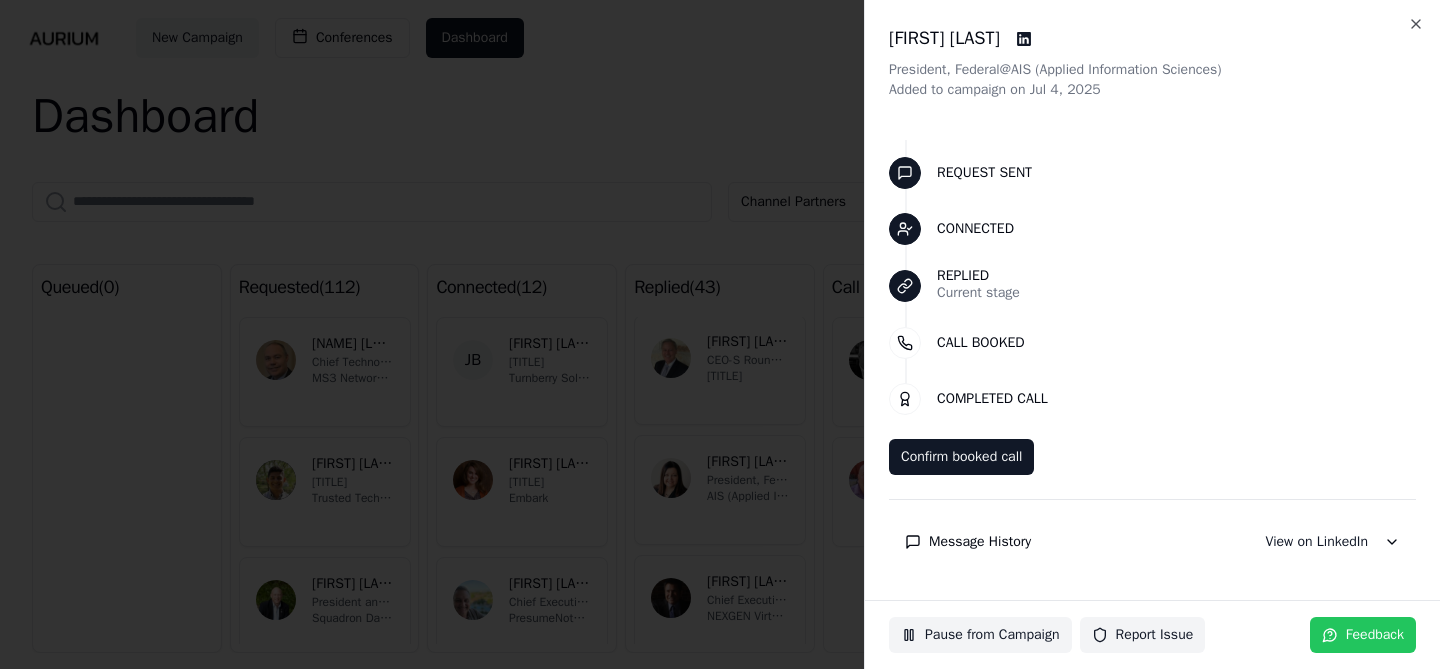 scroll, scrollTop: 64, scrollLeft: 0, axis: vertical 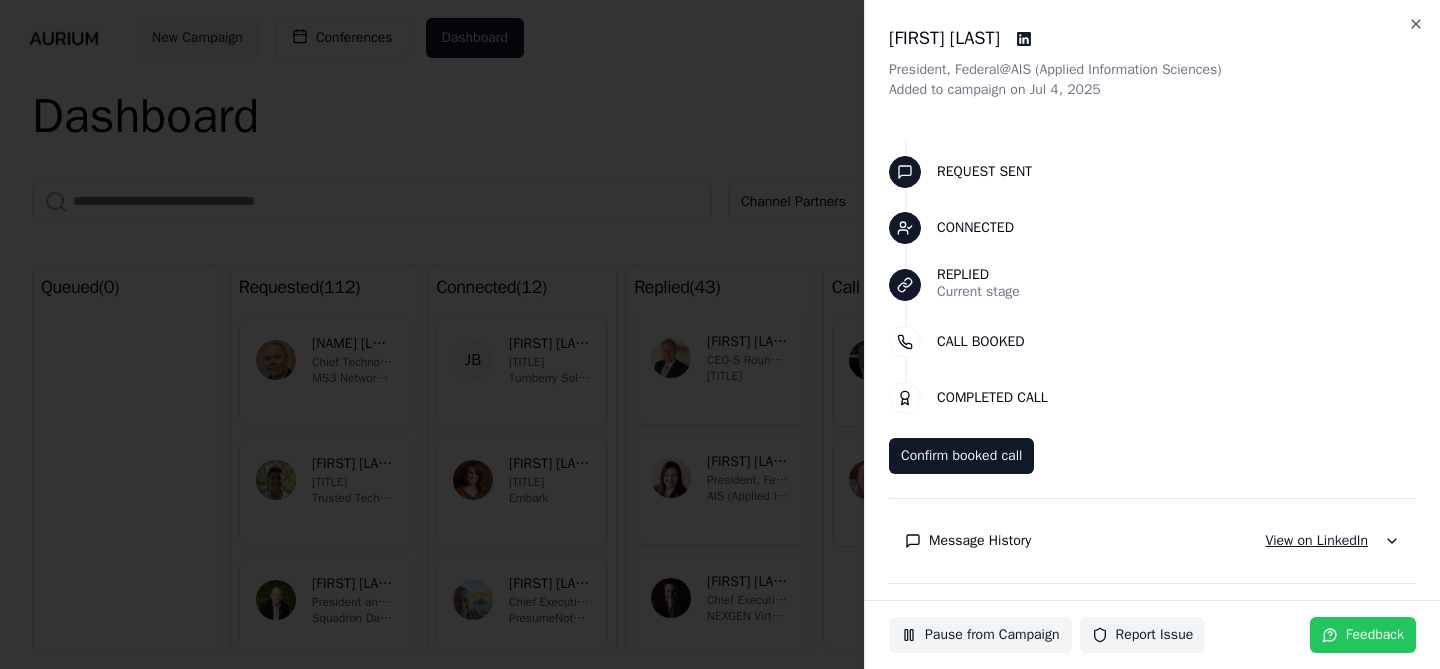 click on "View on LinkedIn" at bounding box center [1316, 541] 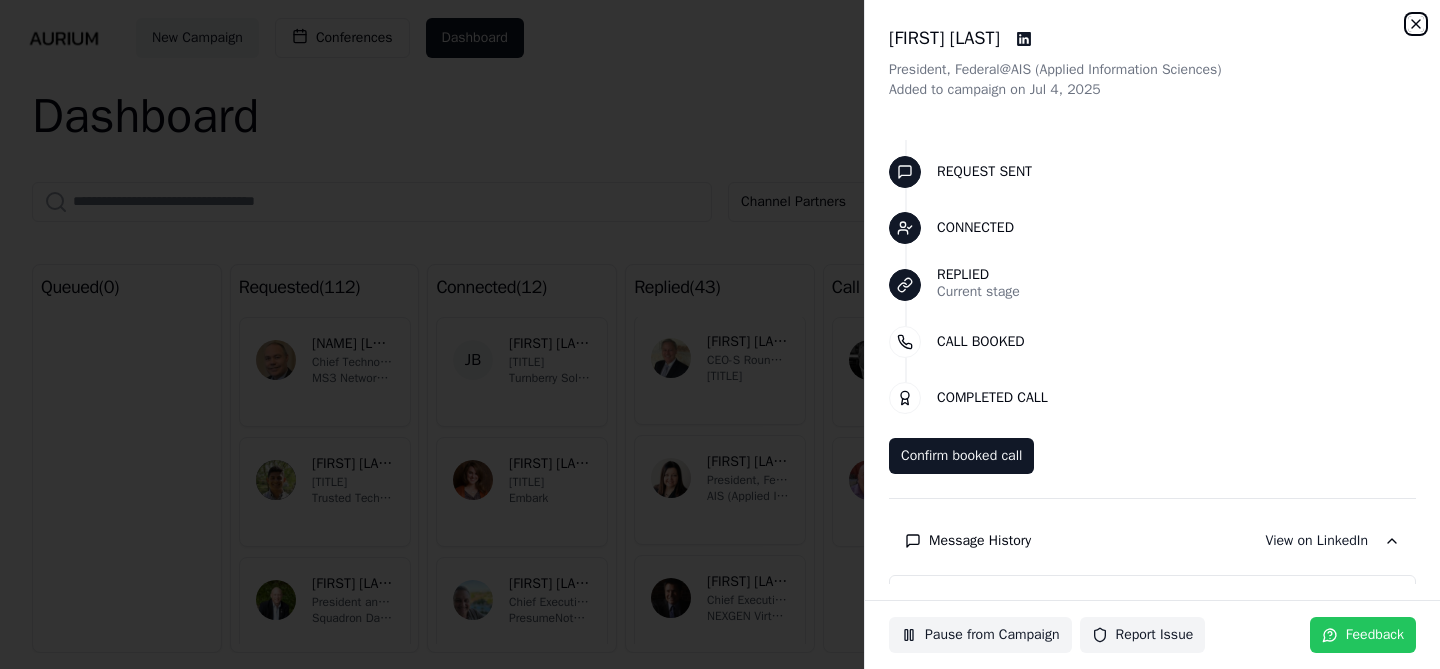 click 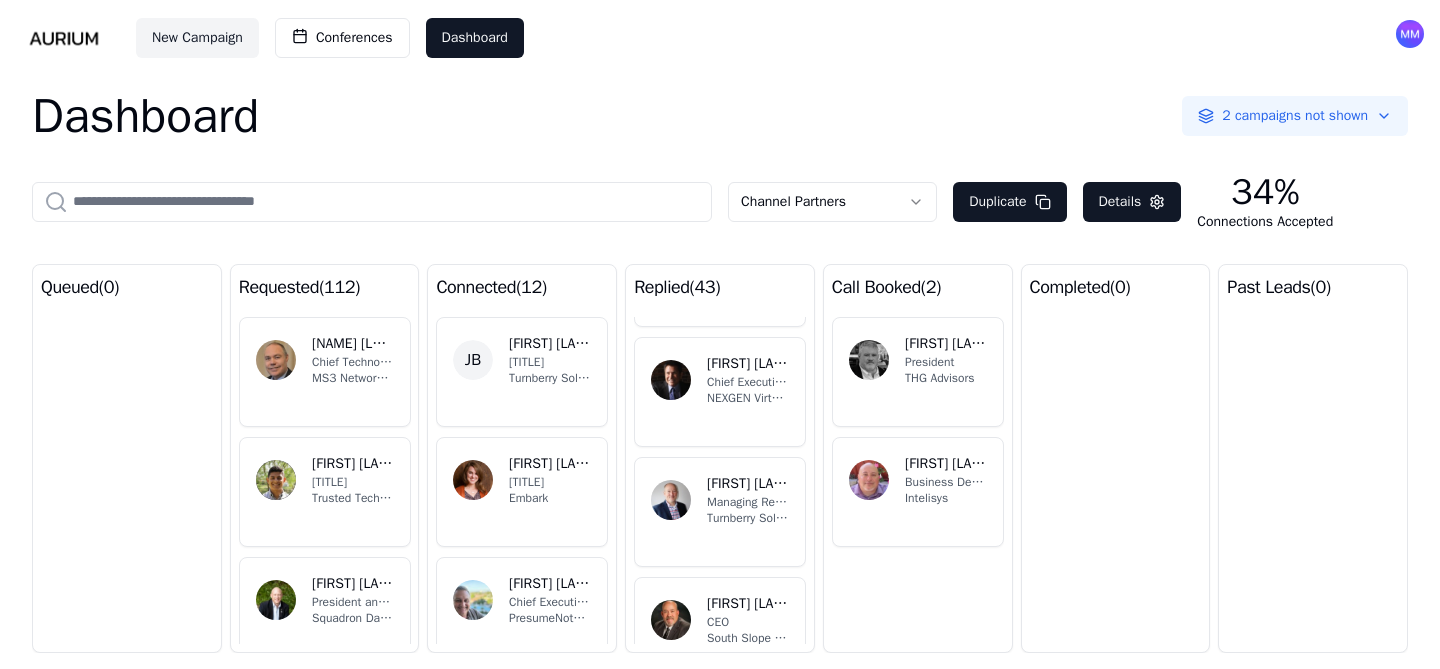 scroll, scrollTop: 2396, scrollLeft: 0, axis: vertical 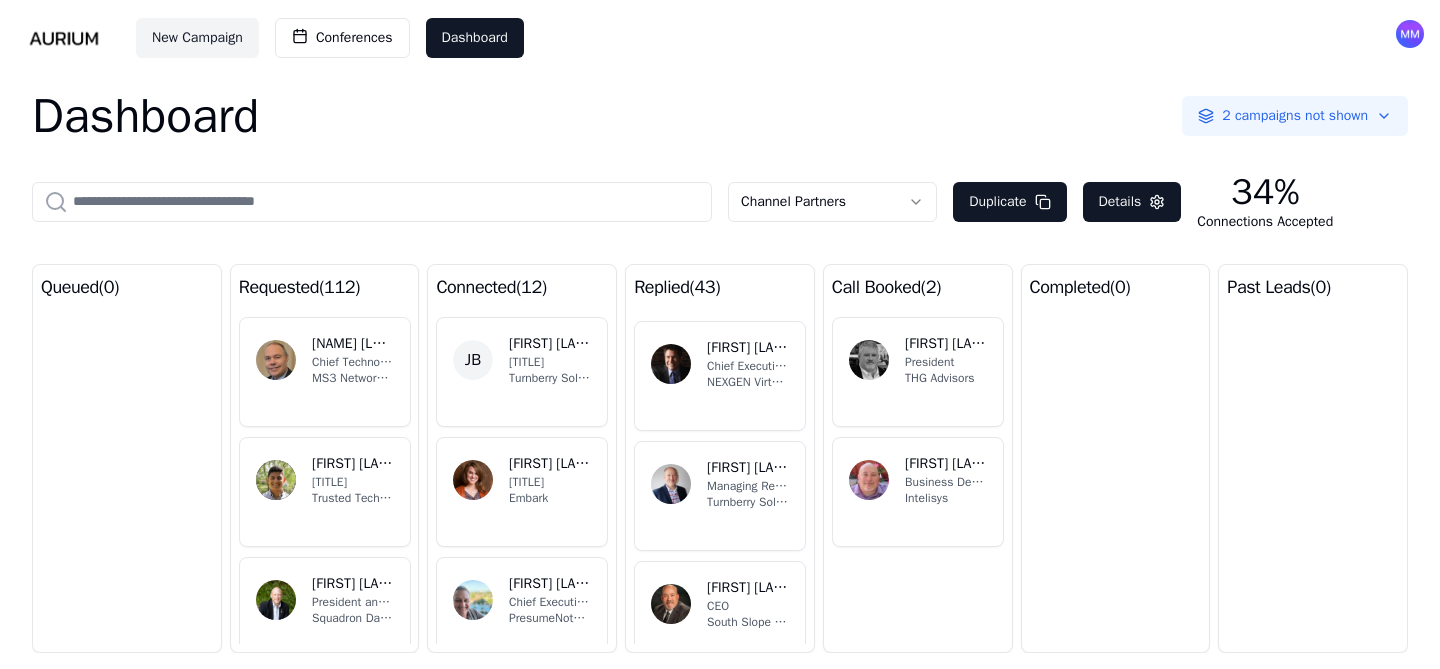 click on "Chief Executive Officer" at bounding box center [748, 366] 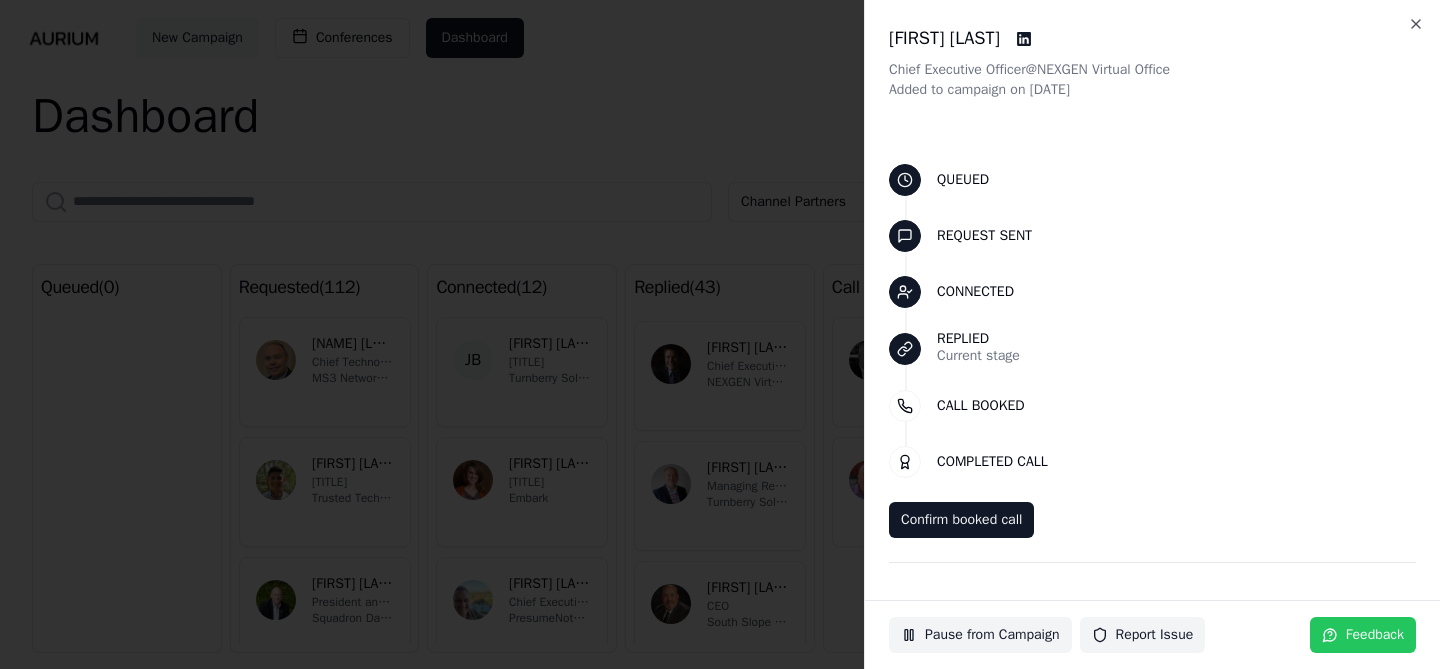 scroll, scrollTop: 64, scrollLeft: 0, axis: vertical 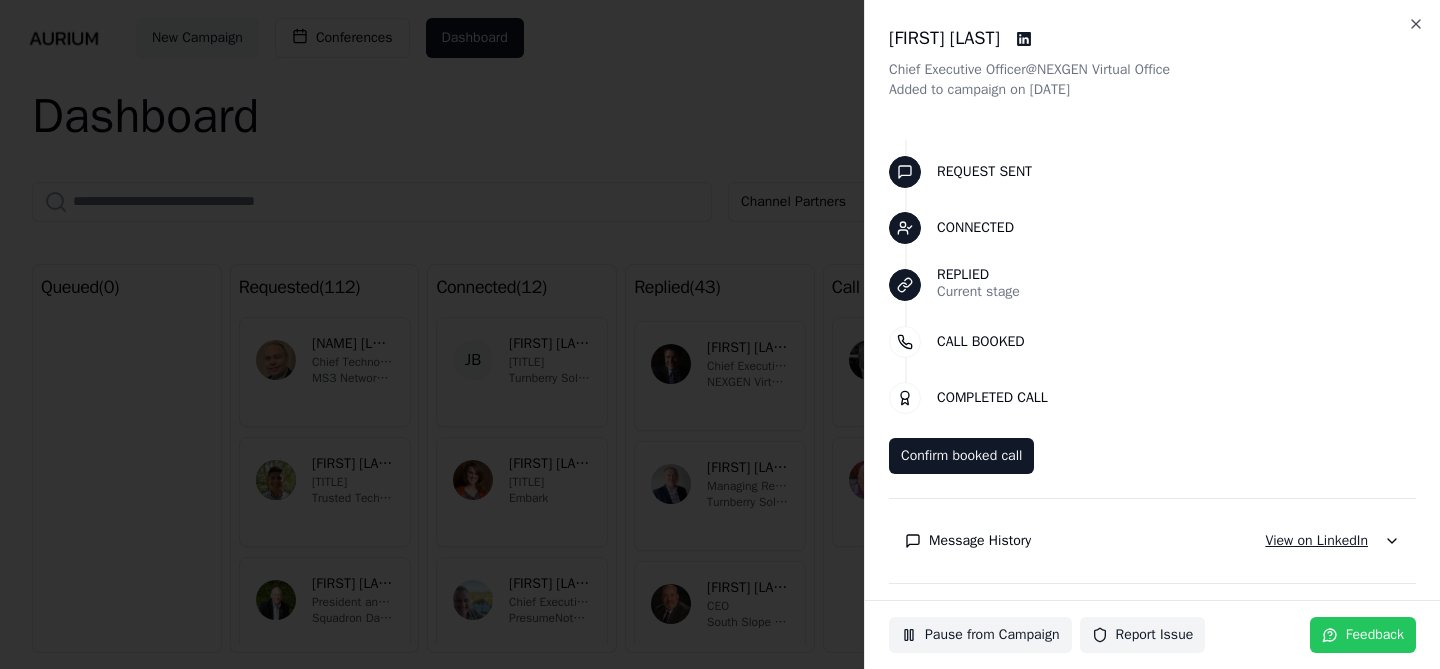 click on "View on LinkedIn" at bounding box center [1316, 541] 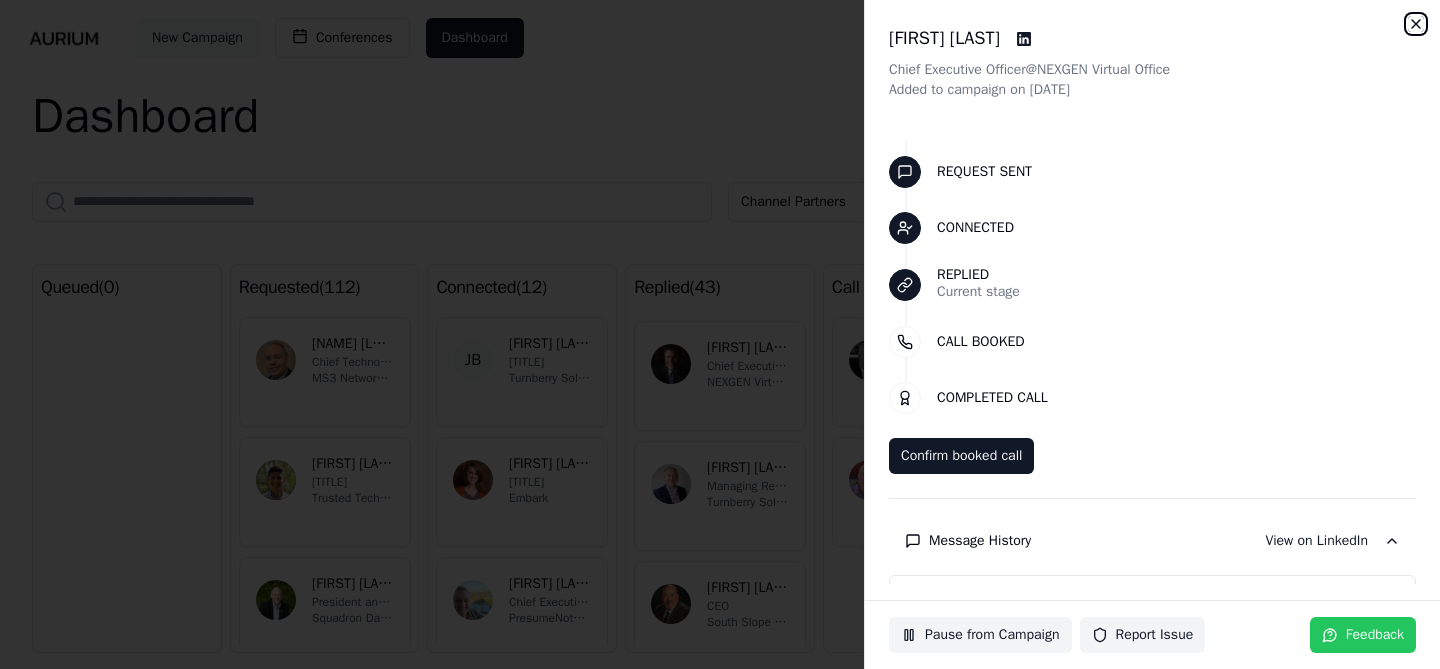 click 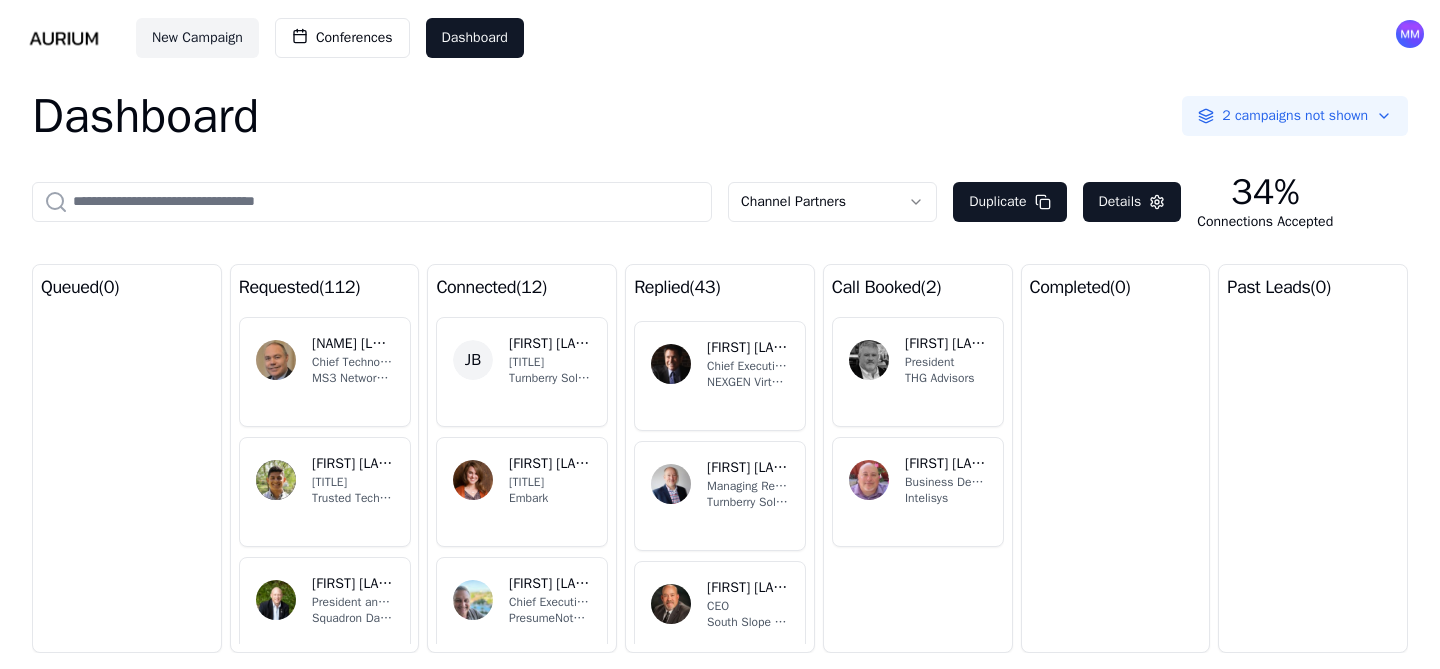 click on "JC [LAST] Managing Regional Partner  Turnberry Solutions" at bounding box center (720, 496) 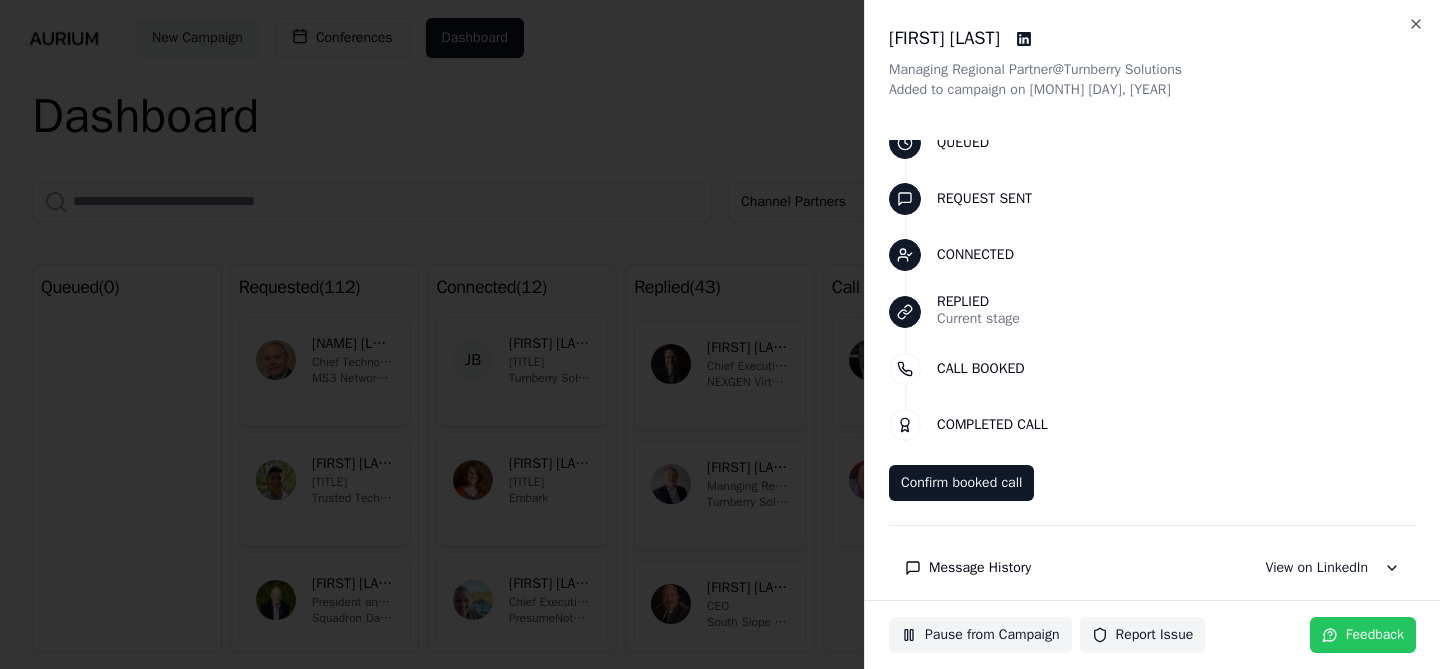 scroll, scrollTop: 64, scrollLeft: 0, axis: vertical 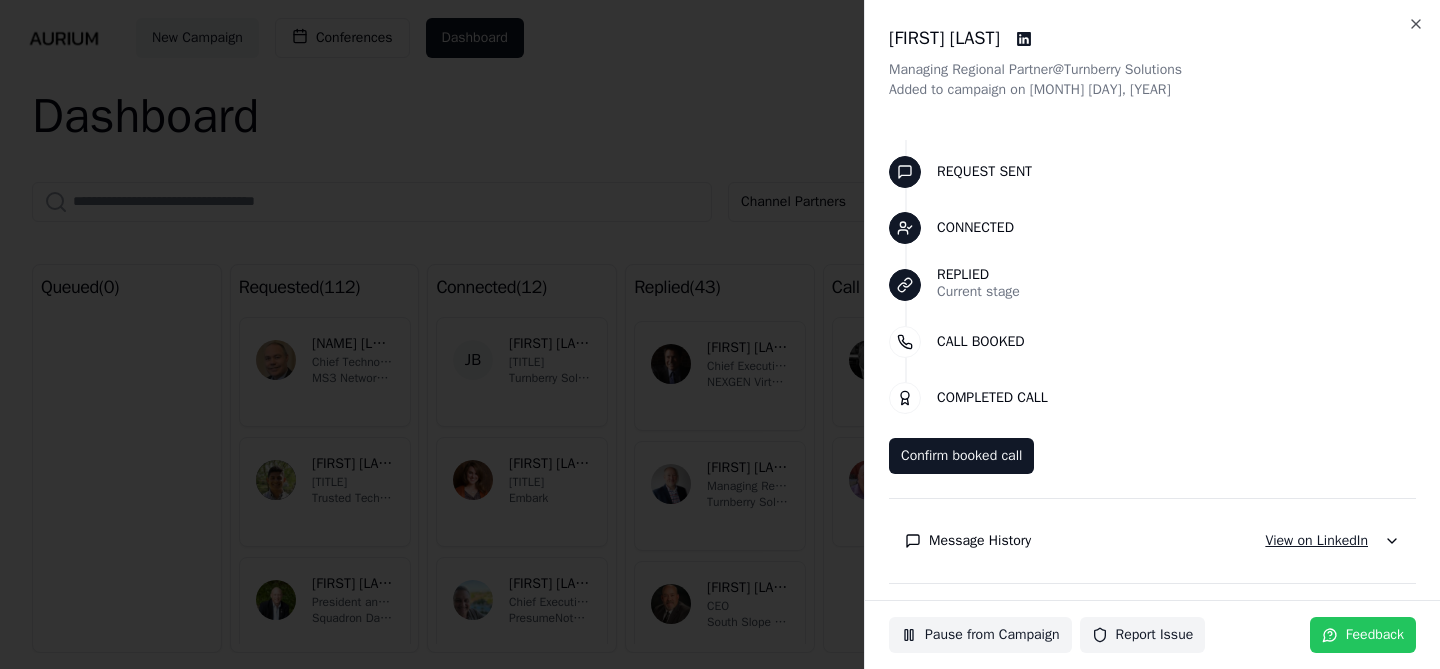 click on "View on LinkedIn" at bounding box center (1316, 541) 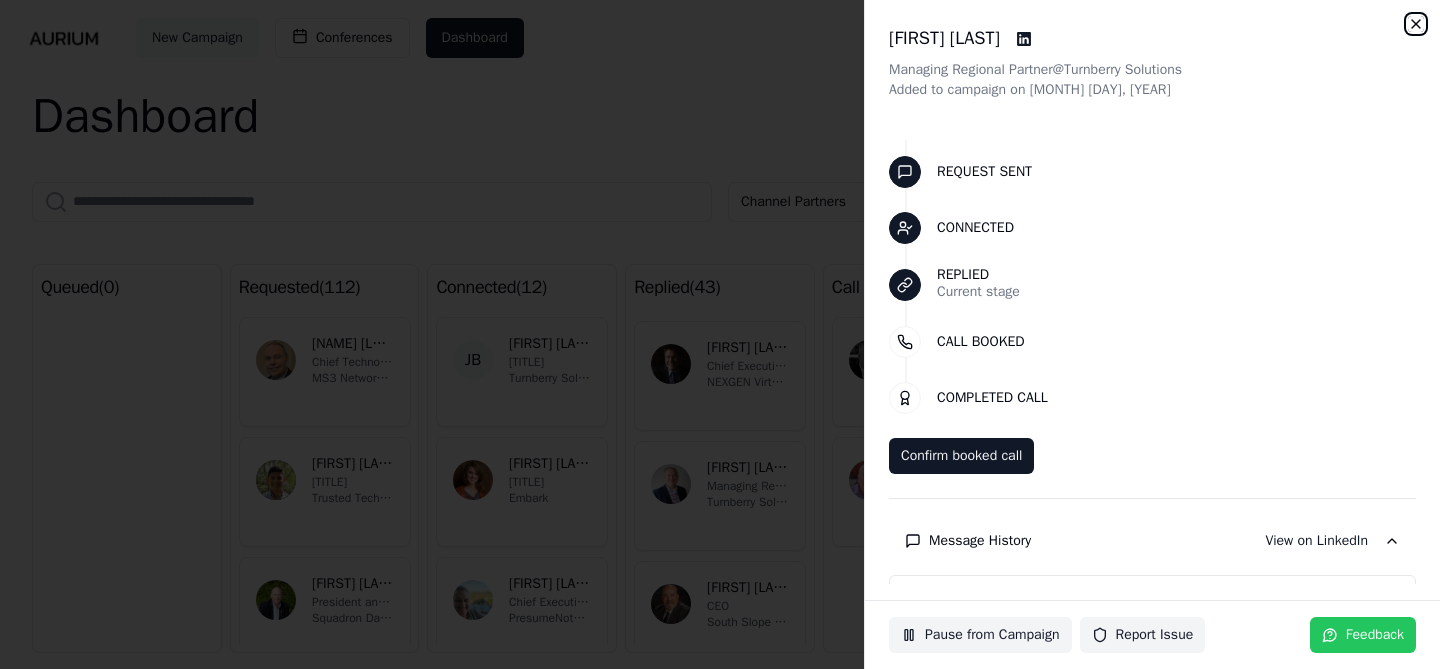 click 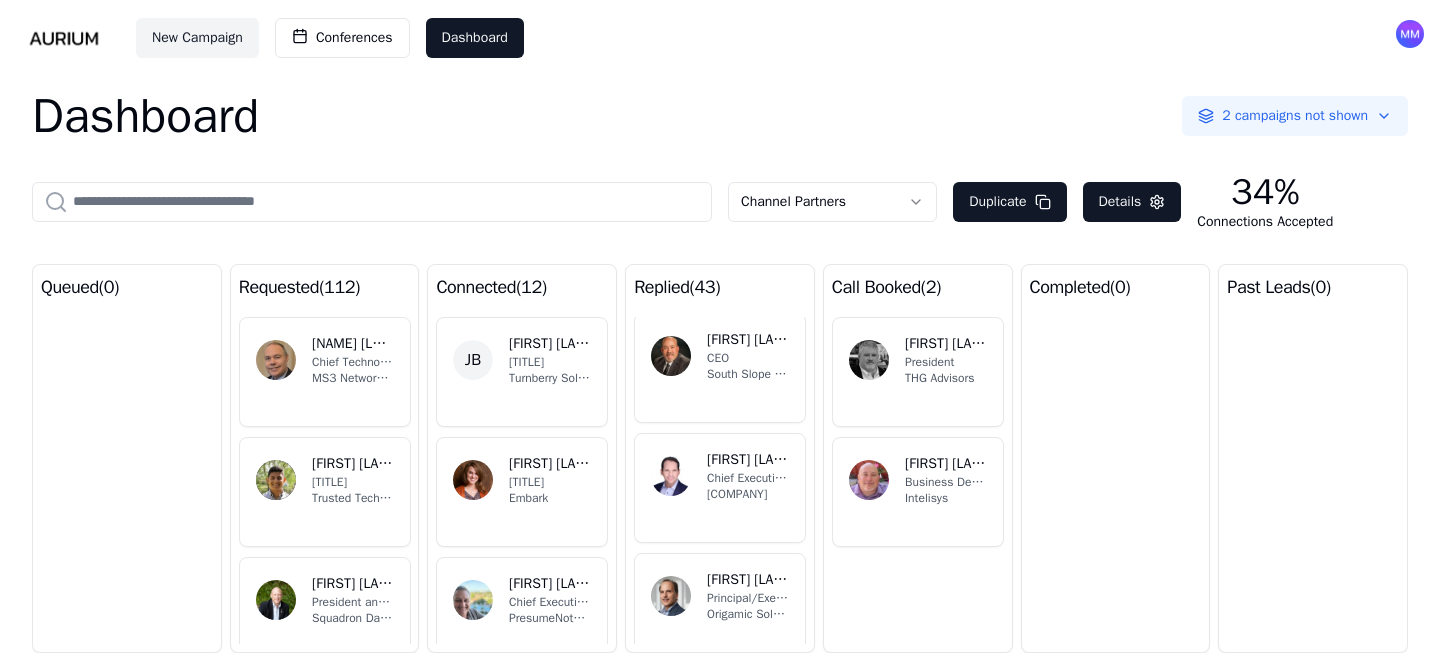 scroll, scrollTop: 2652, scrollLeft: 0, axis: vertical 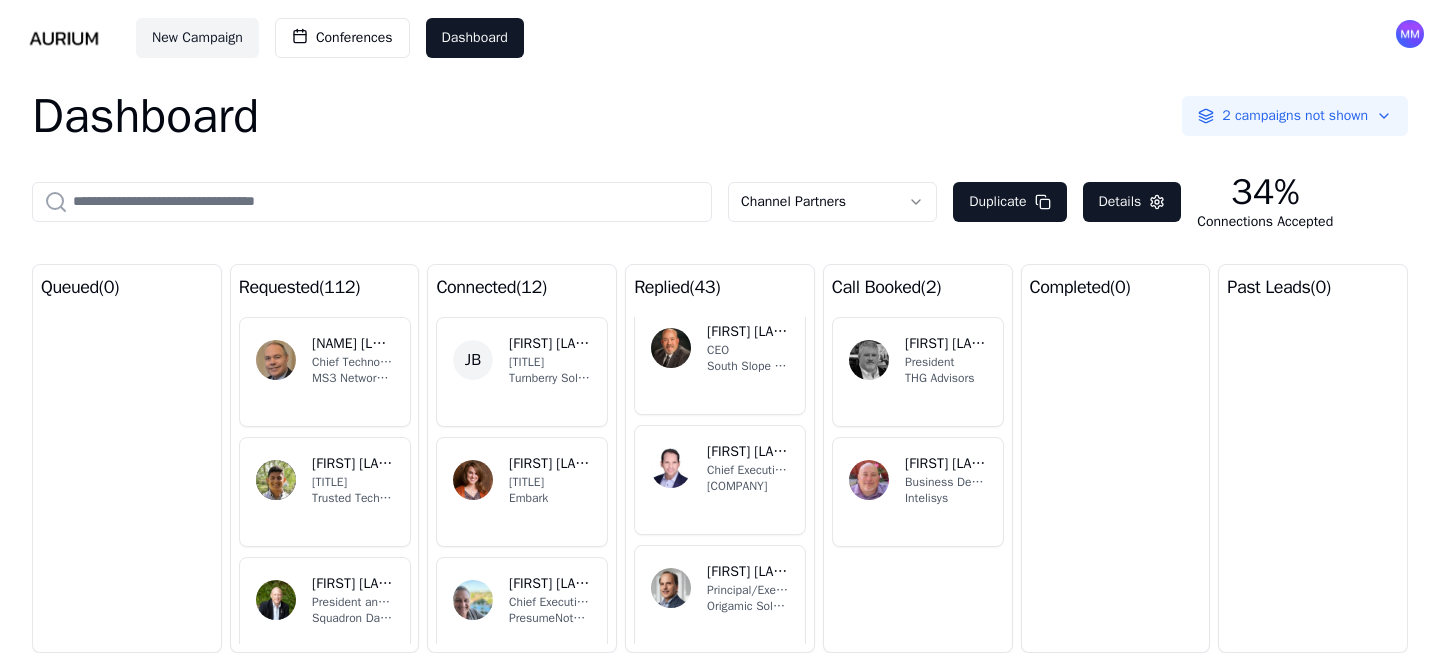 click on "South Slope Cooperative Communications Company" at bounding box center [748, 366] 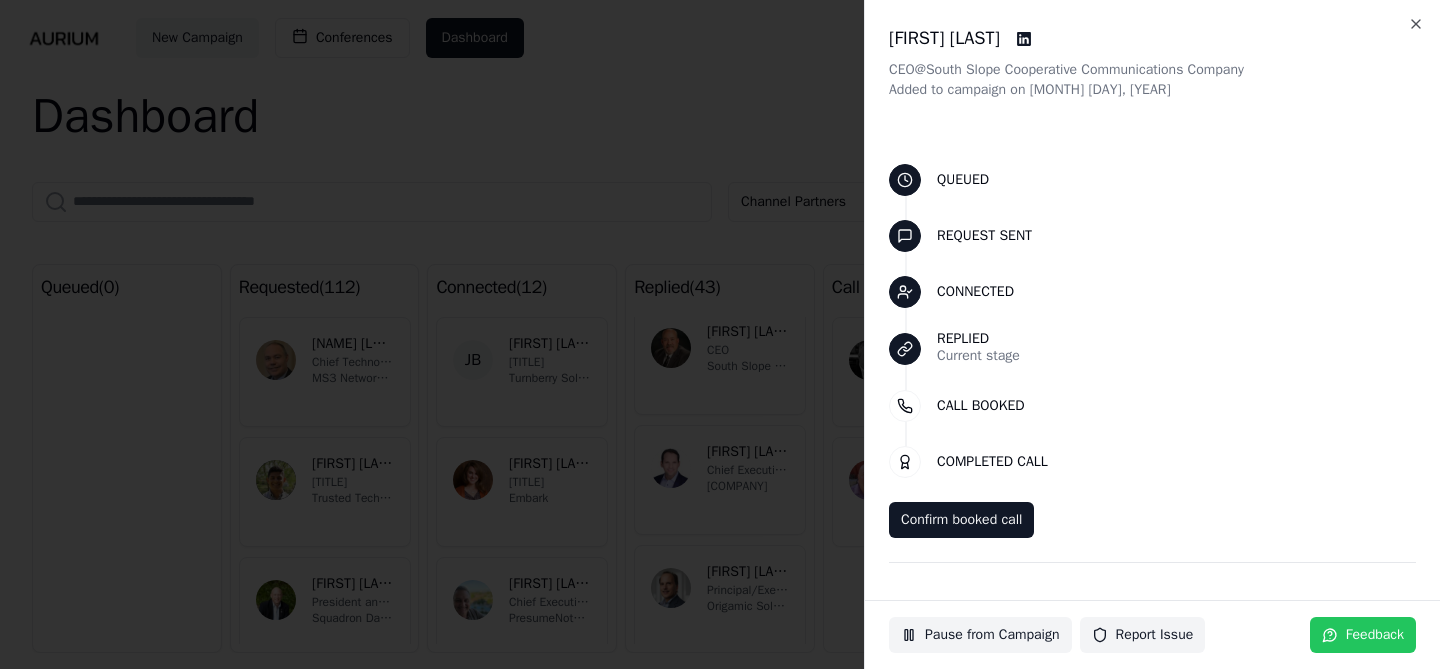 scroll, scrollTop: 64, scrollLeft: 0, axis: vertical 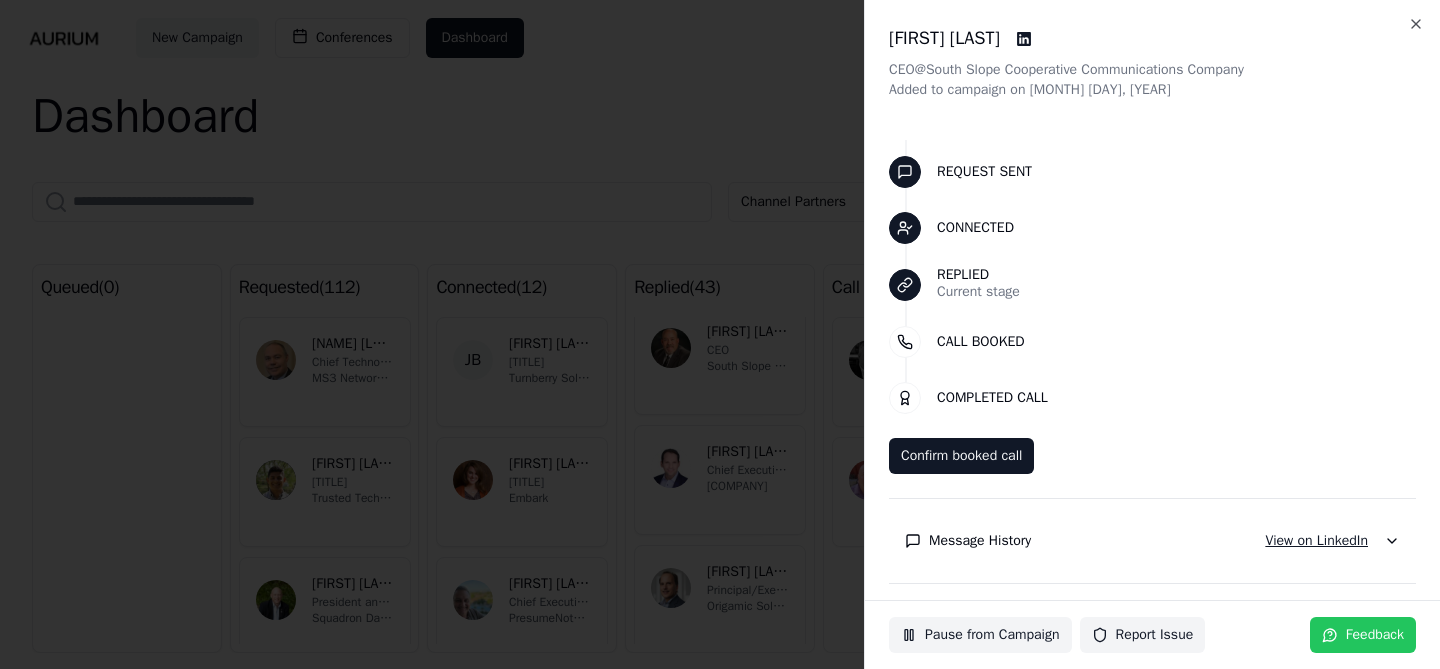 click on "View on LinkedIn" at bounding box center [1316, 541] 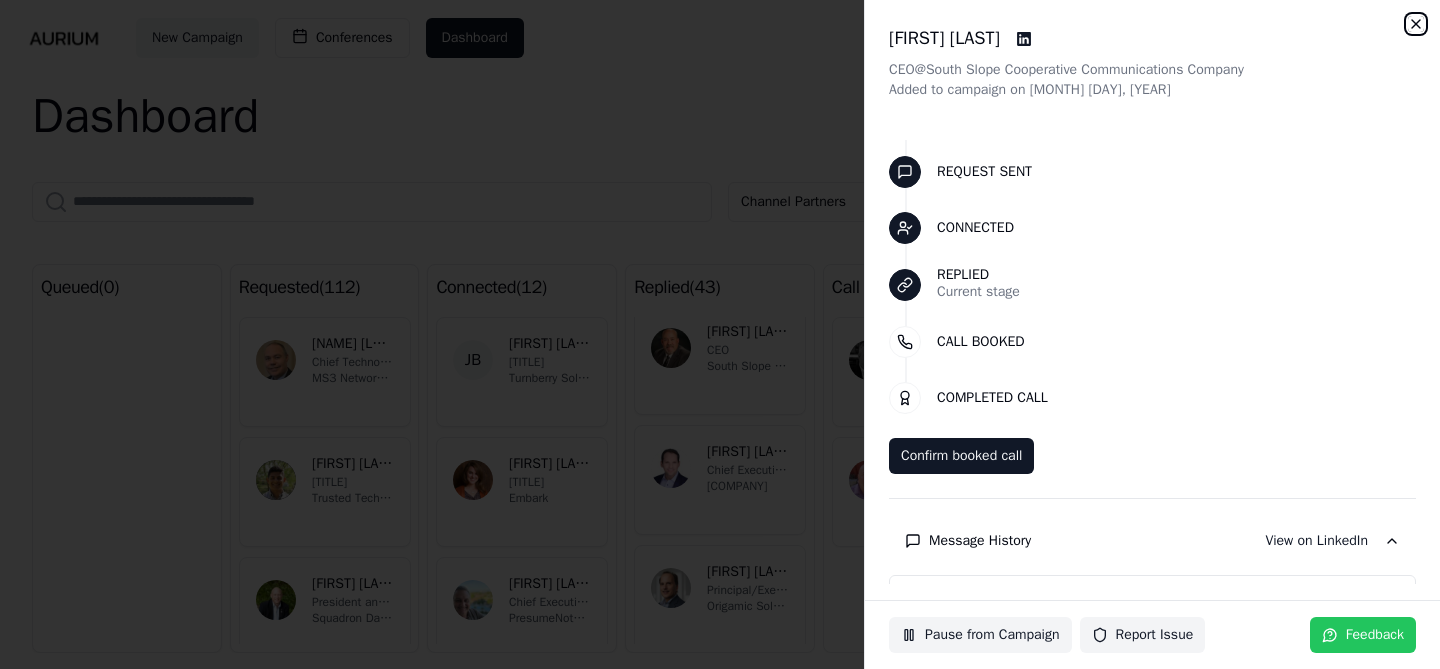 click 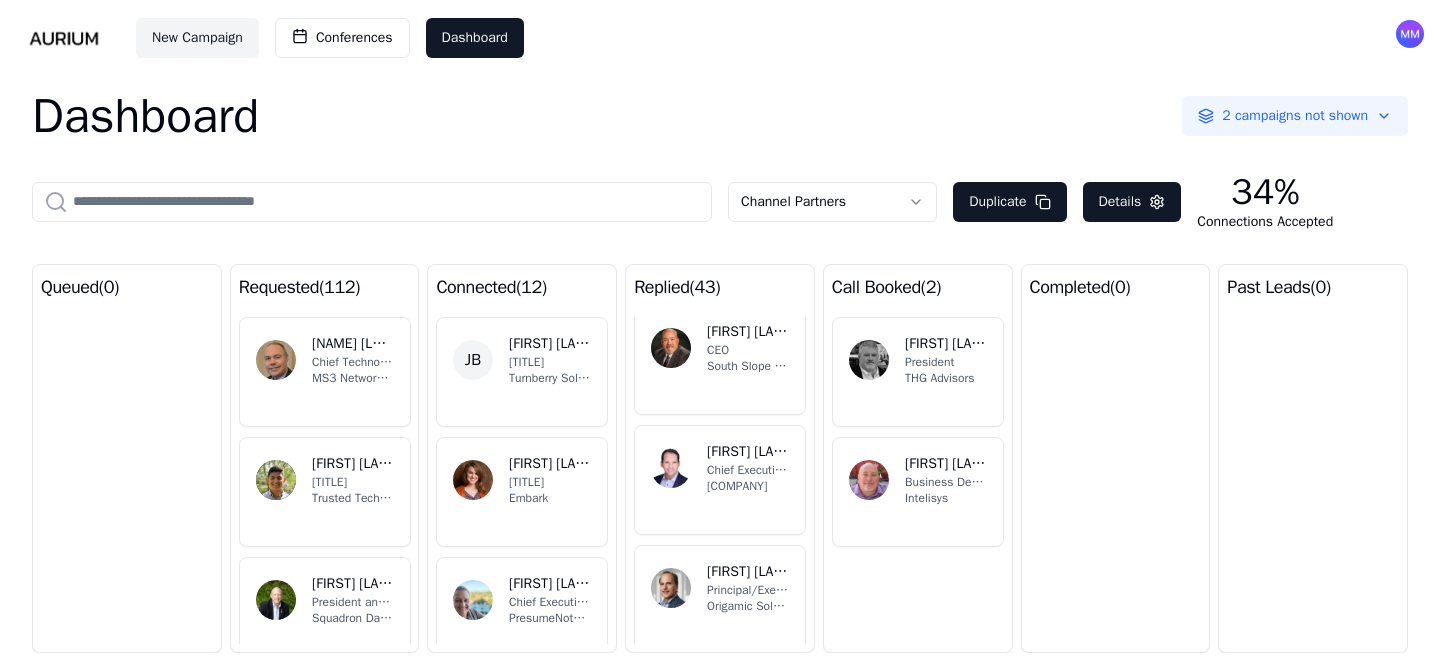 click on "[COMPANY]" at bounding box center (748, 486) 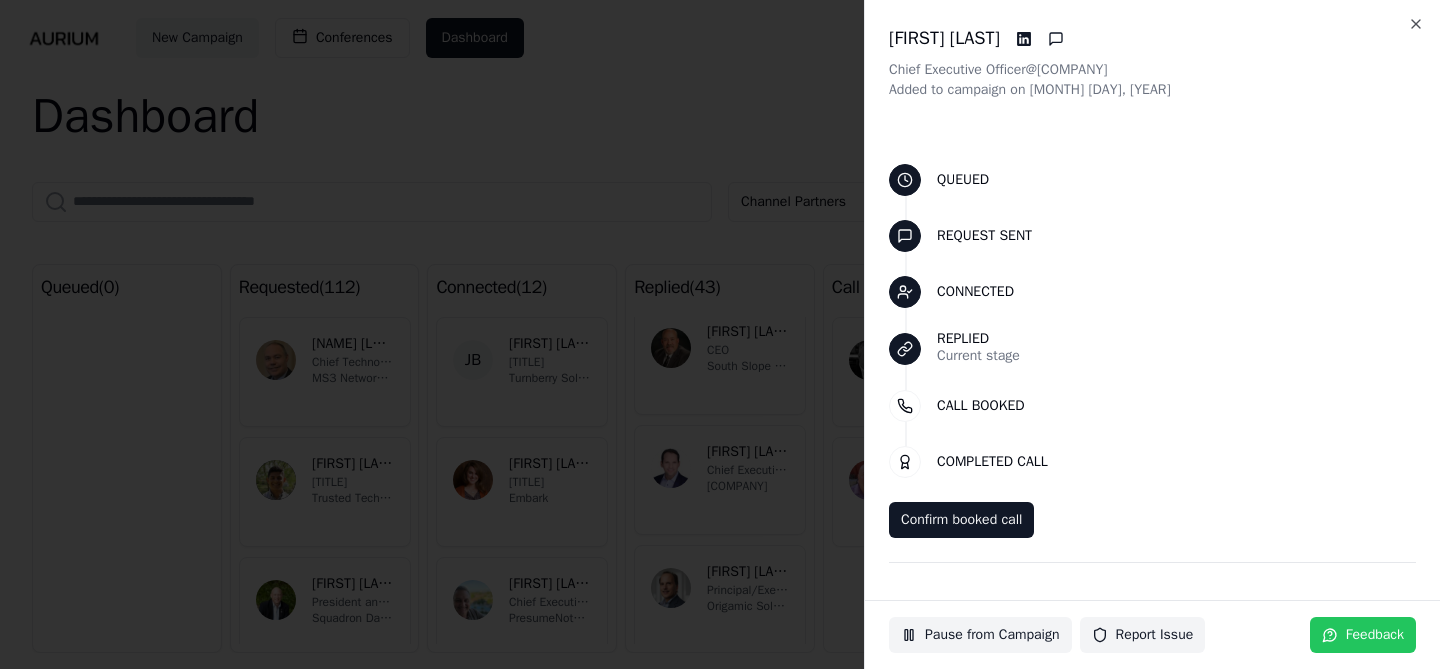 scroll, scrollTop: 64, scrollLeft: 0, axis: vertical 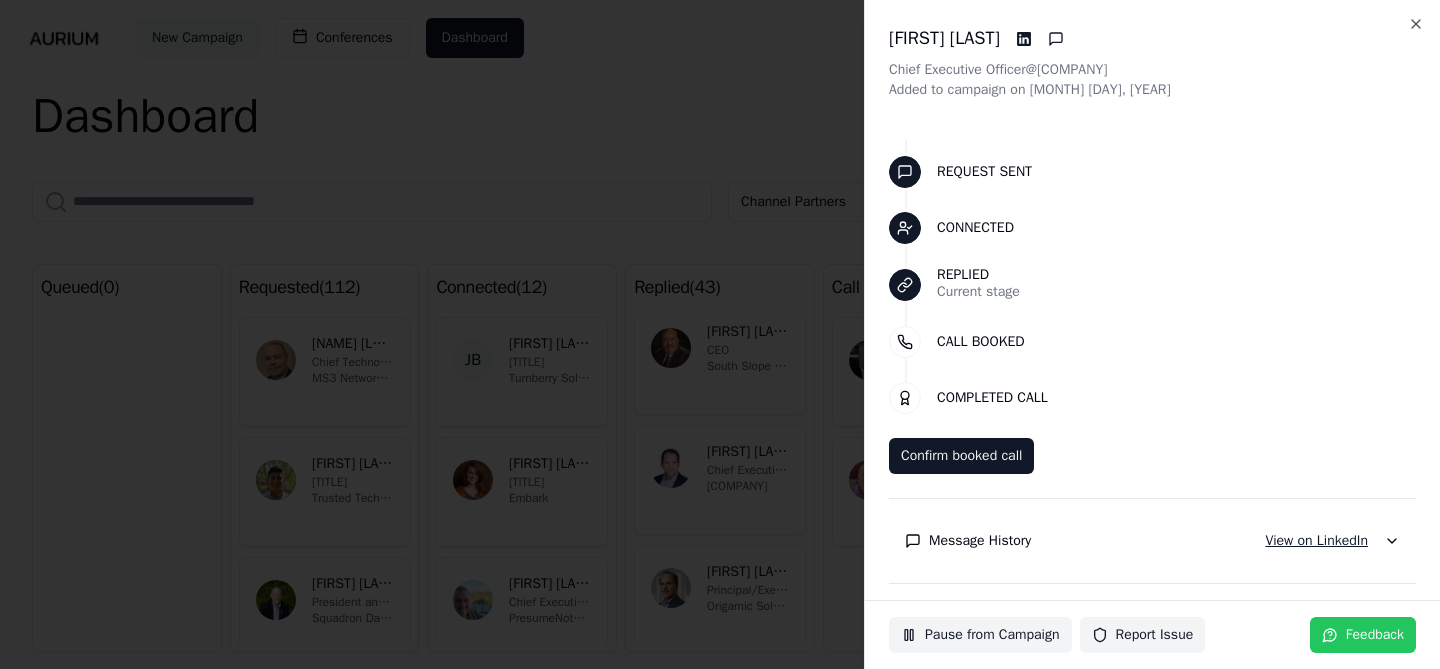 click on "View on LinkedIn" at bounding box center (1316, 541) 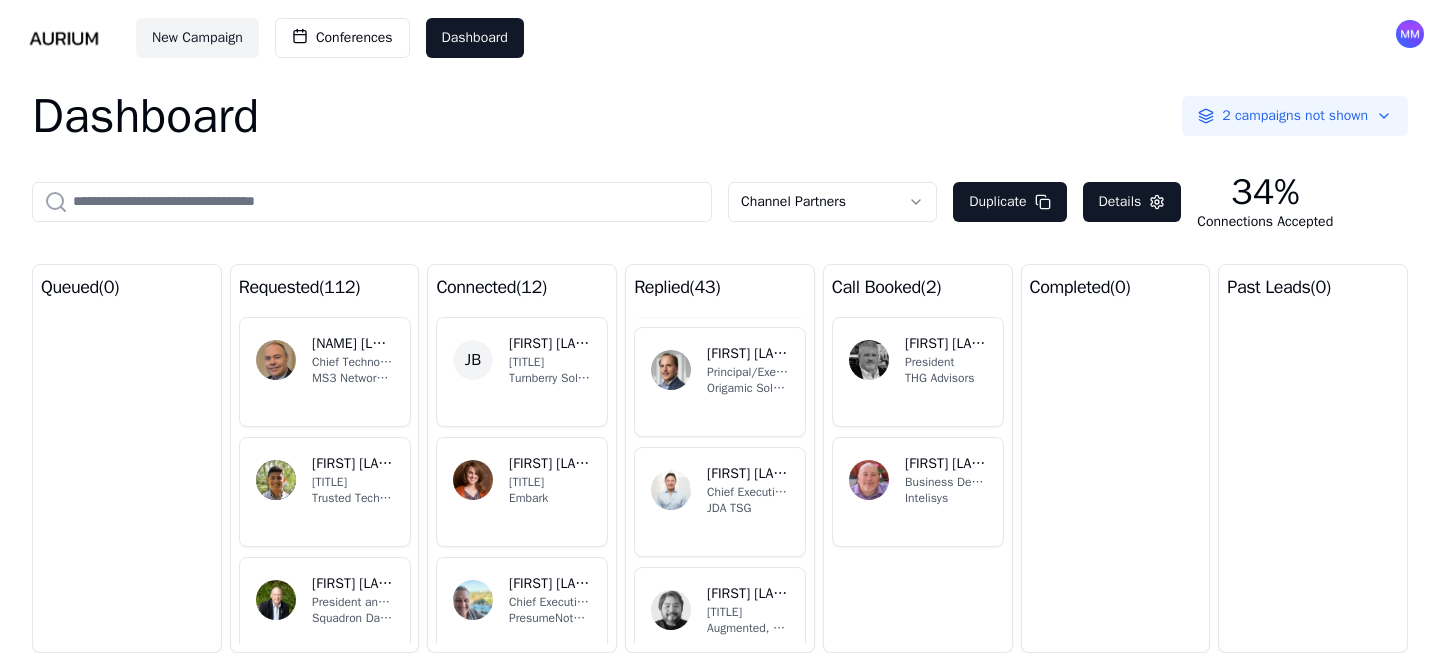 scroll, scrollTop: 2878, scrollLeft: 0, axis: vertical 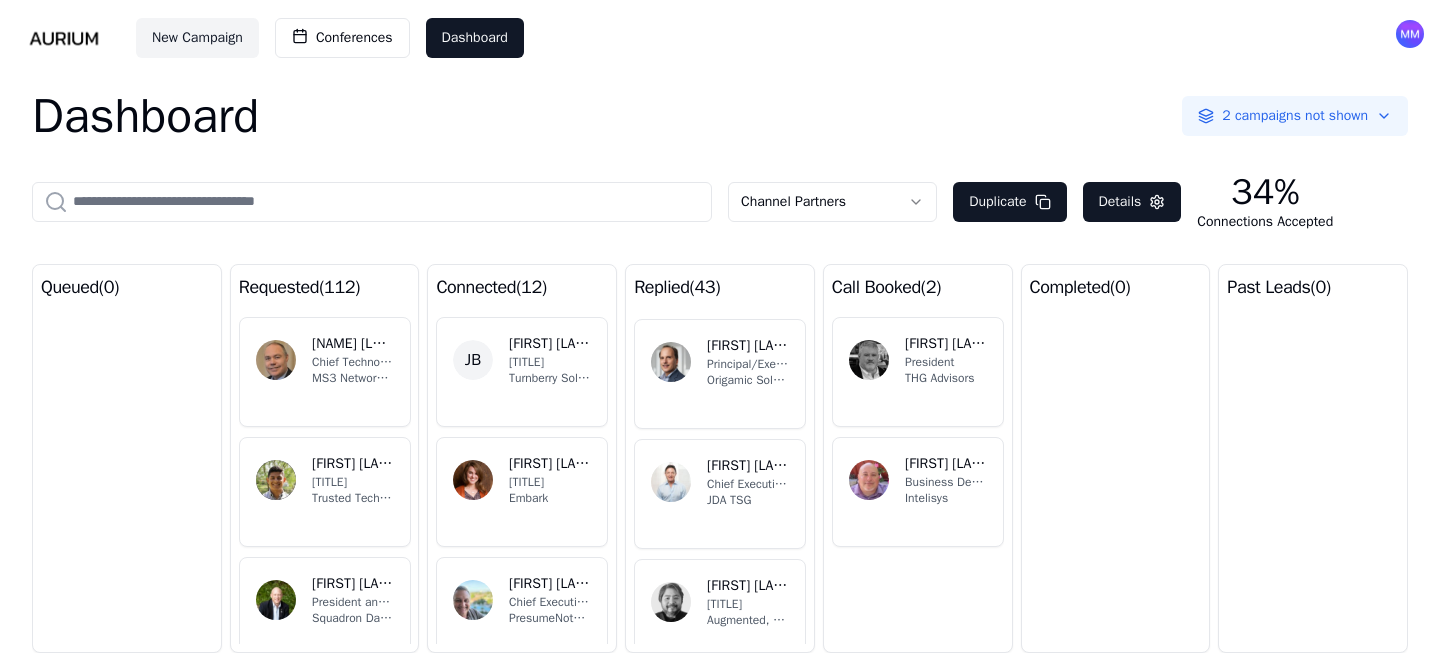 click on "Principal/Executive Consultant" at bounding box center [748, 364] 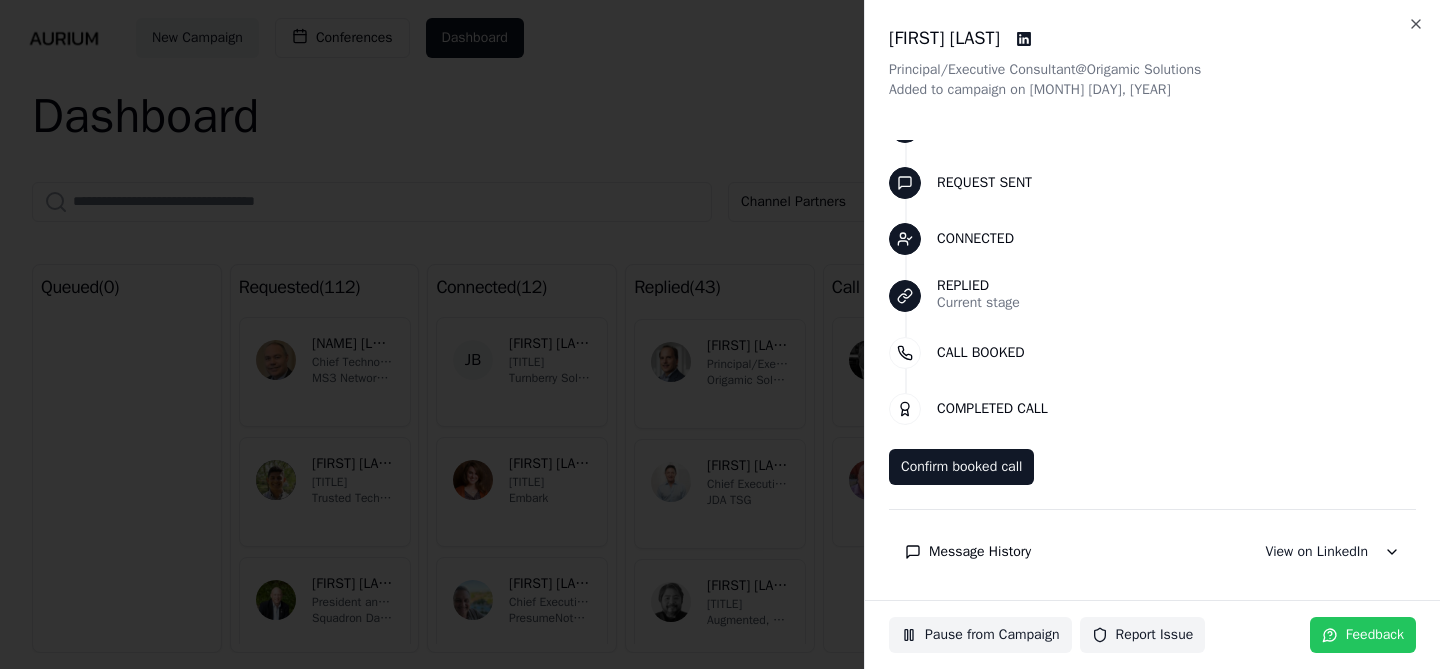 scroll, scrollTop: 64, scrollLeft: 0, axis: vertical 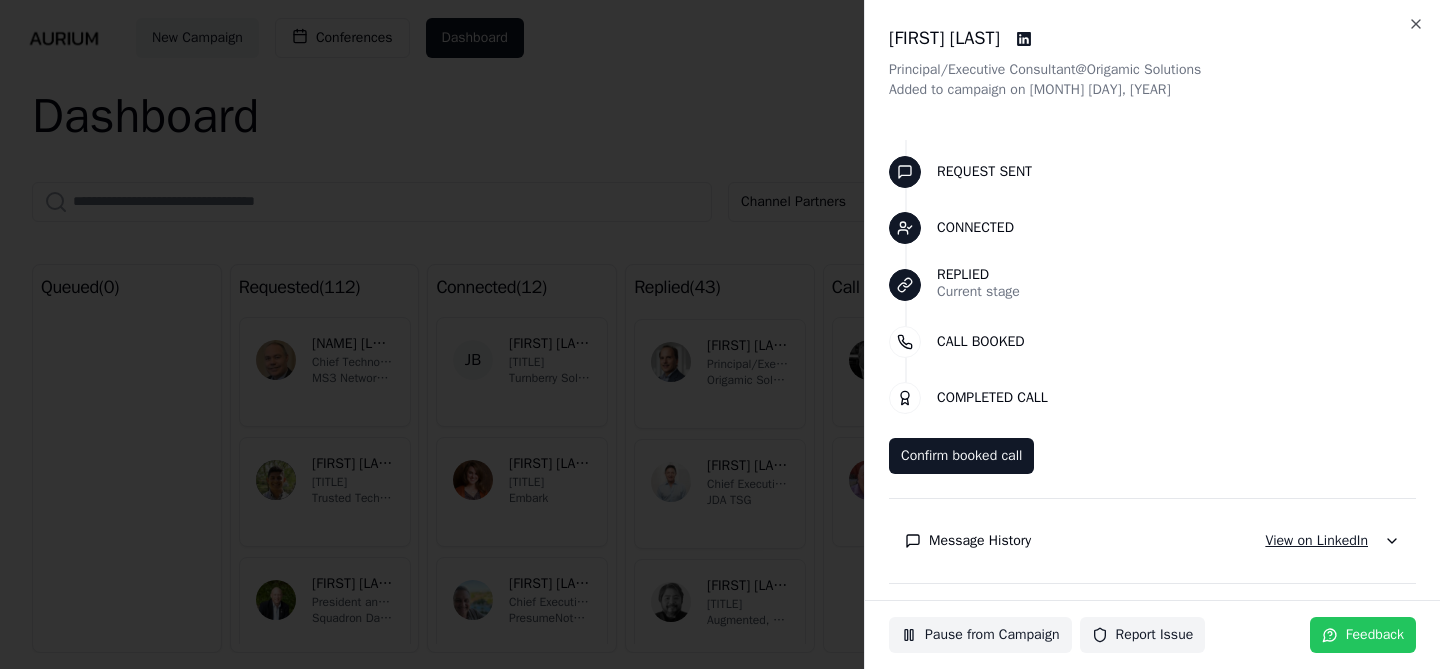click on "View on LinkedIn" at bounding box center (1316, 541) 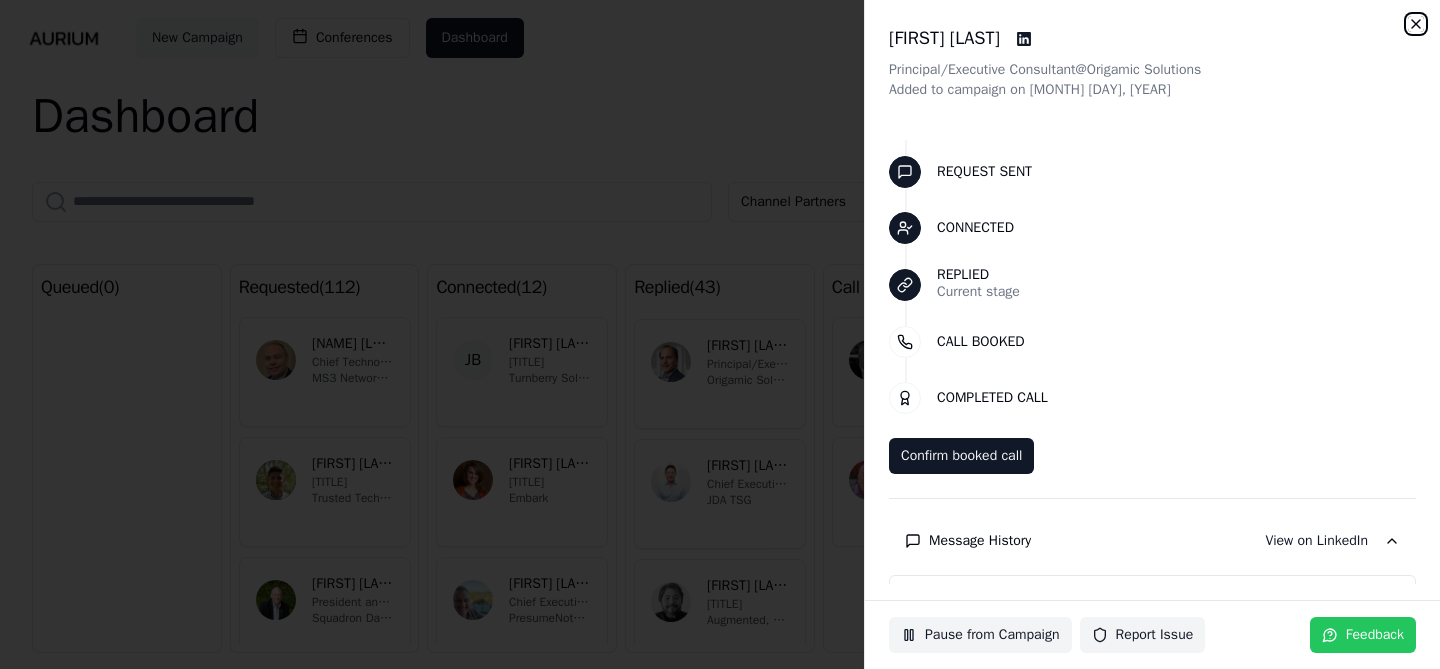 click 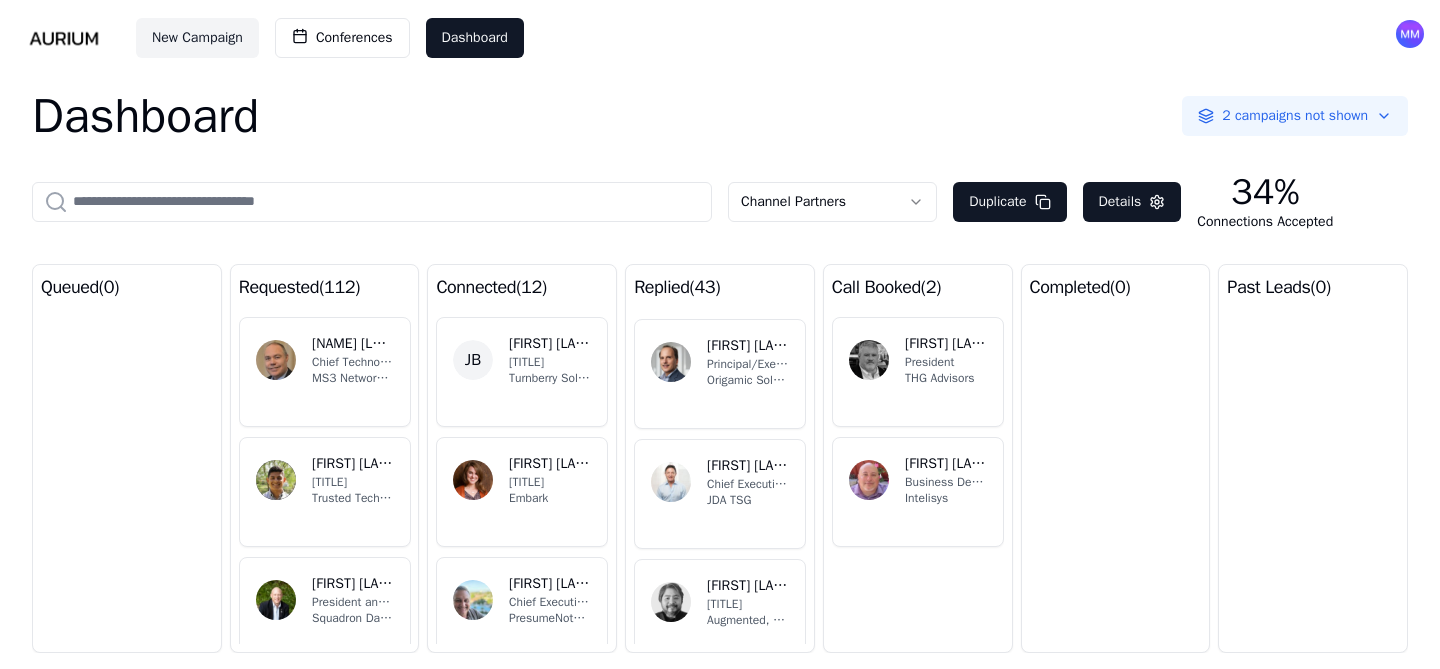 click on "AM [FIRST] [LAST] Chief Executive Officer JDA TSG" at bounding box center [720, 494] 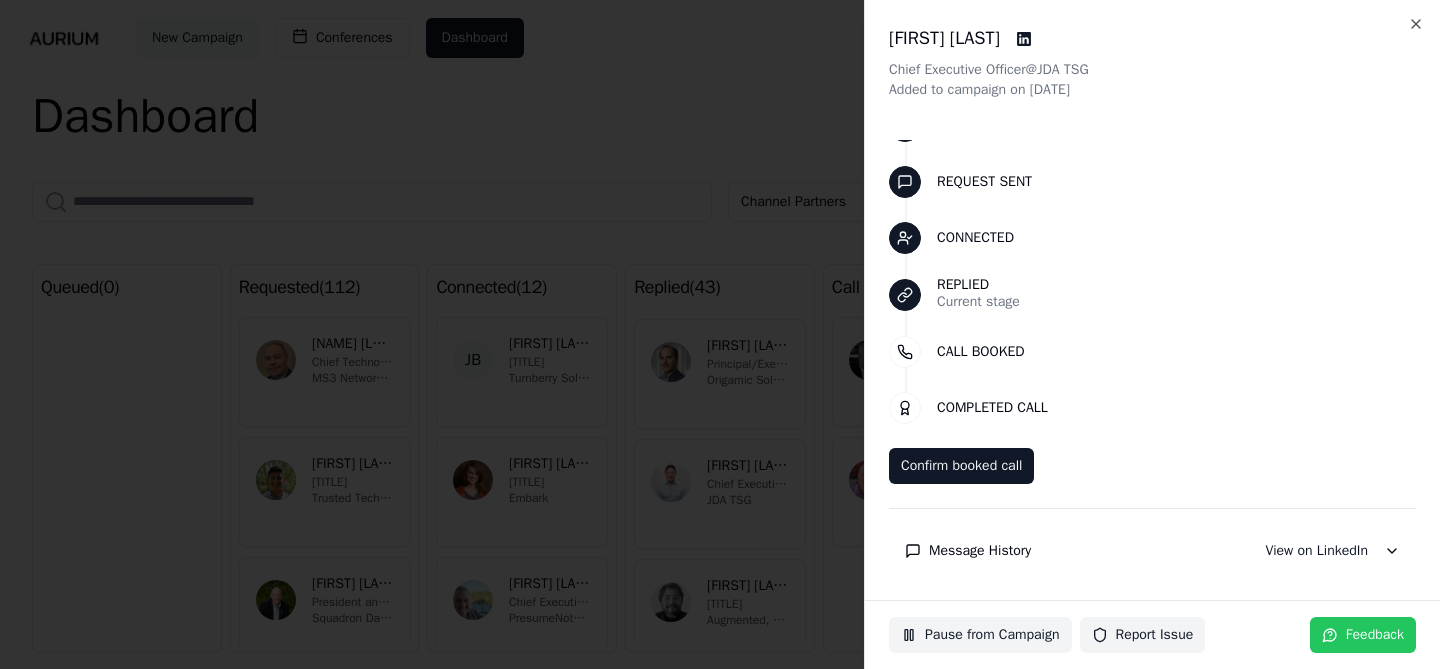 scroll, scrollTop: 64, scrollLeft: 0, axis: vertical 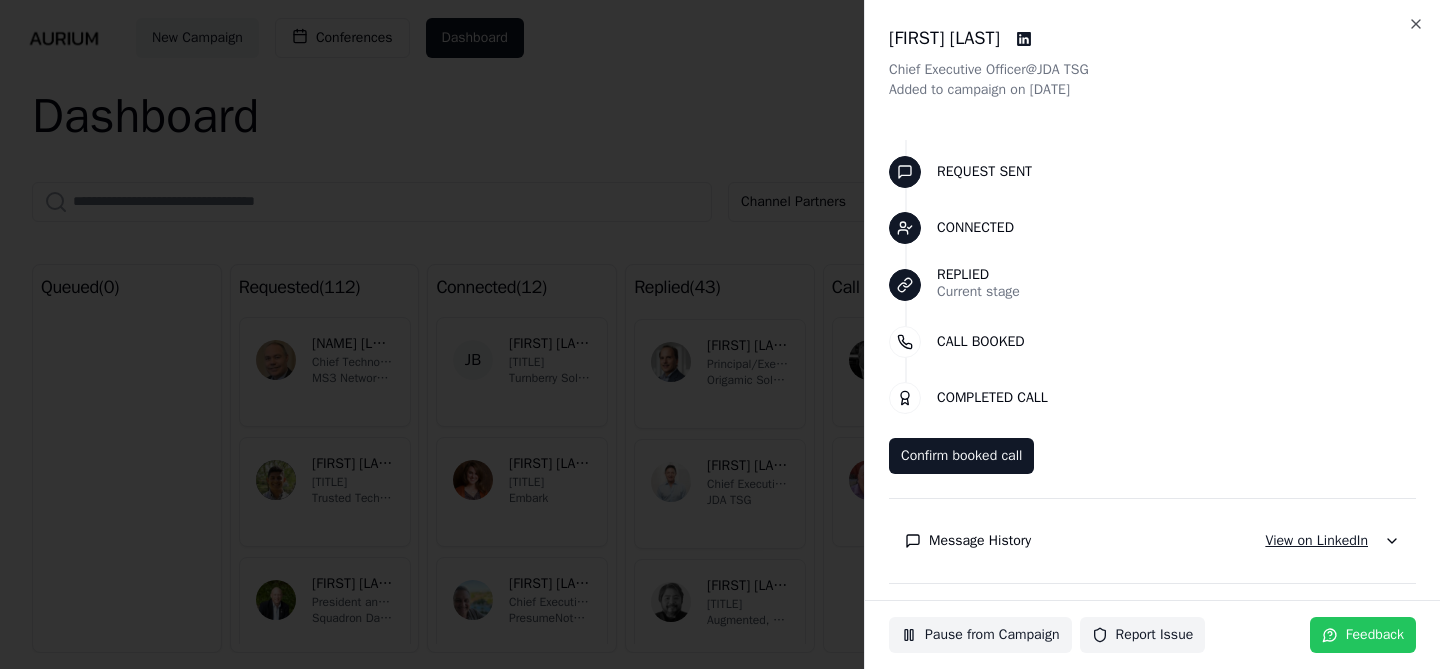 click on "View on LinkedIn" at bounding box center (1316, 541) 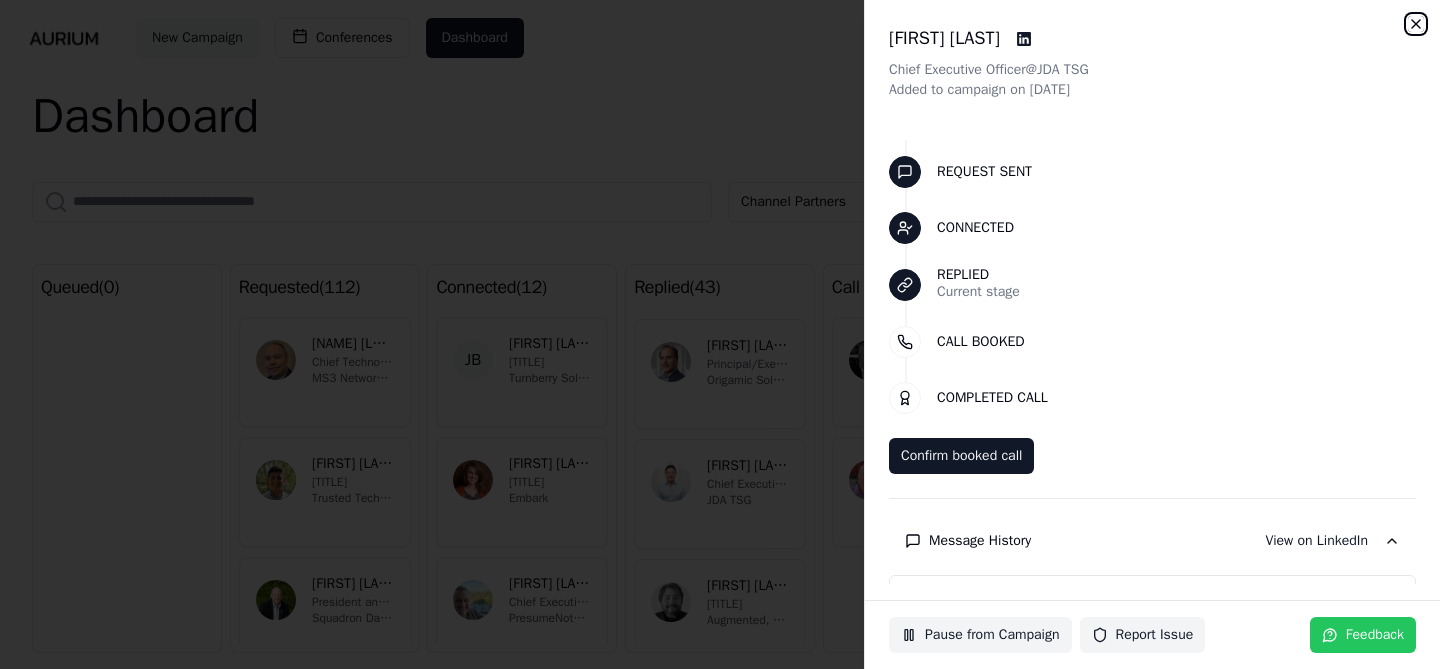 click 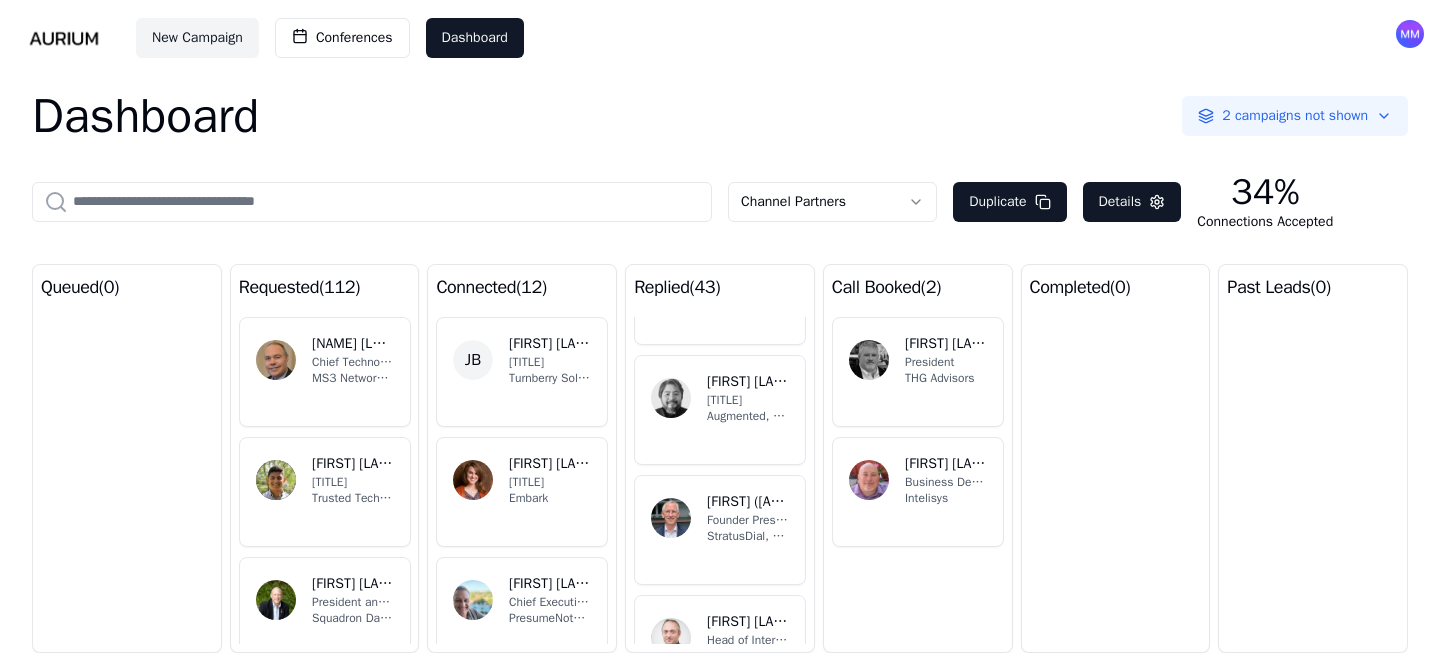 scroll, scrollTop: 3090, scrollLeft: 0, axis: vertical 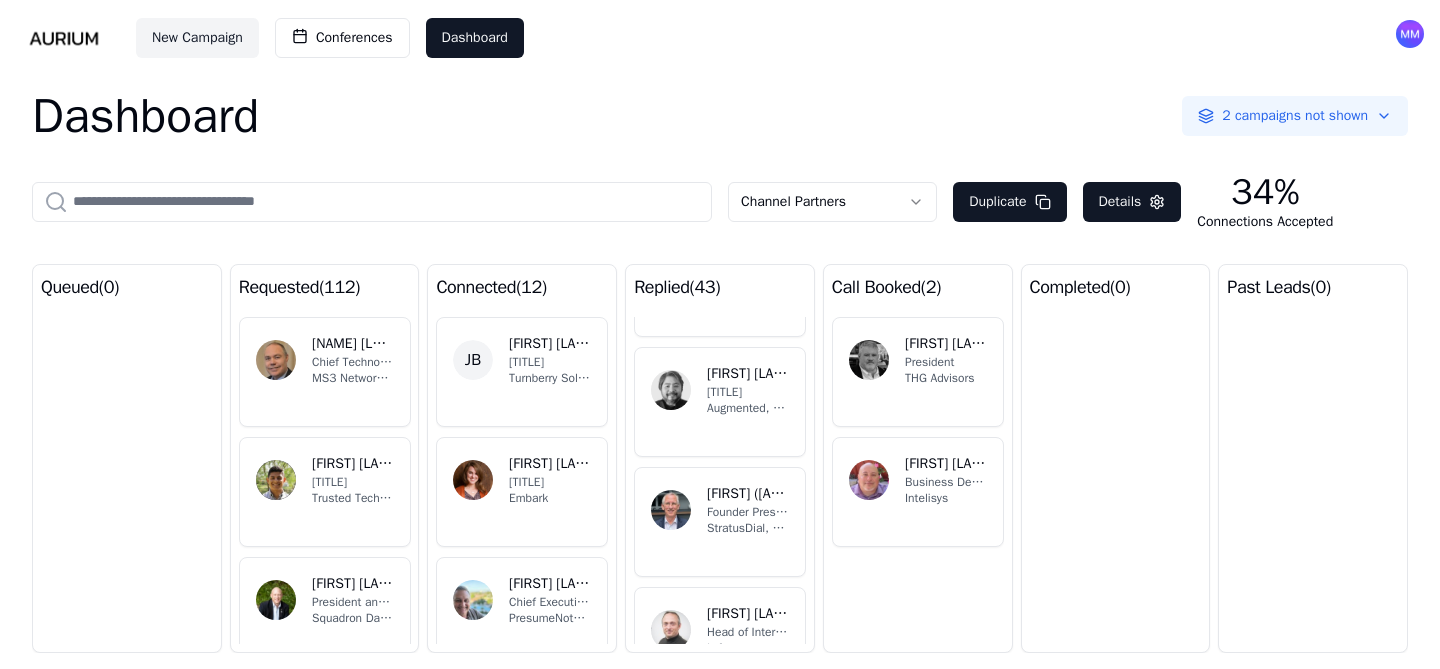 click on "[FIRST] [LAST] Founder, CEO [COMPANY]" at bounding box center [720, 402] 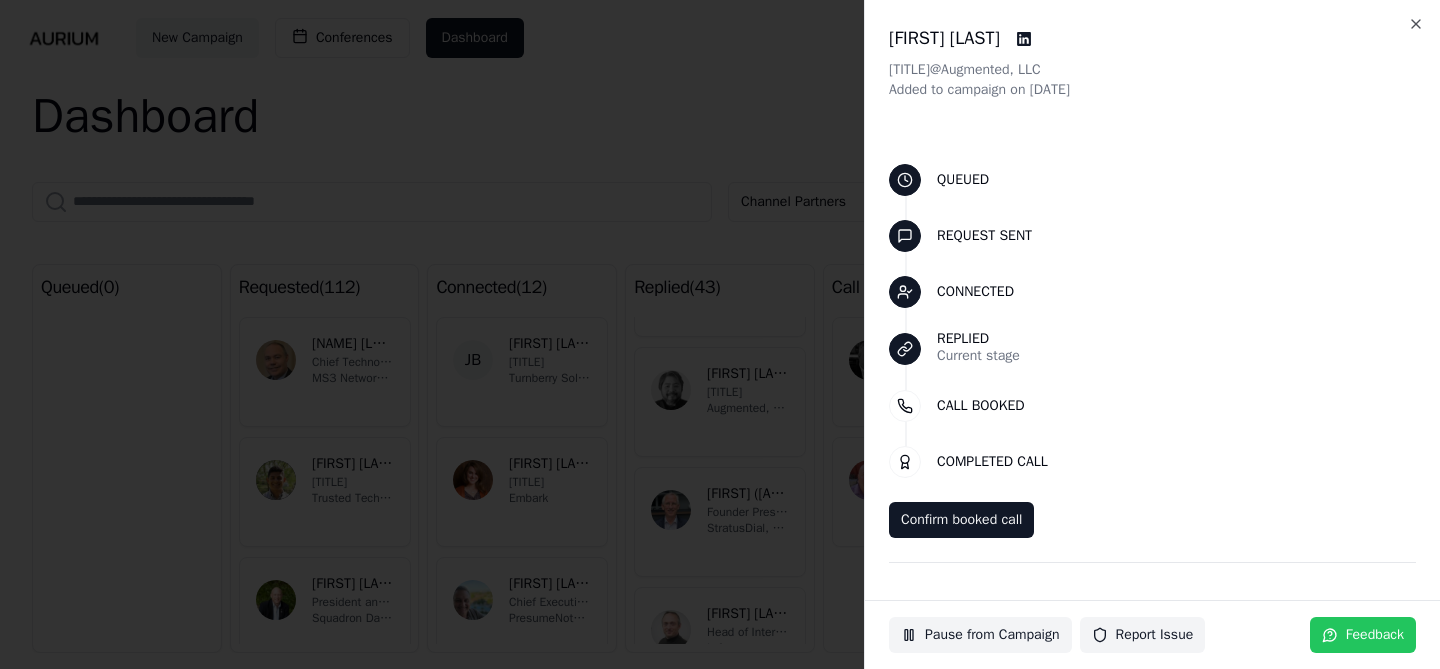 scroll, scrollTop: 64, scrollLeft: 0, axis: vertical 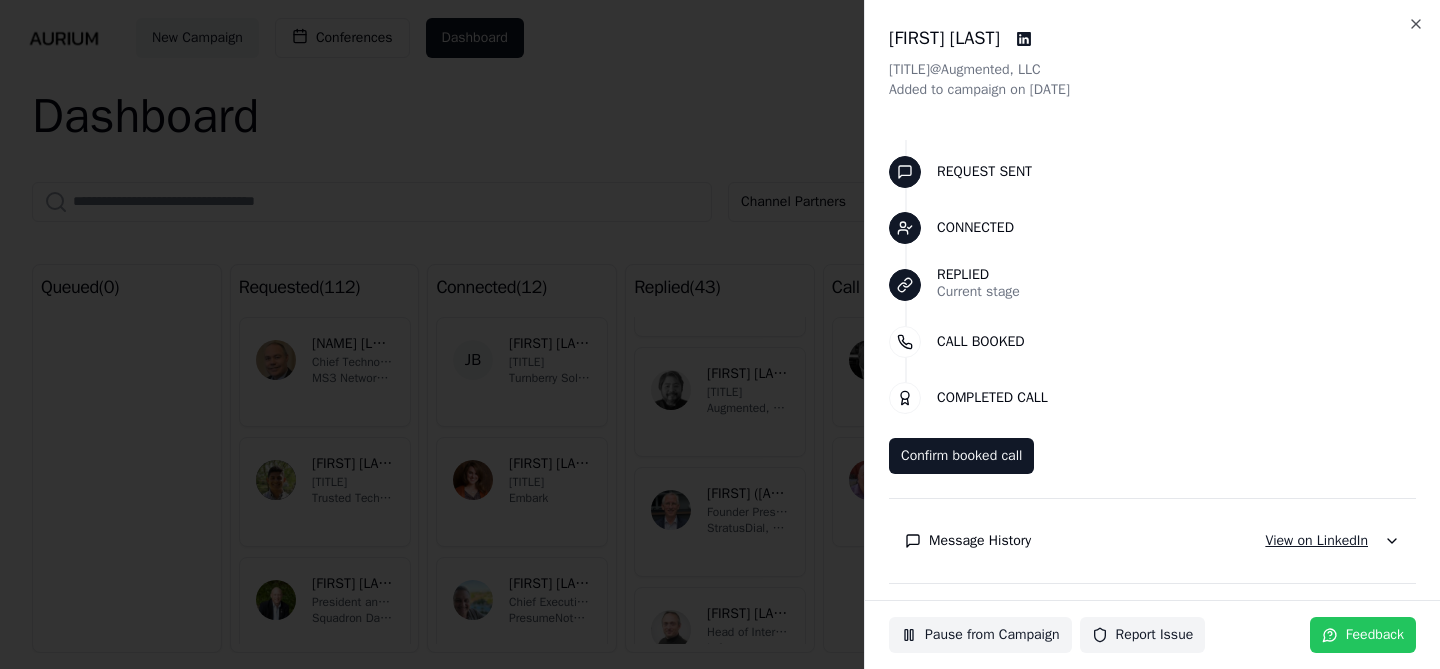 click on "View on LinkedIn" at bounding box center [1316, 541] 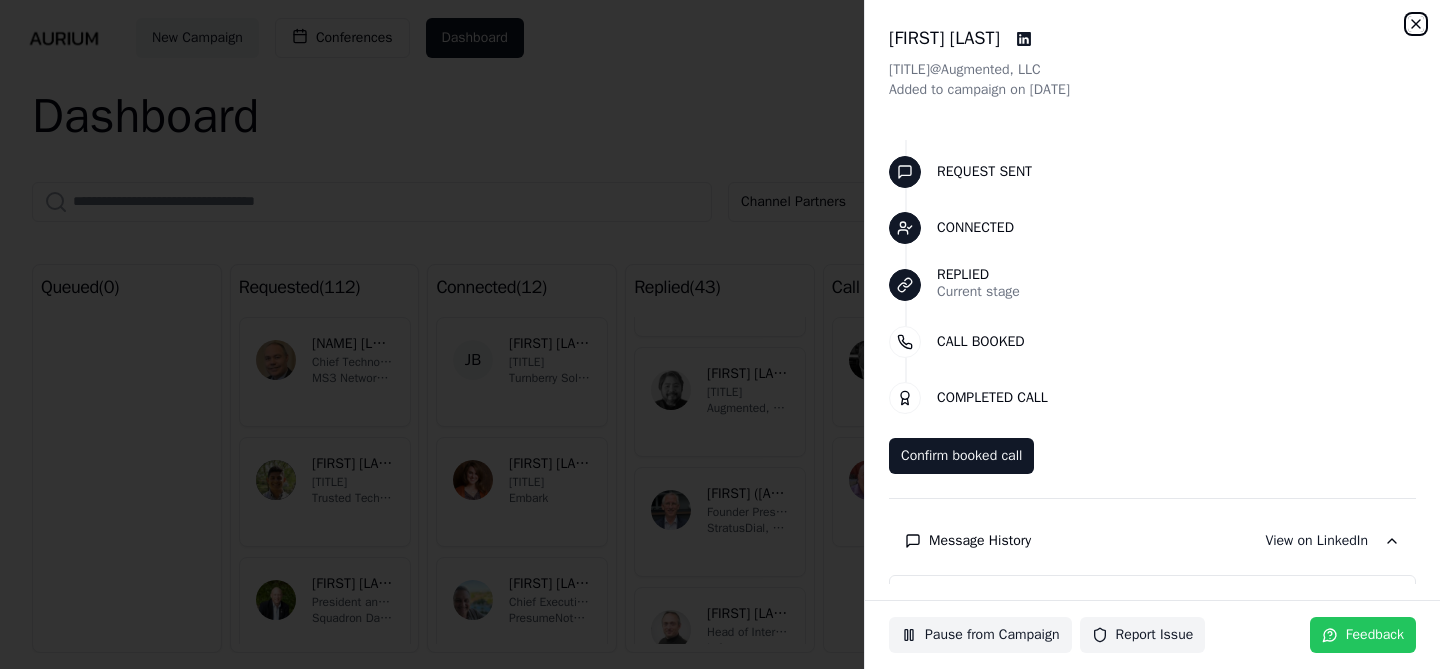 click 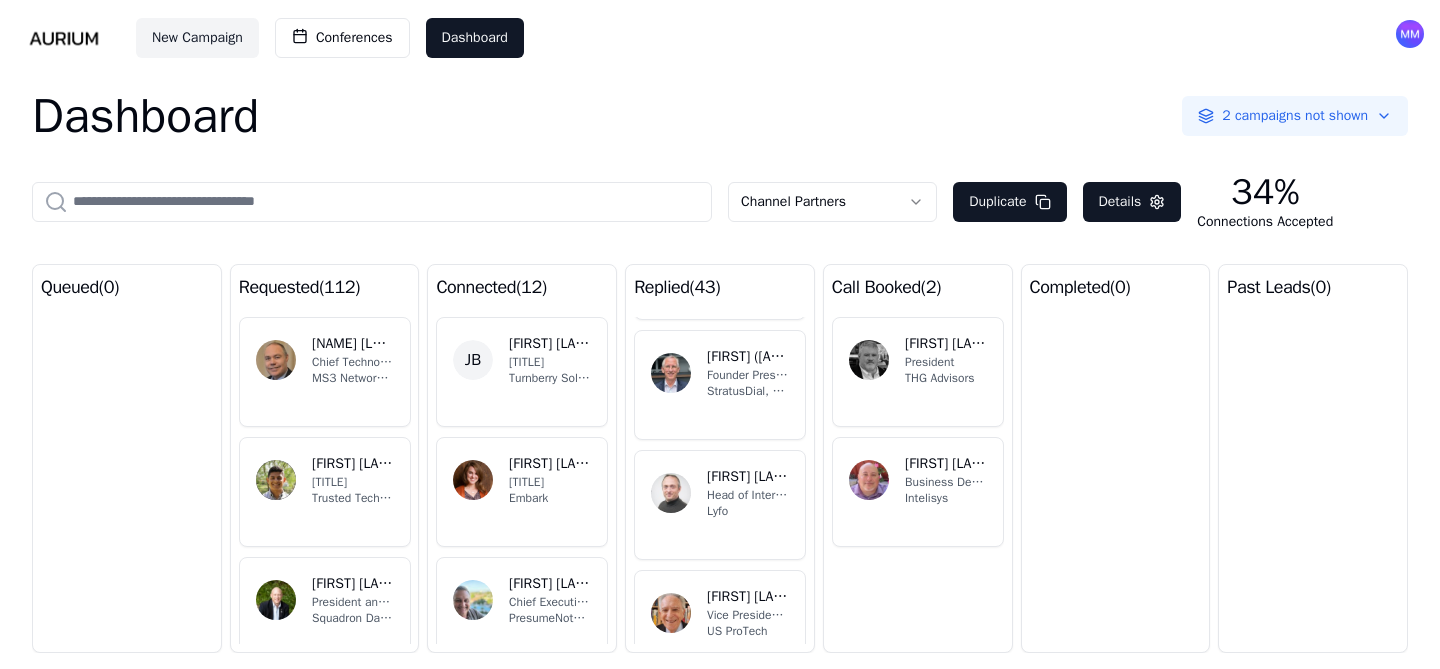 scroll, scrollTop: 3235, scrollLeft: 0, axis: vertical 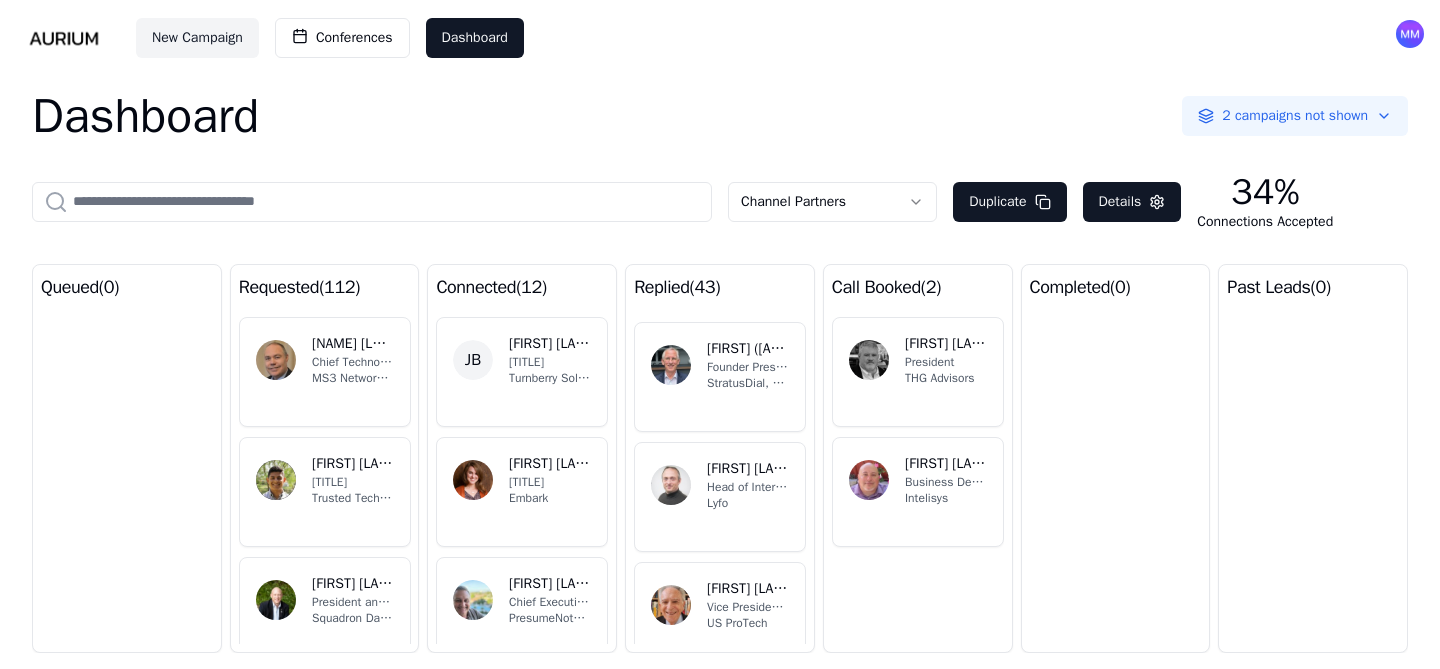 click on "StratusDial, LLC" at bounding box center (748, 383) 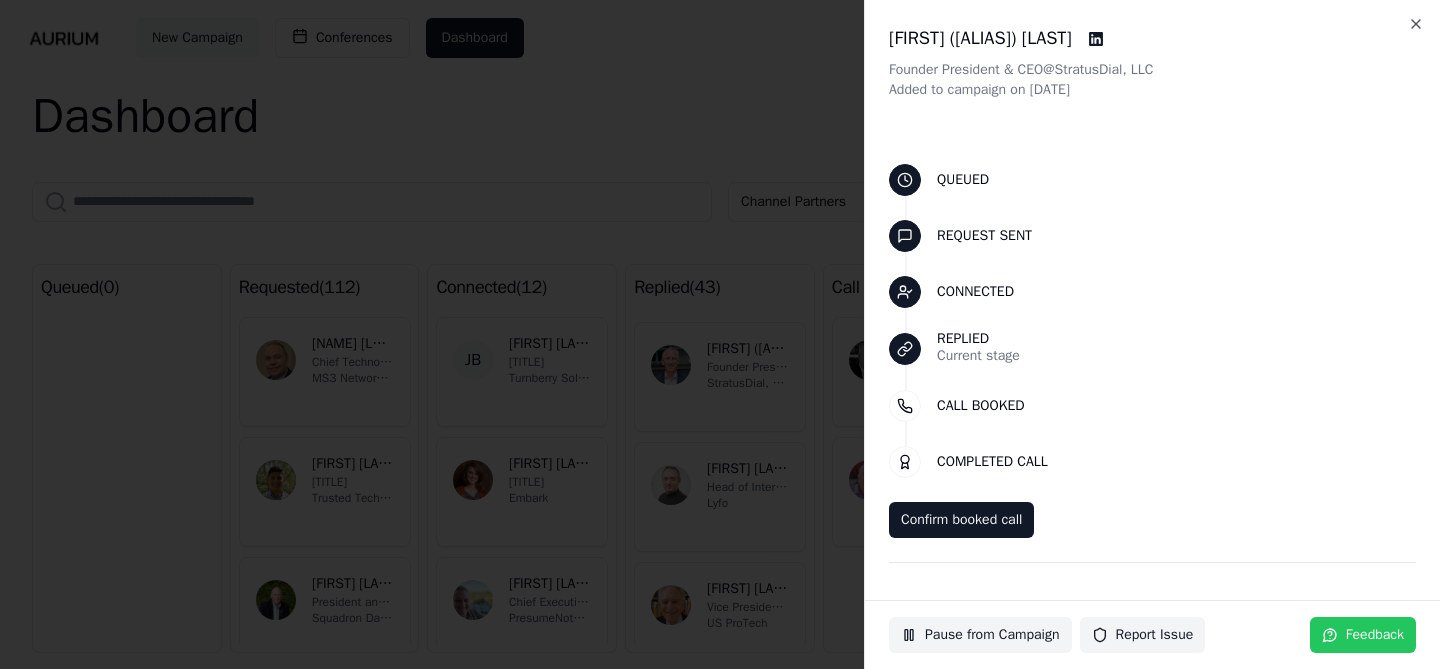 scroll, scrollTop: 64, scrollLeft: 0, axis: vertical 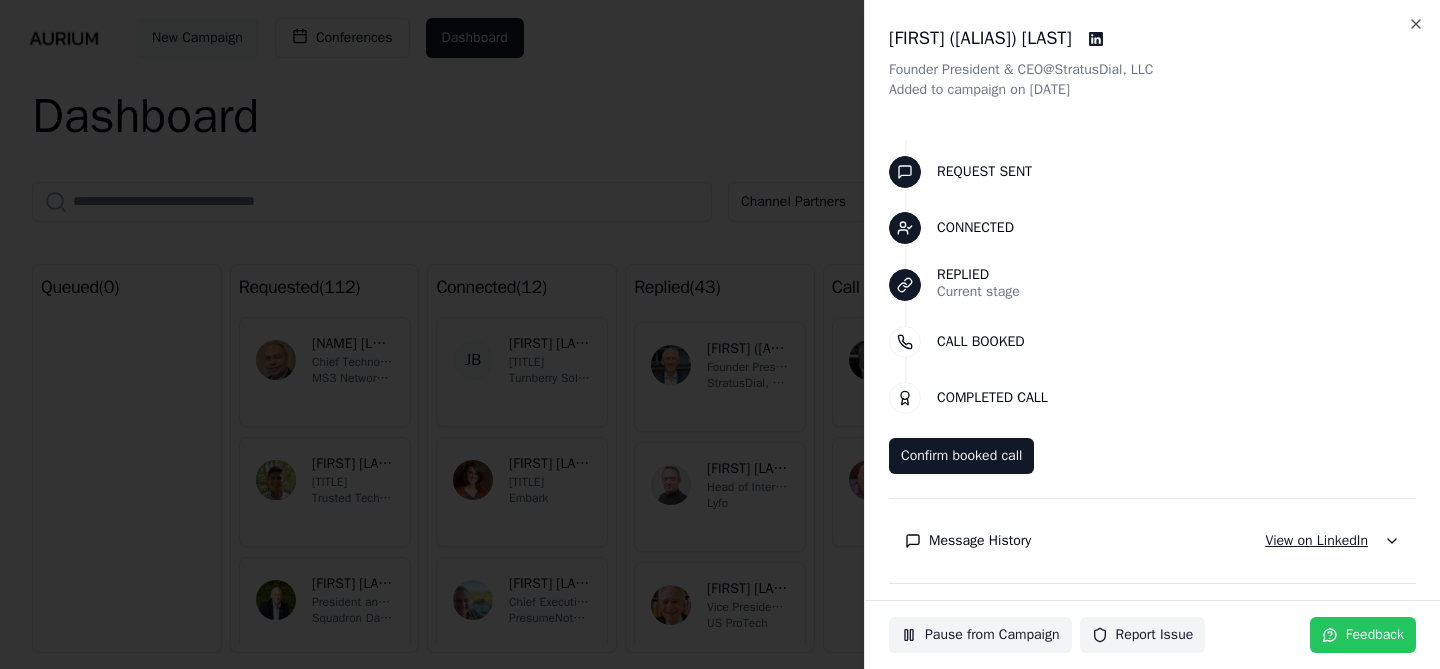 click on "View on LinkedIn" at bounding box center (1316, 541) 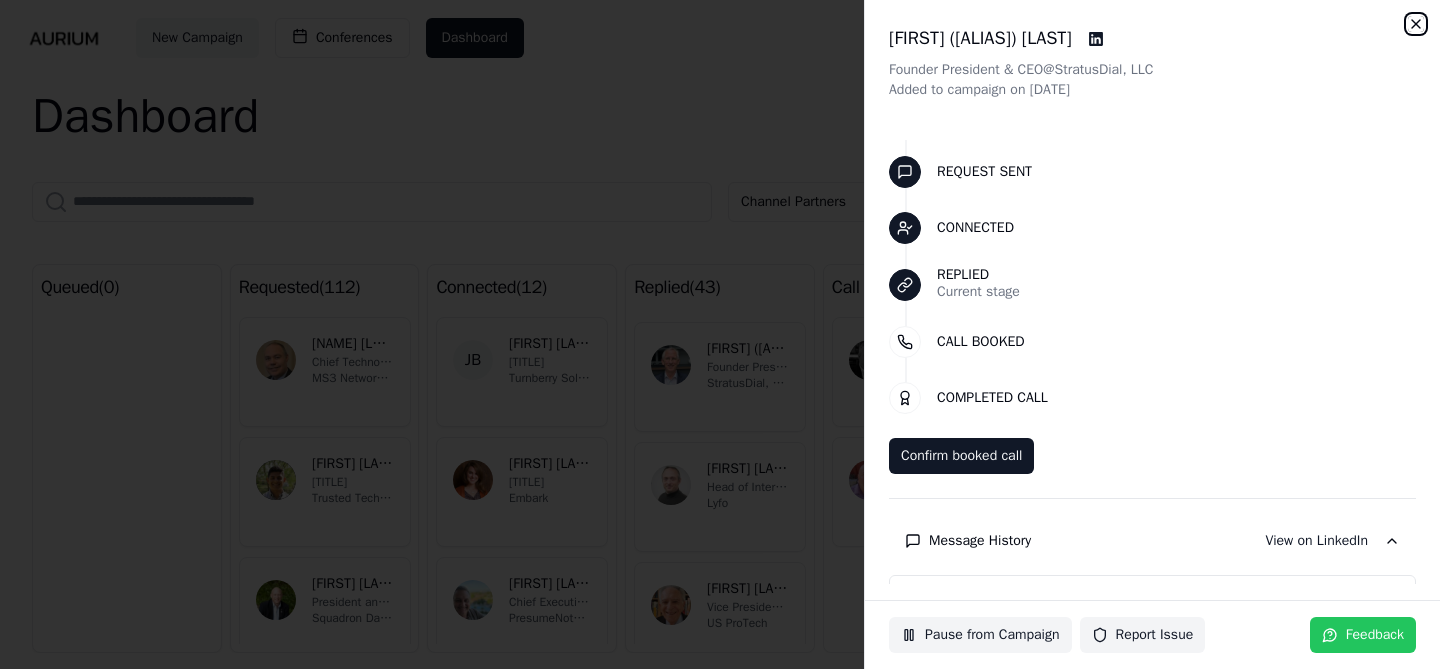 click 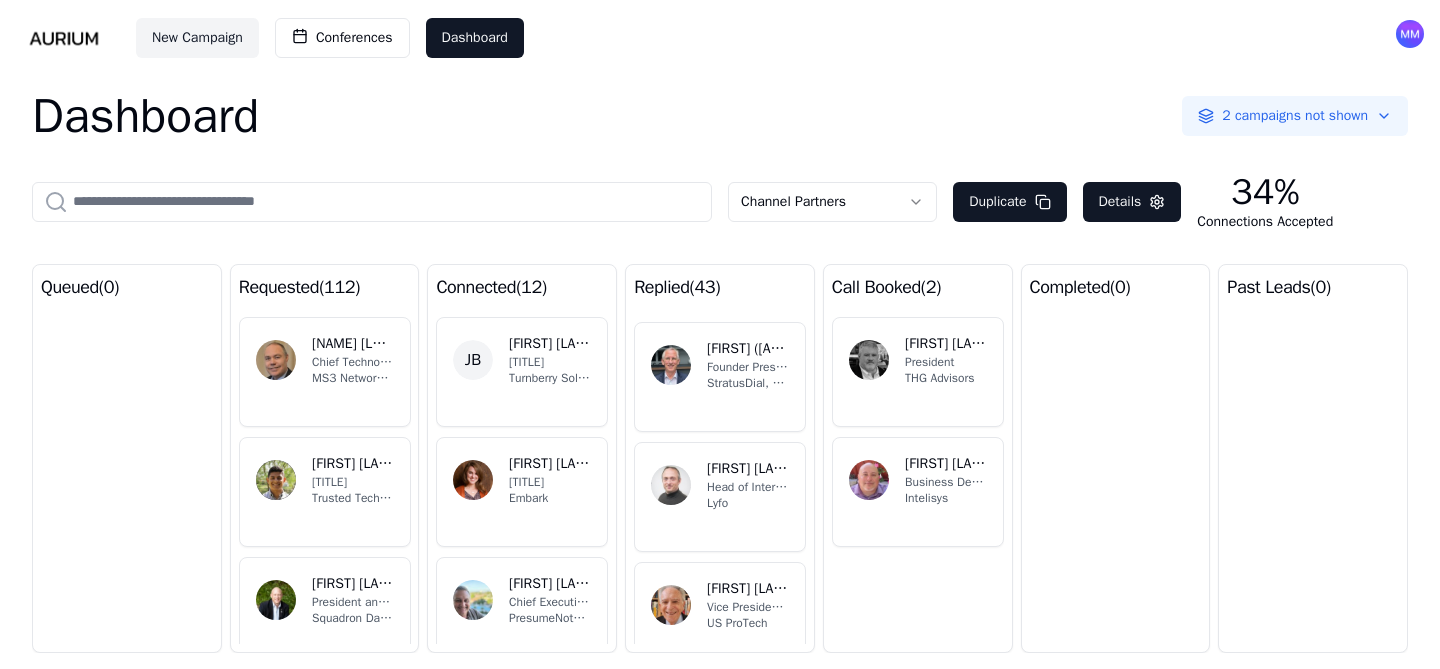 click on "[FIRST] [LAST] [TITLE] [COMPANY]" at bounding box center [720, 497] 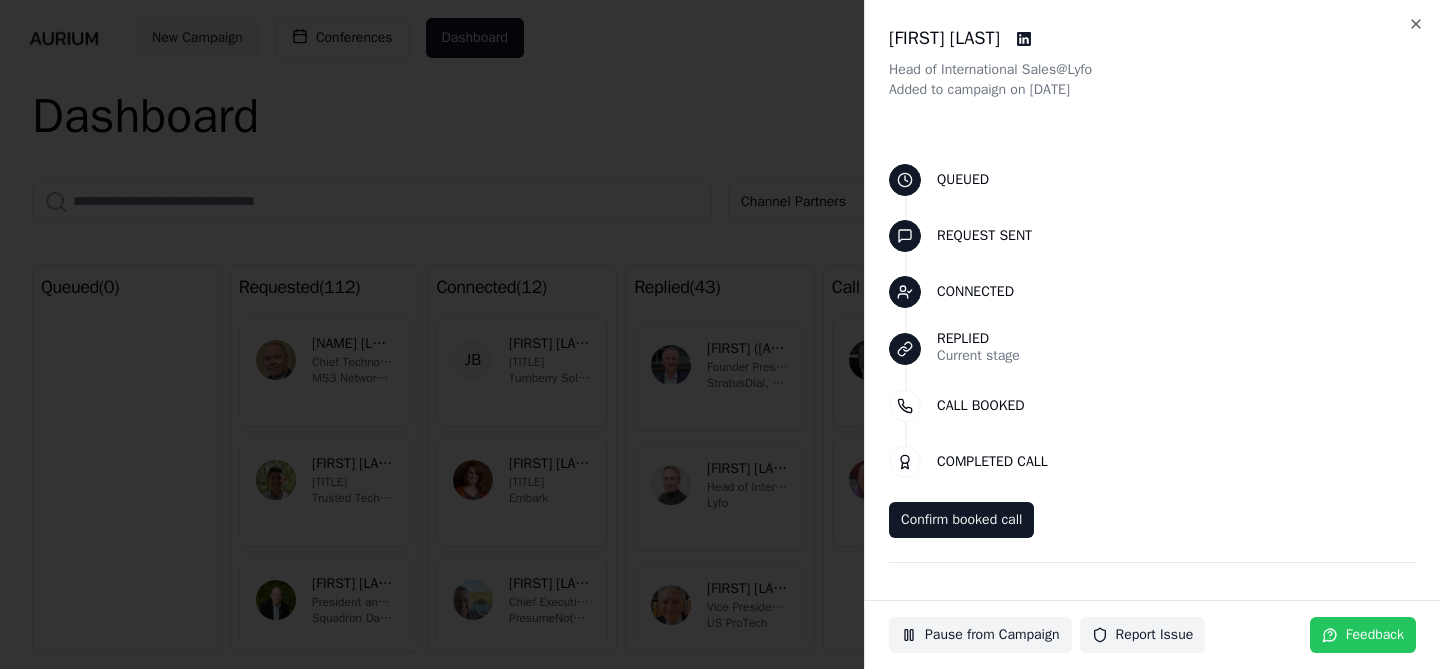 scroll, scrollTop: 64, scrollLeft: 0, axis: vertical 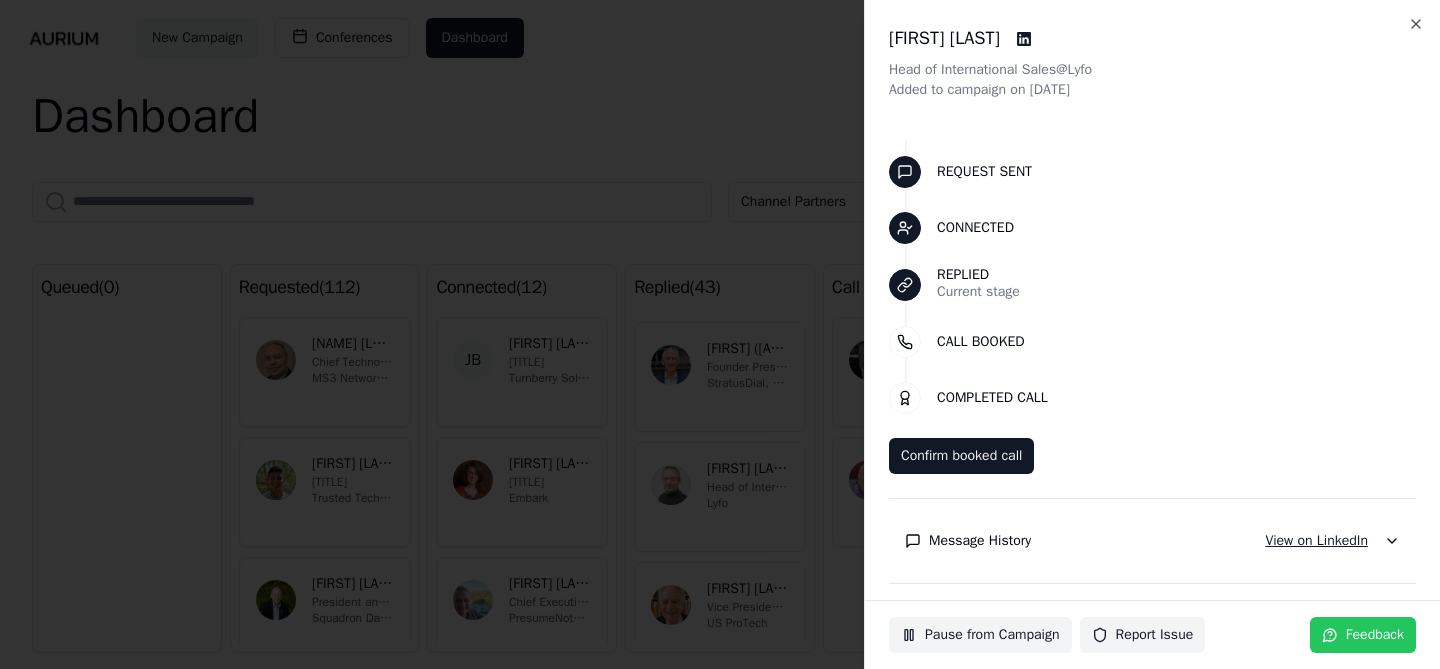 click on "View on LinkedIn" at bounding box center [1316, 541] 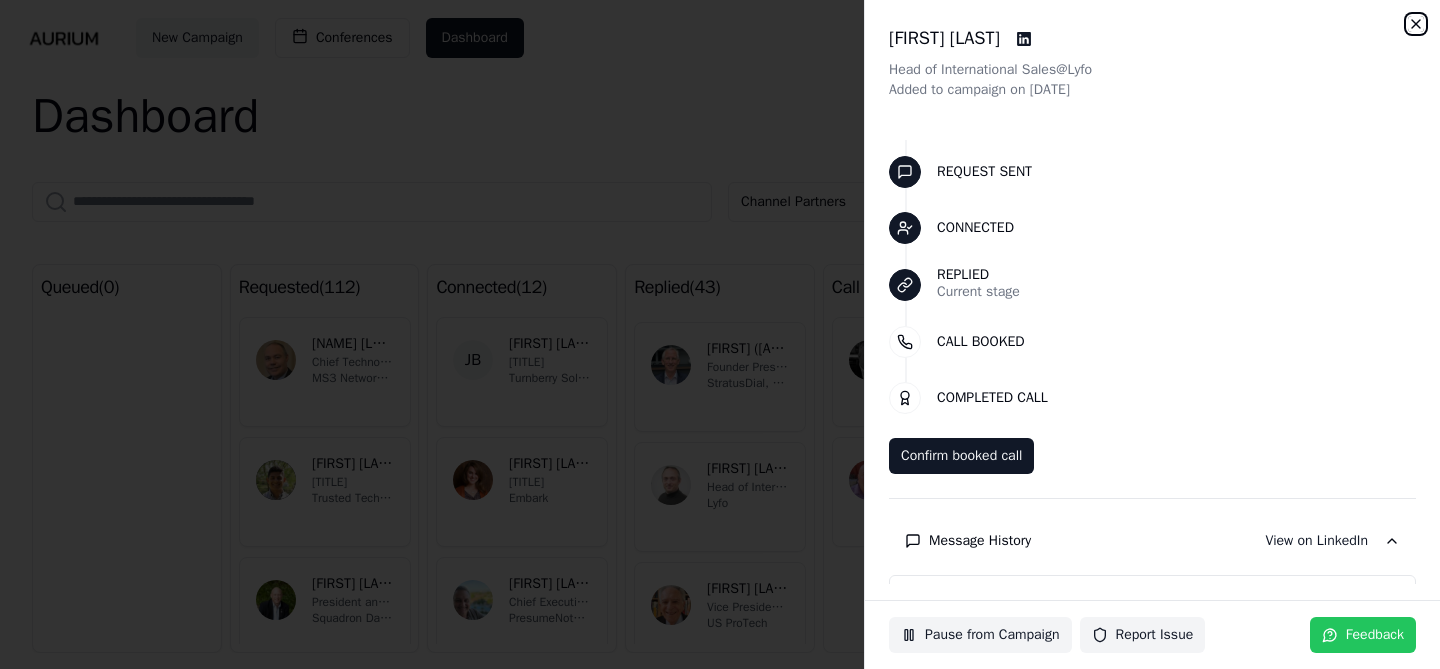 click 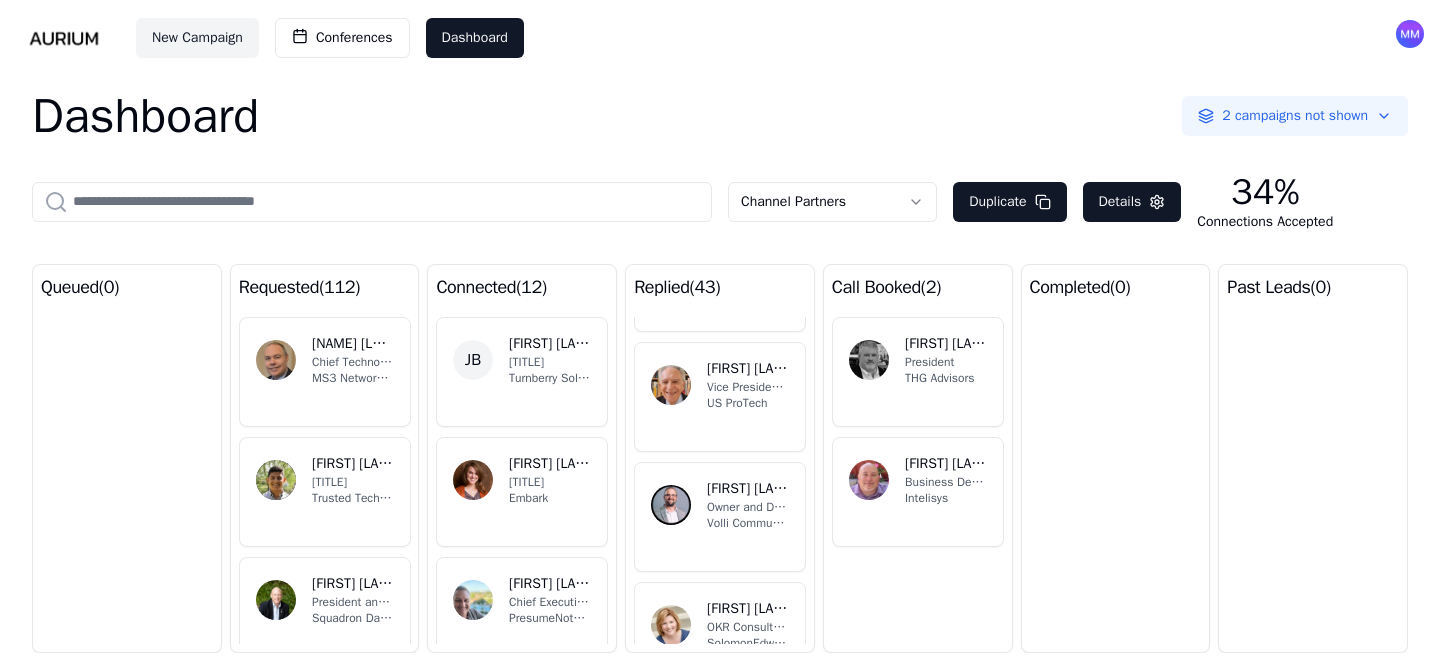 scroll, scrollTop: 3463, scrollLeft: 0, axis: vertical 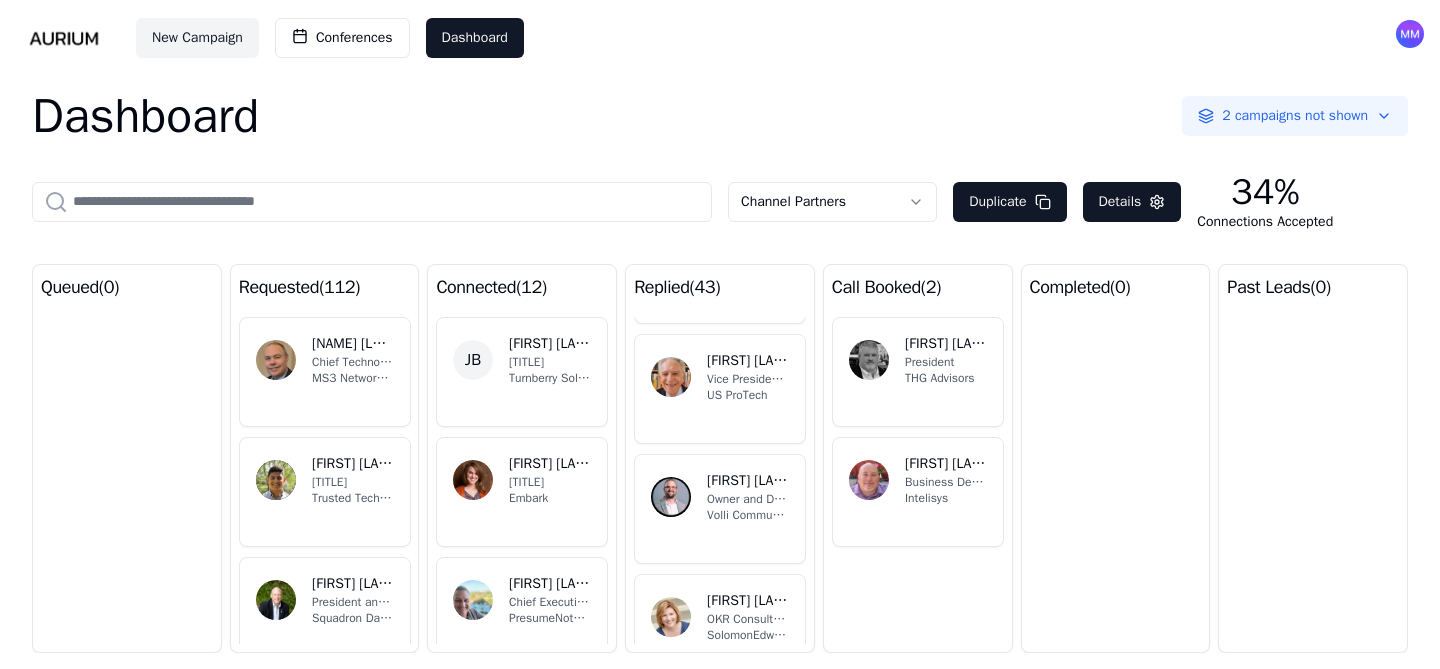 click on "US ProTech" at bounding box center [748, 395] 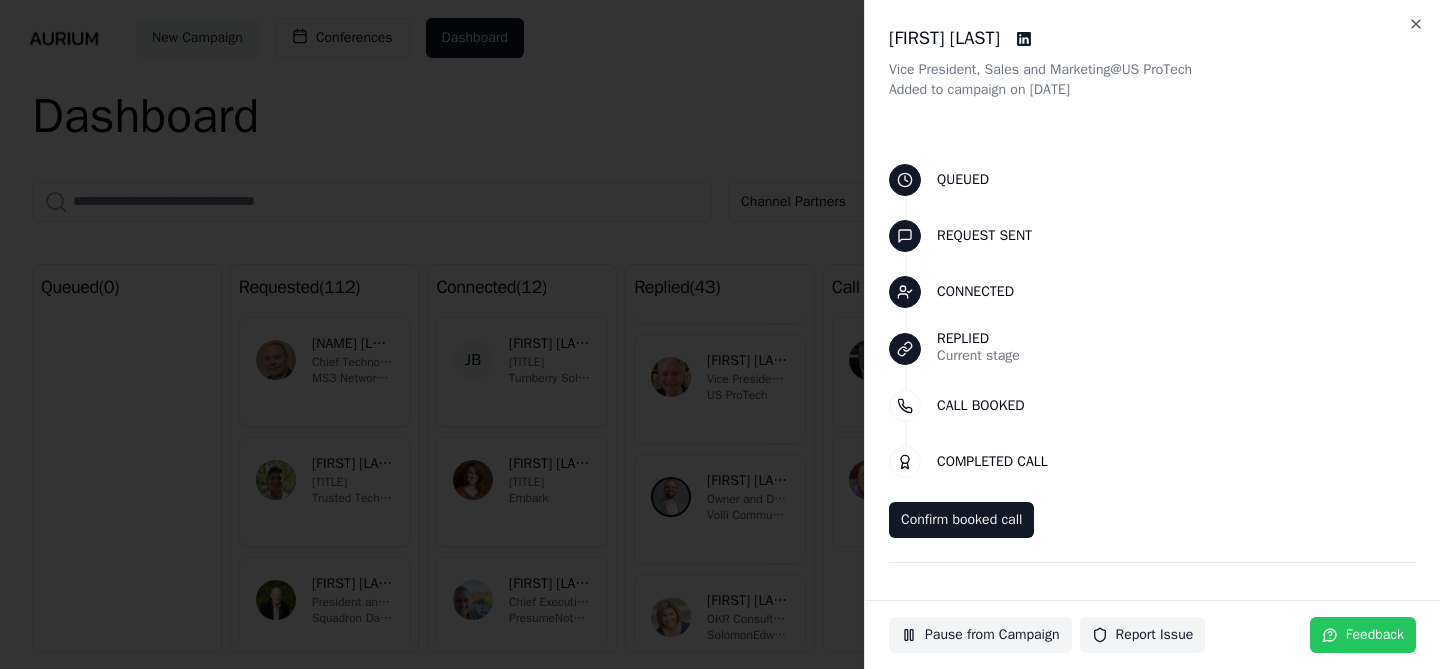 scroll, scrollTop: 64, scrollLeft: 0, axis: vertical 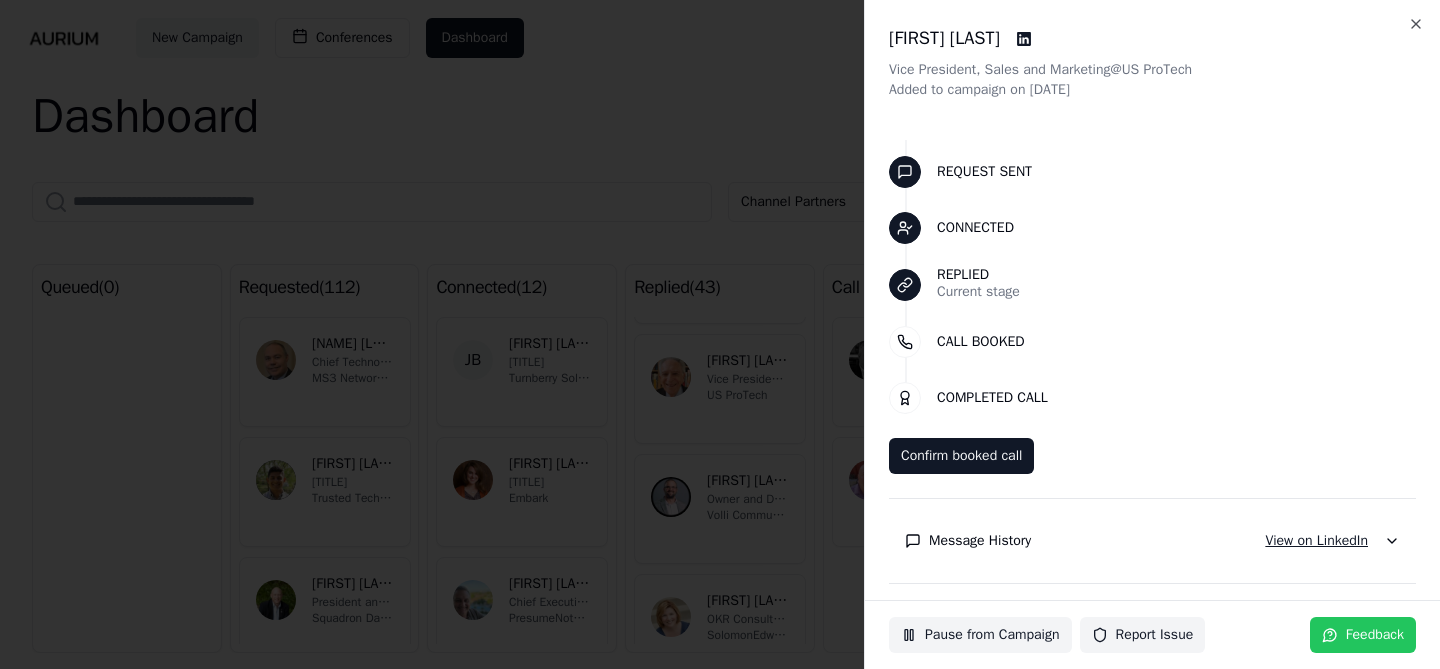 click on "View on LinkedIn" at bounding box center [1316, 541] 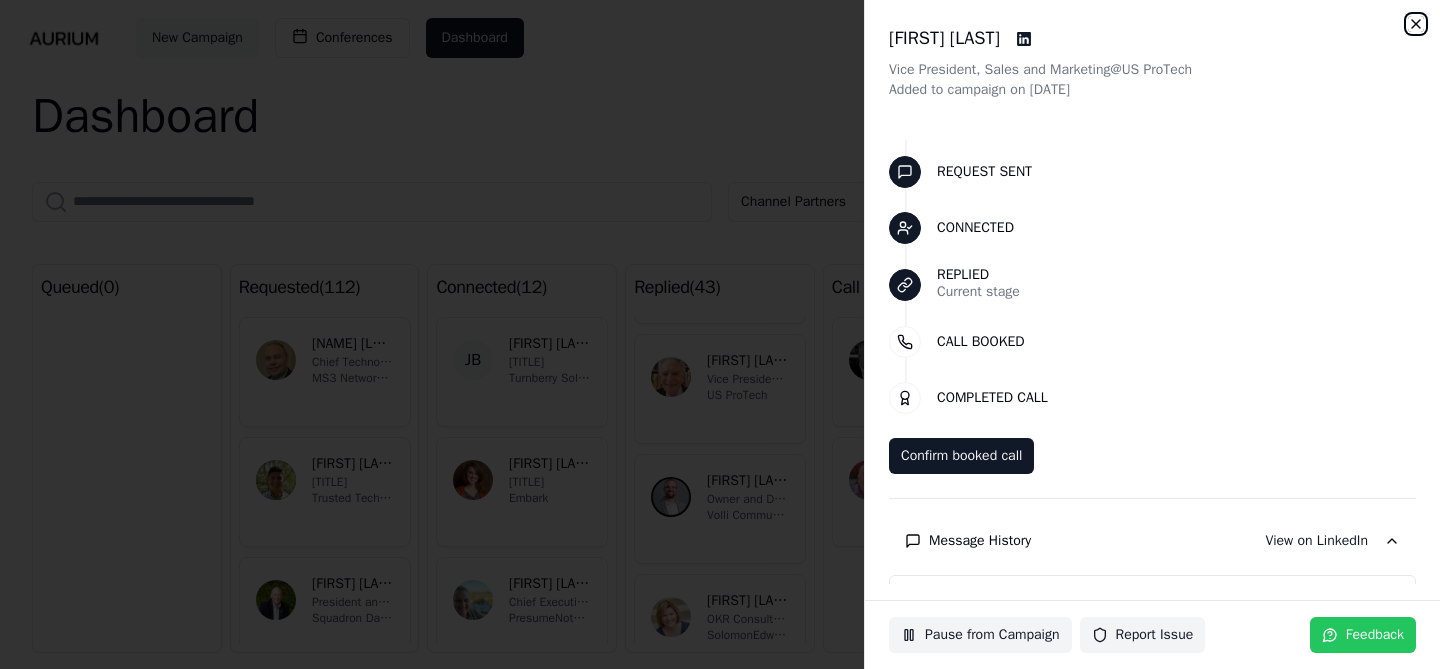 click 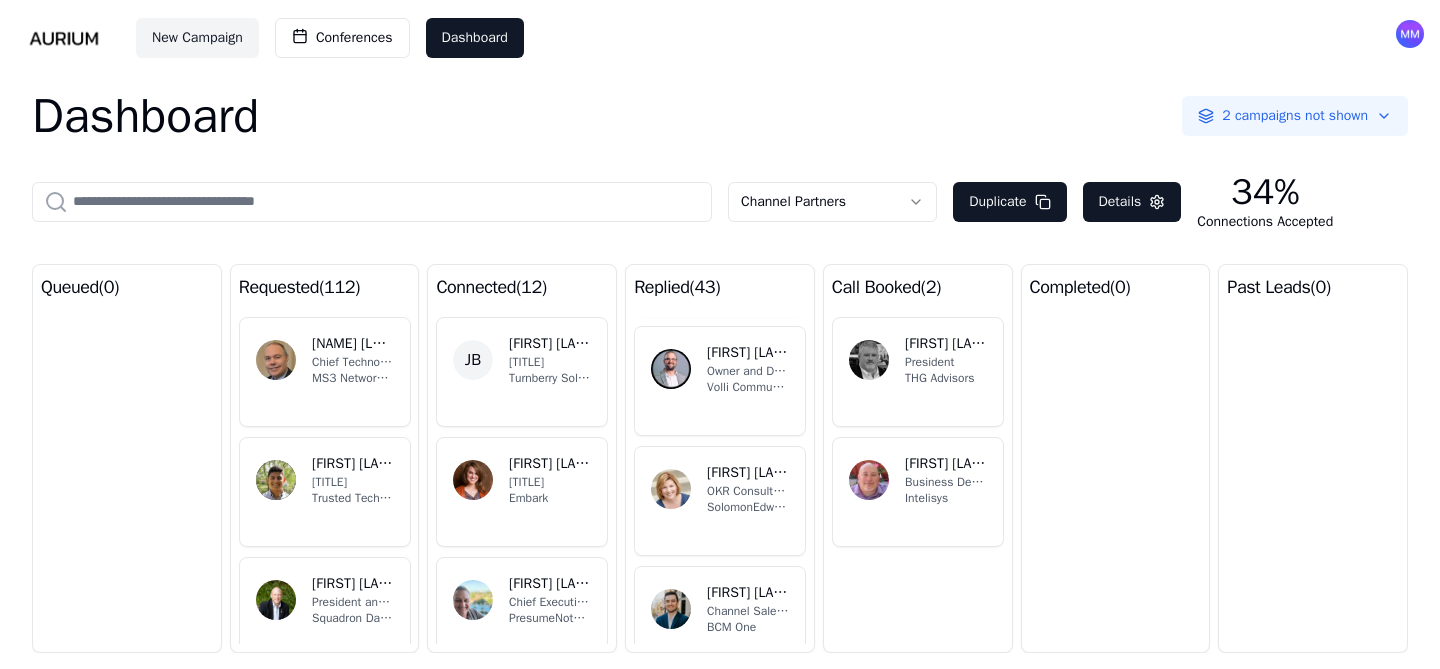 scroll, scrollTop: 3599, scrollLeft: 0, axis: vertical 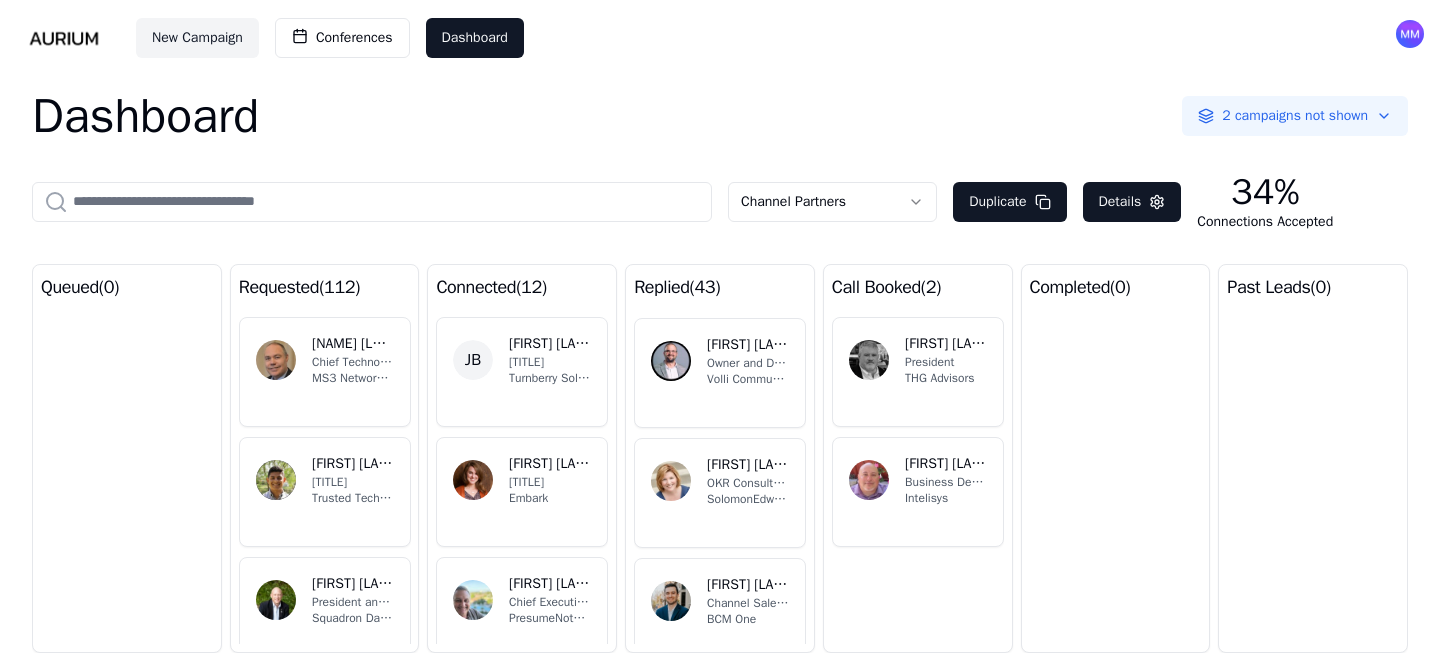 click on "[TITLE] [FIRST] [LAST] [TITLE] [COMPANY]" at bounding box center [720, 373] 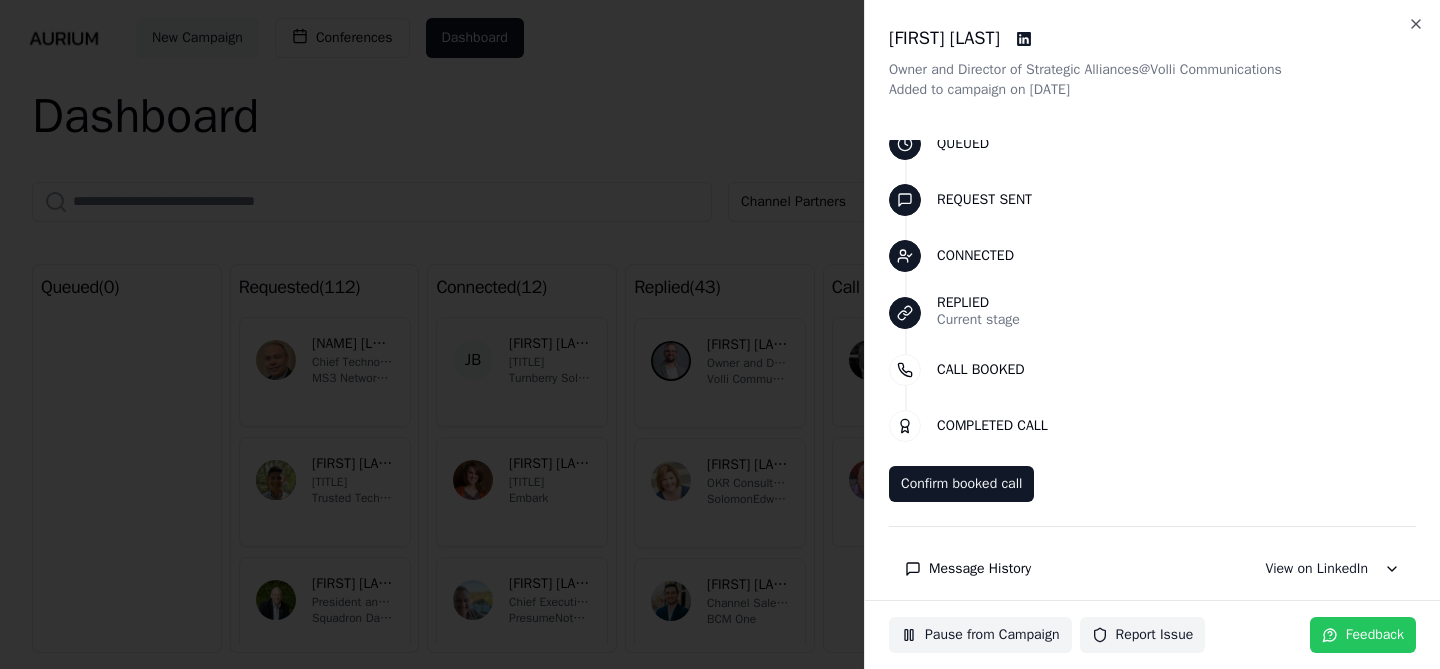 scroll, scrollTop: 64, scrollLeft: 0, axis: vertical 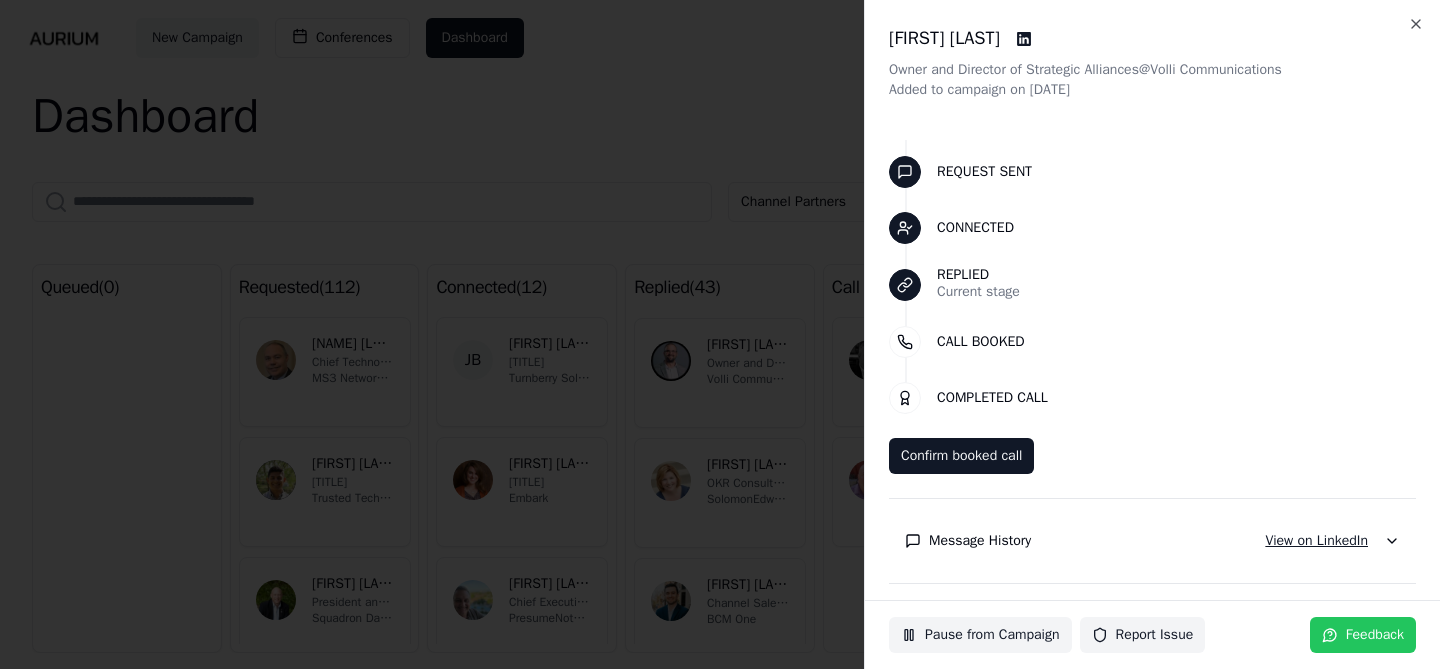 click on "View on LinkedIn" at bounding box center [1316, 541] 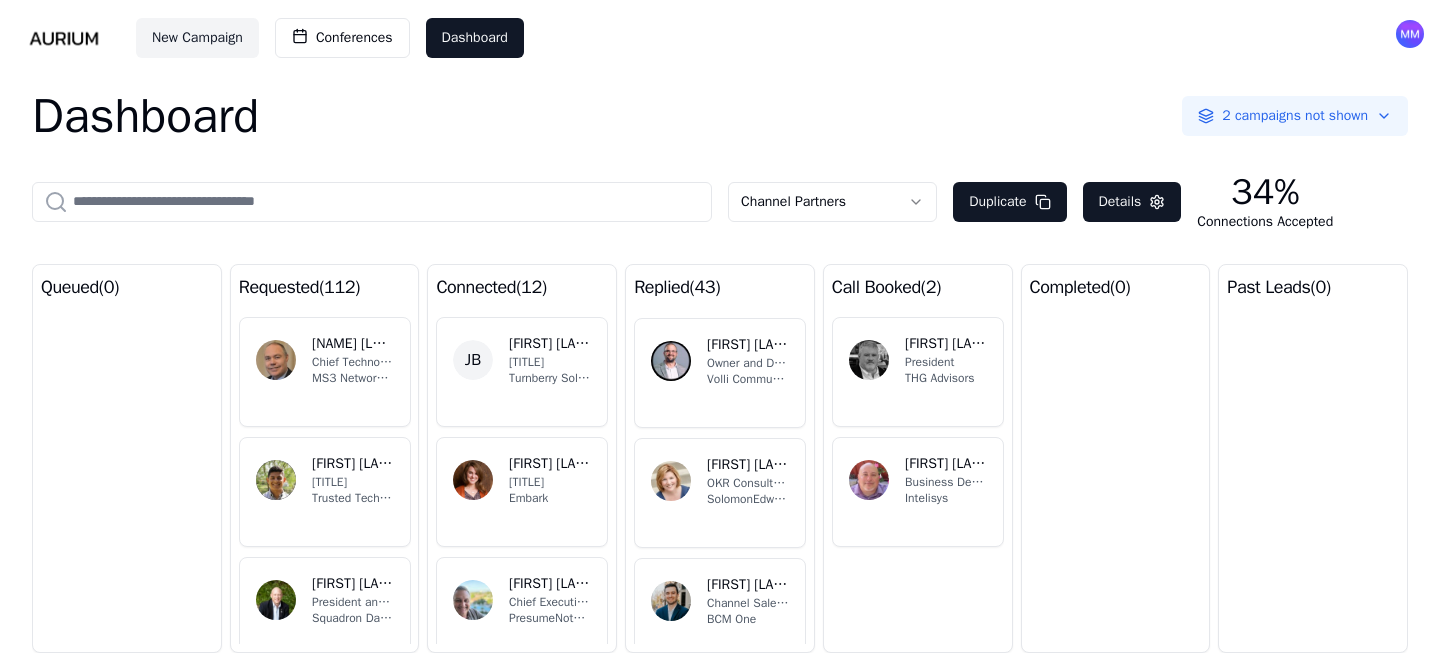 click on "SolomonEdwards" at bounding box center (748, 499) 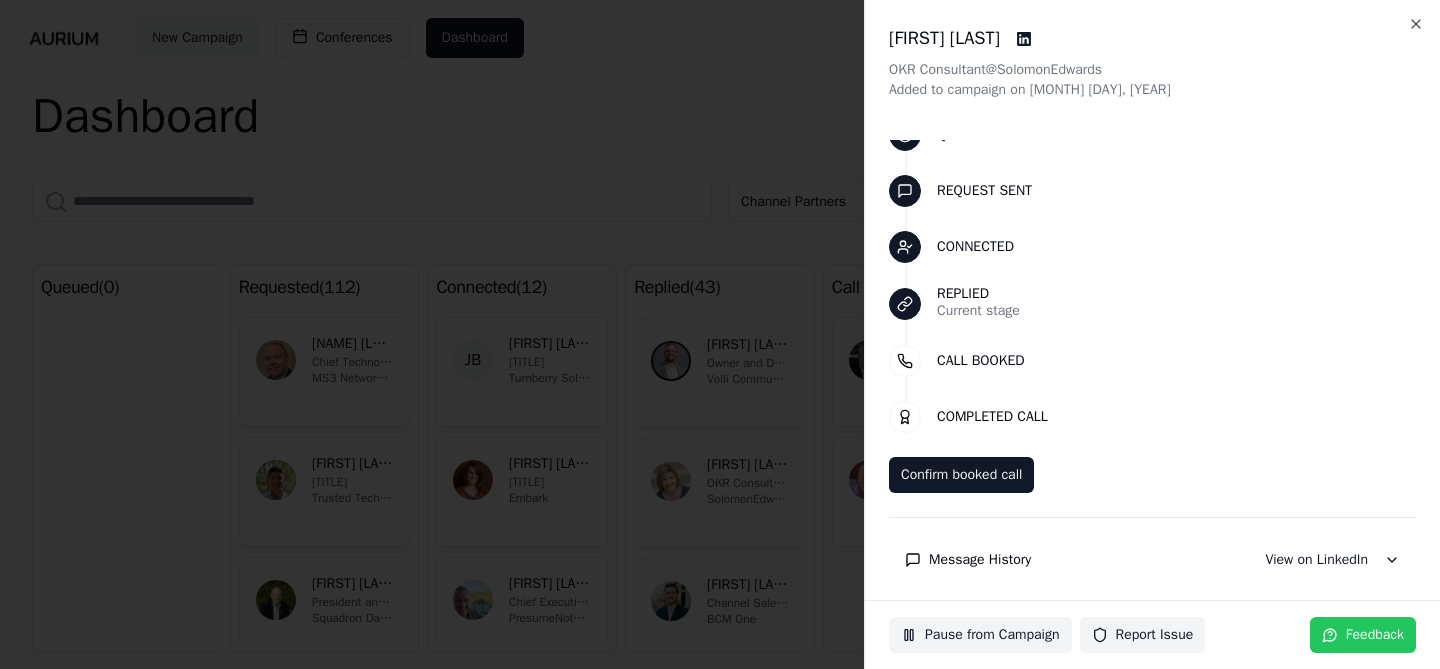 scroll, scrollTop: 64, scrollLeft: 0, axis: vertical 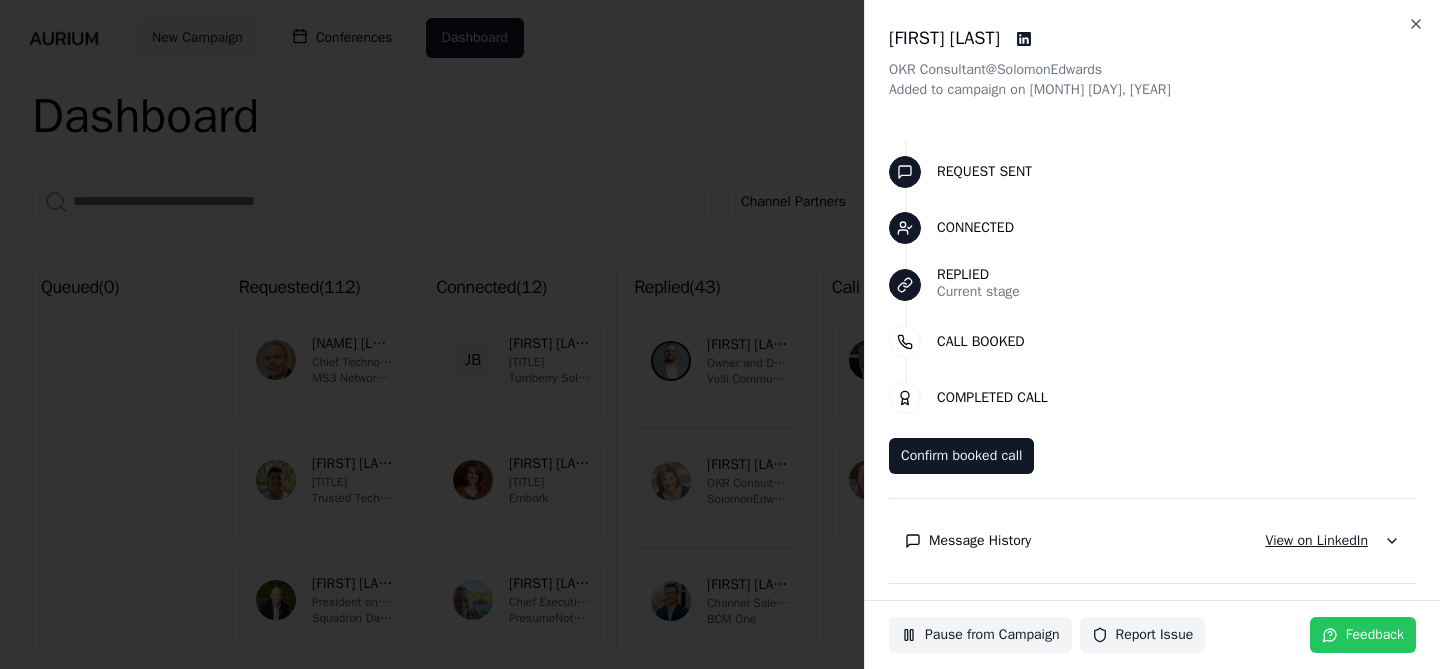 click on "View on LinkedIn" at bounding box center [1316, 541] 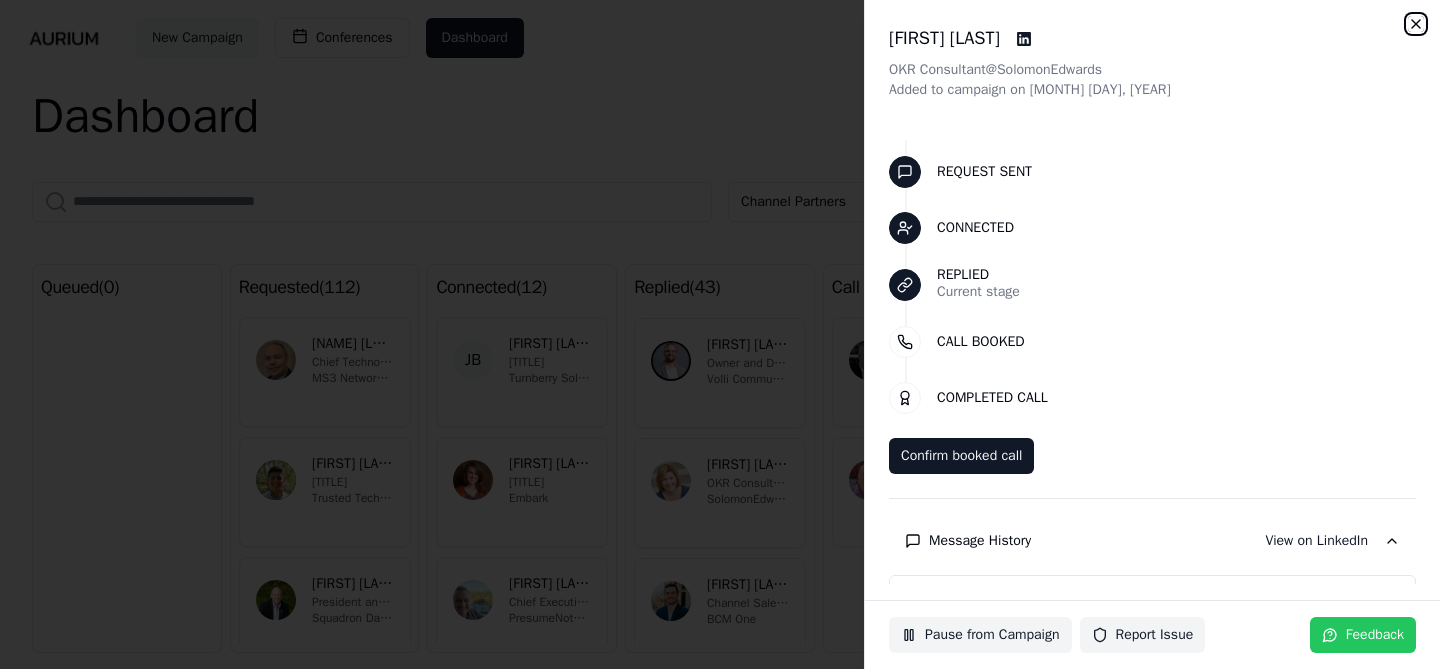 click 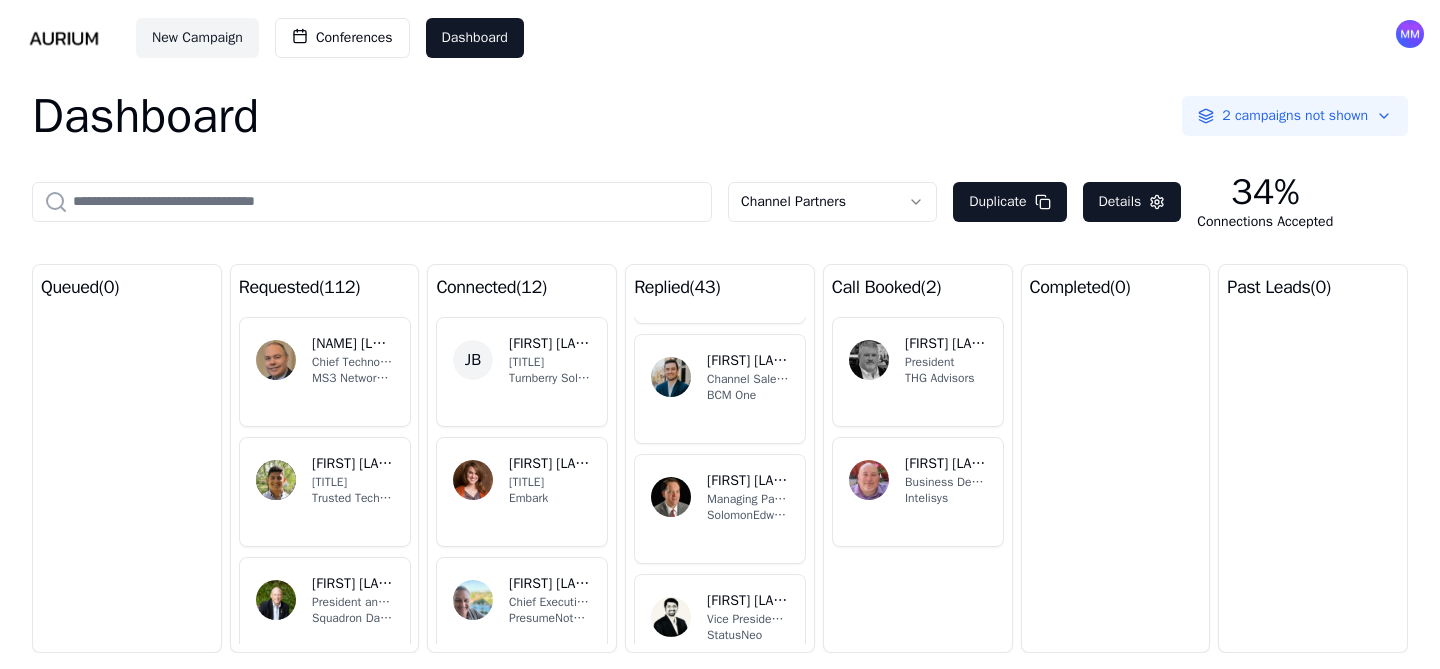 scroll, scrollTop: 3846, scrollLeft: 0, axis: vertical 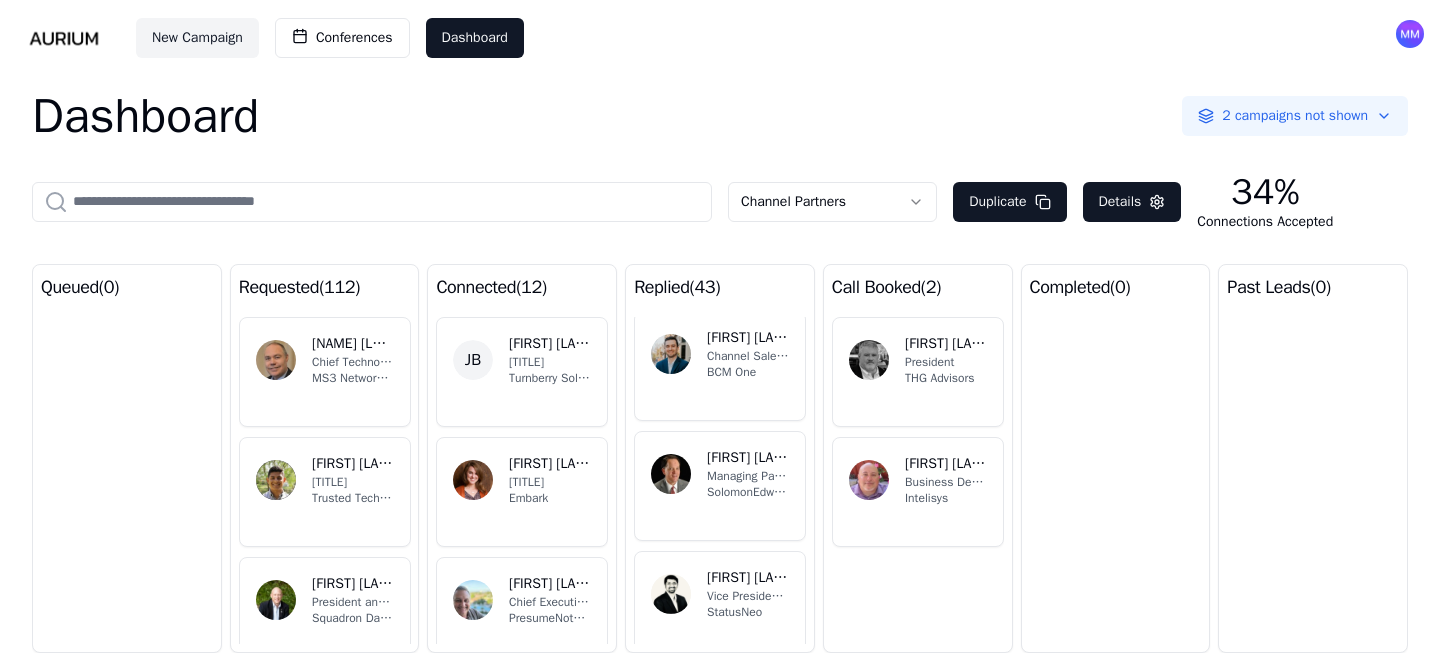 click on "BCM One" at bounding box center (748, 372) 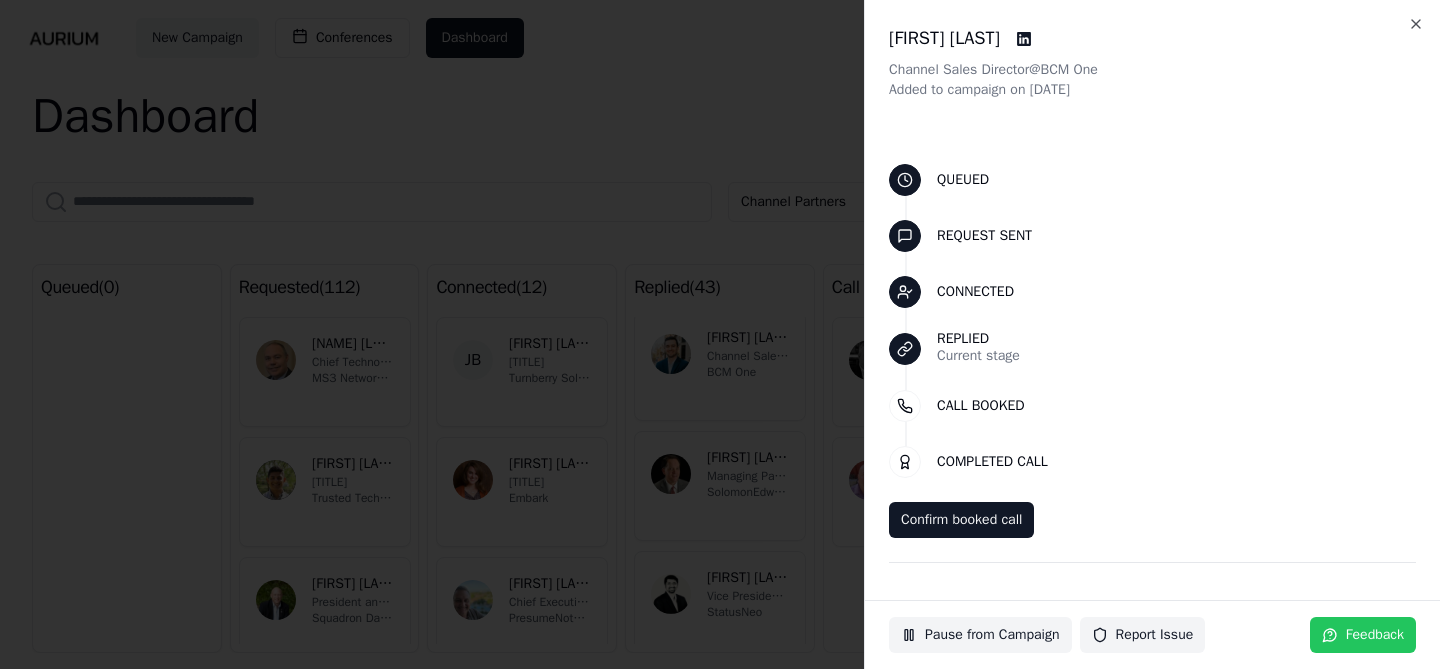 scroll, scrollTop: 64, scrollLeft: 0, axis: vertical 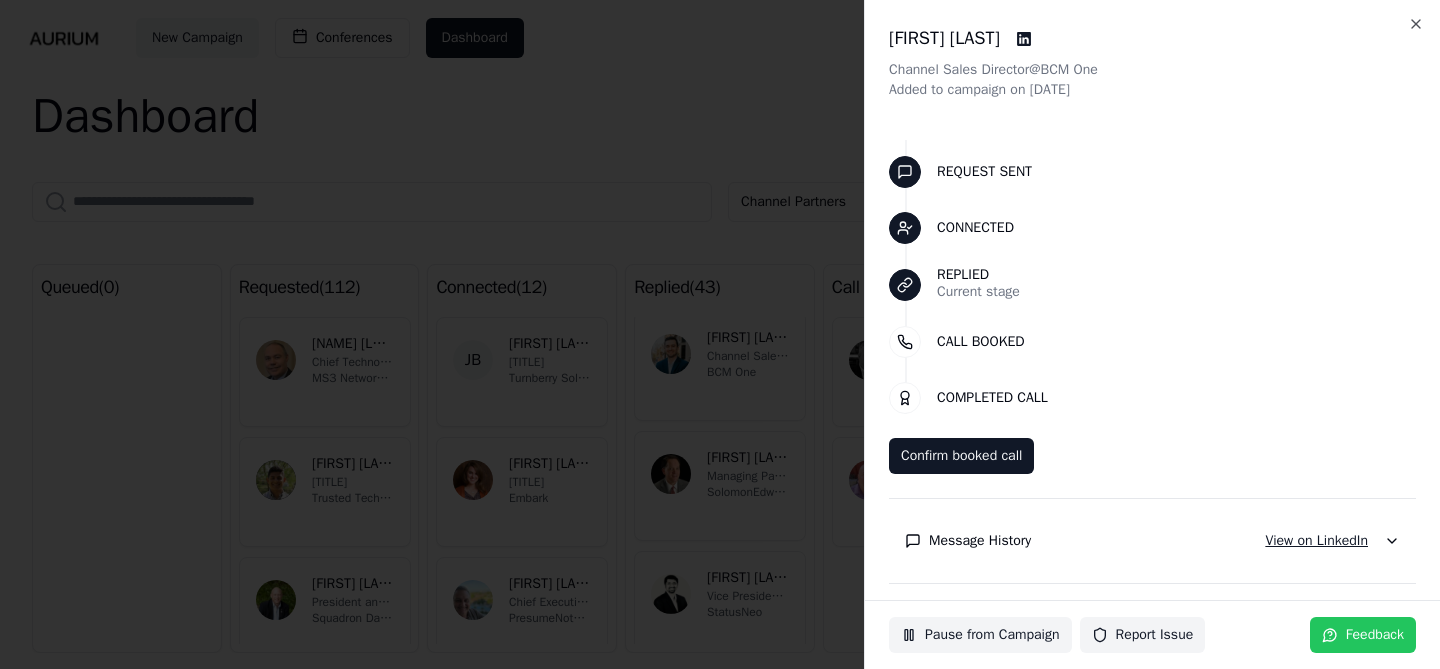 click on "View on LinkedIn" at bounding box center [1316, 541] 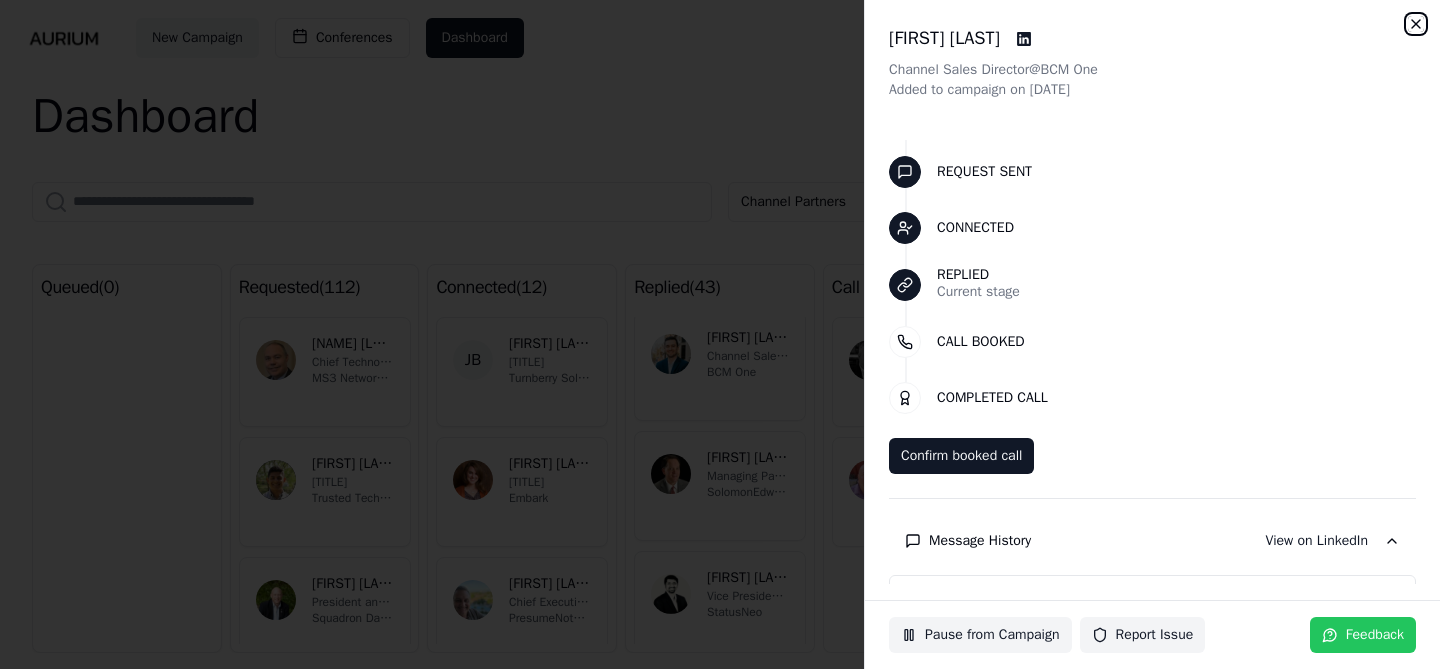 click 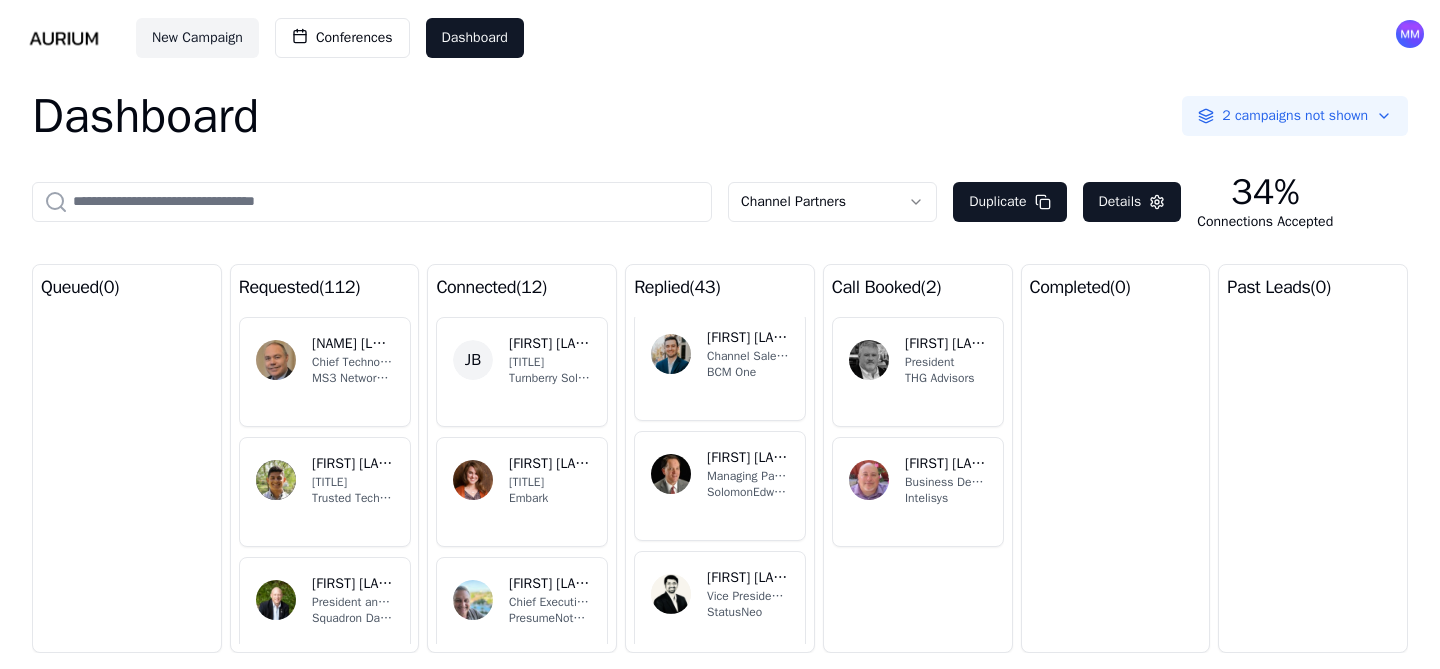 click on "Managing Partner" at bounding box center [748, 476] 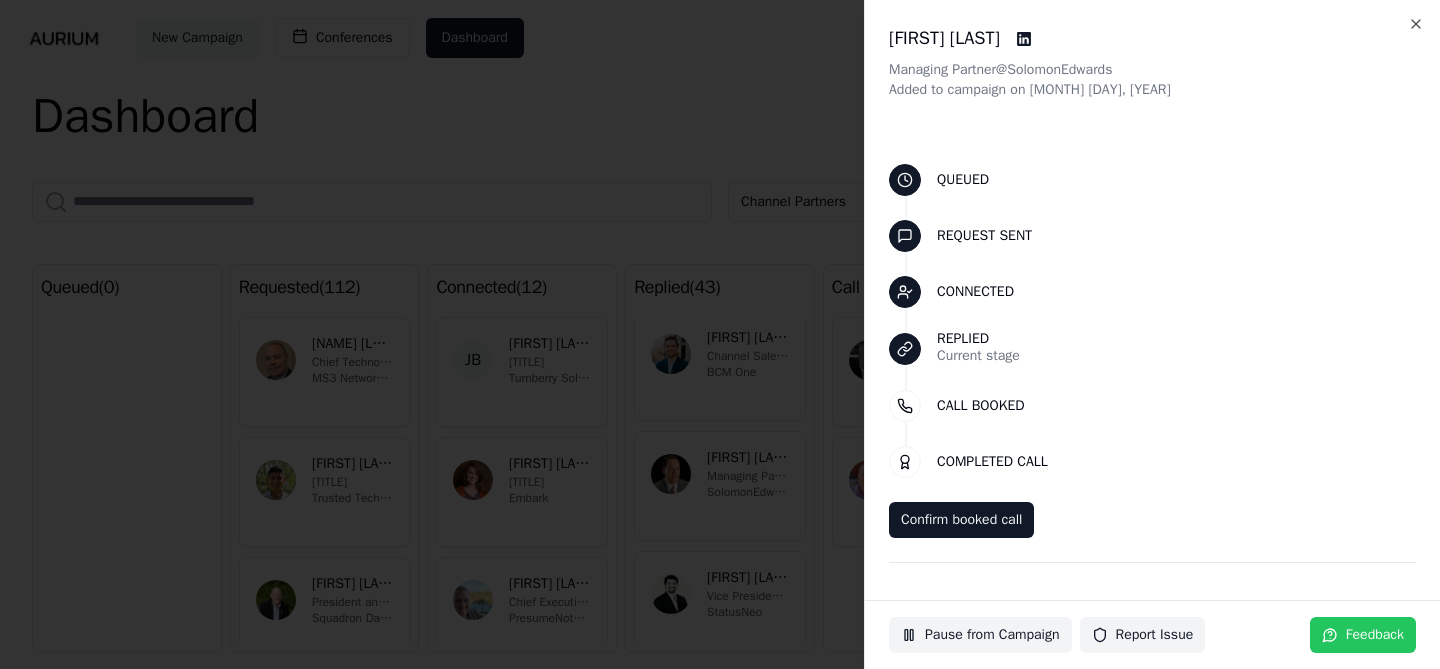 scroll, scrollTop: 64, scrollLeft: 0, axis: vertical 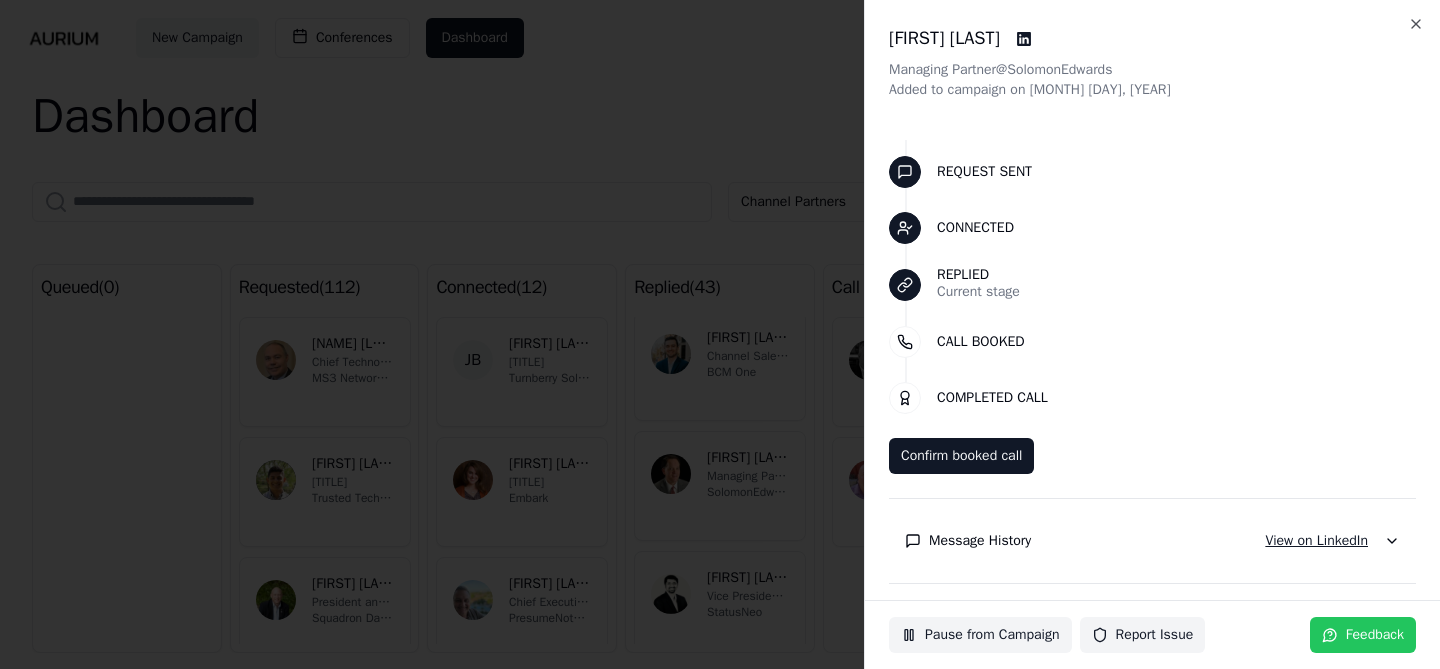 click on "View on LinkedIn" at bounding box center [1316, 541] 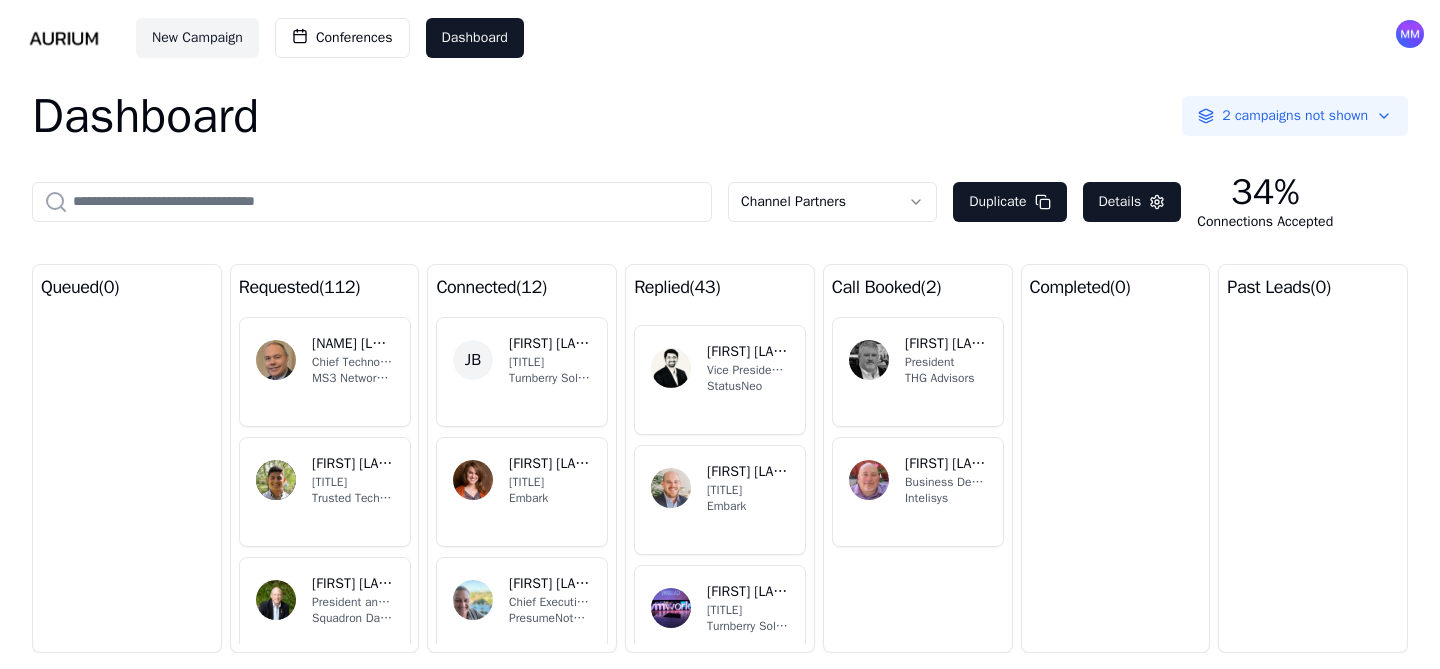scroll, scrollTop: 4080, scrollLeft: 0, axis: vertical 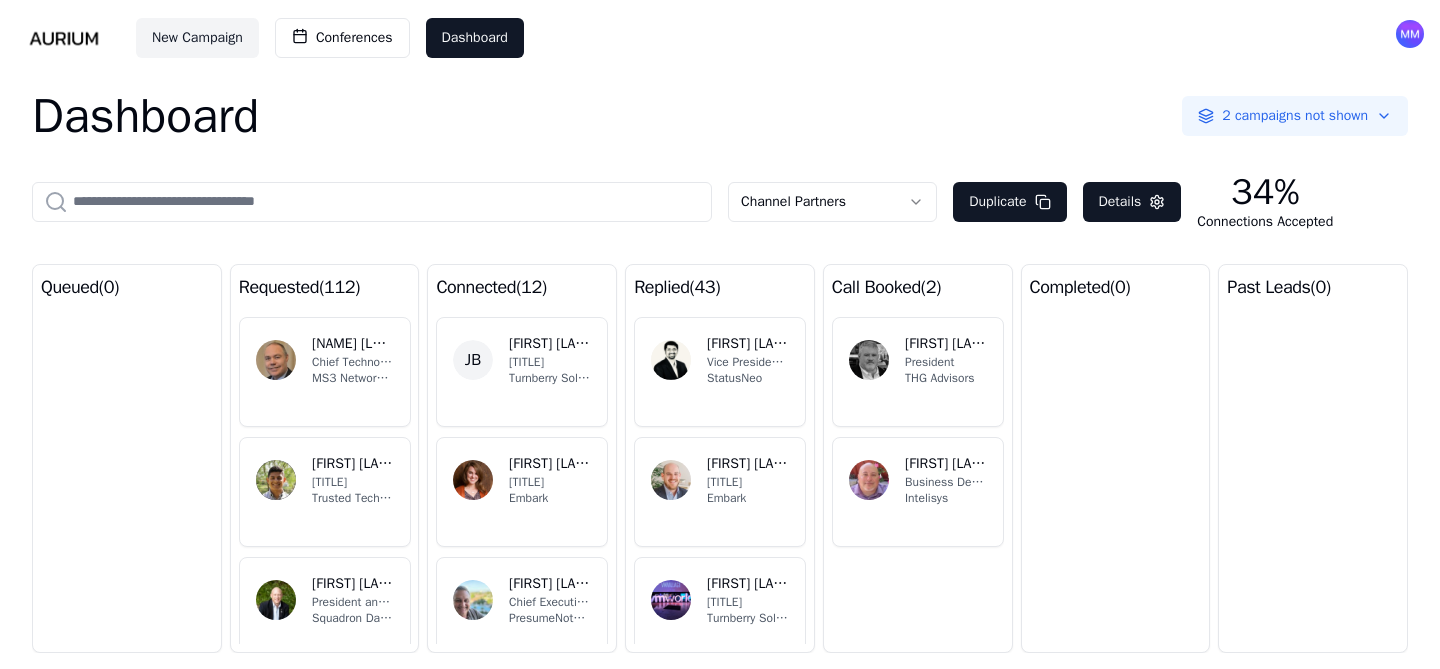 click on "Vice President & Head, Americas" at bounding box center (748, 362) 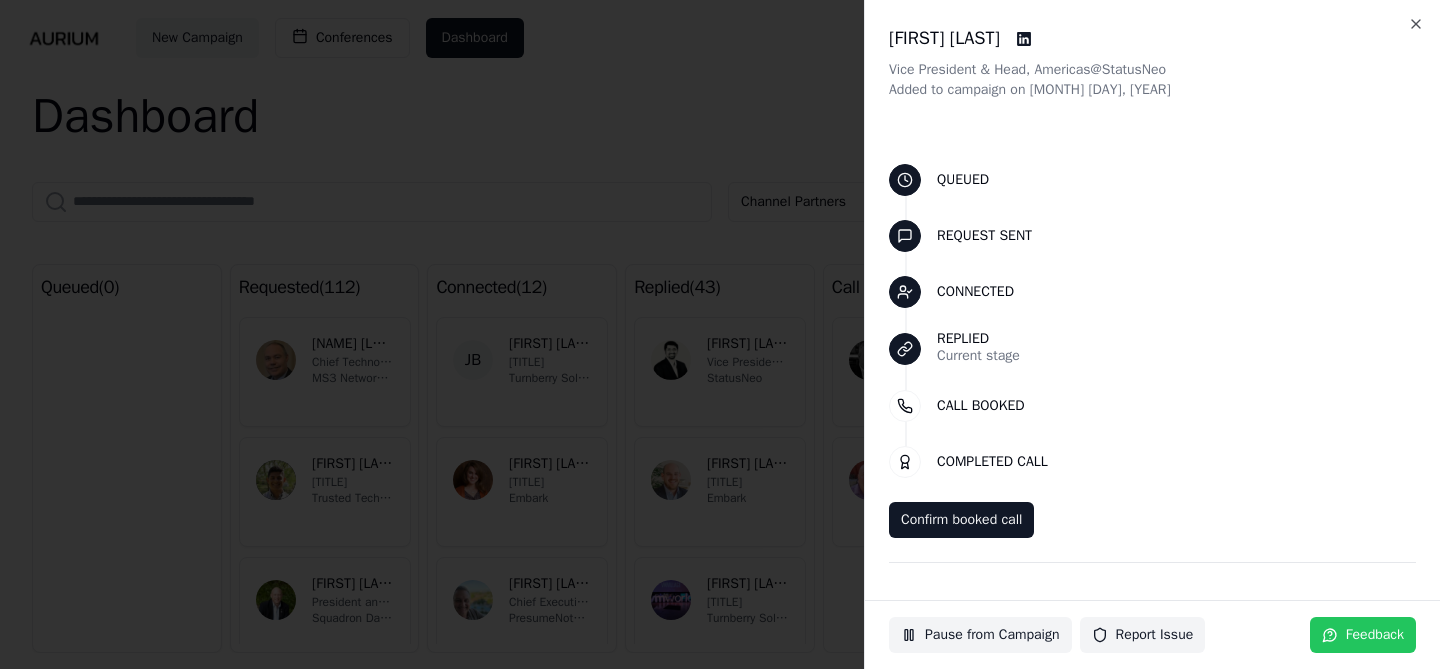 scroll, scrollTop: 64, scrollLeft: 0, axis: vertical 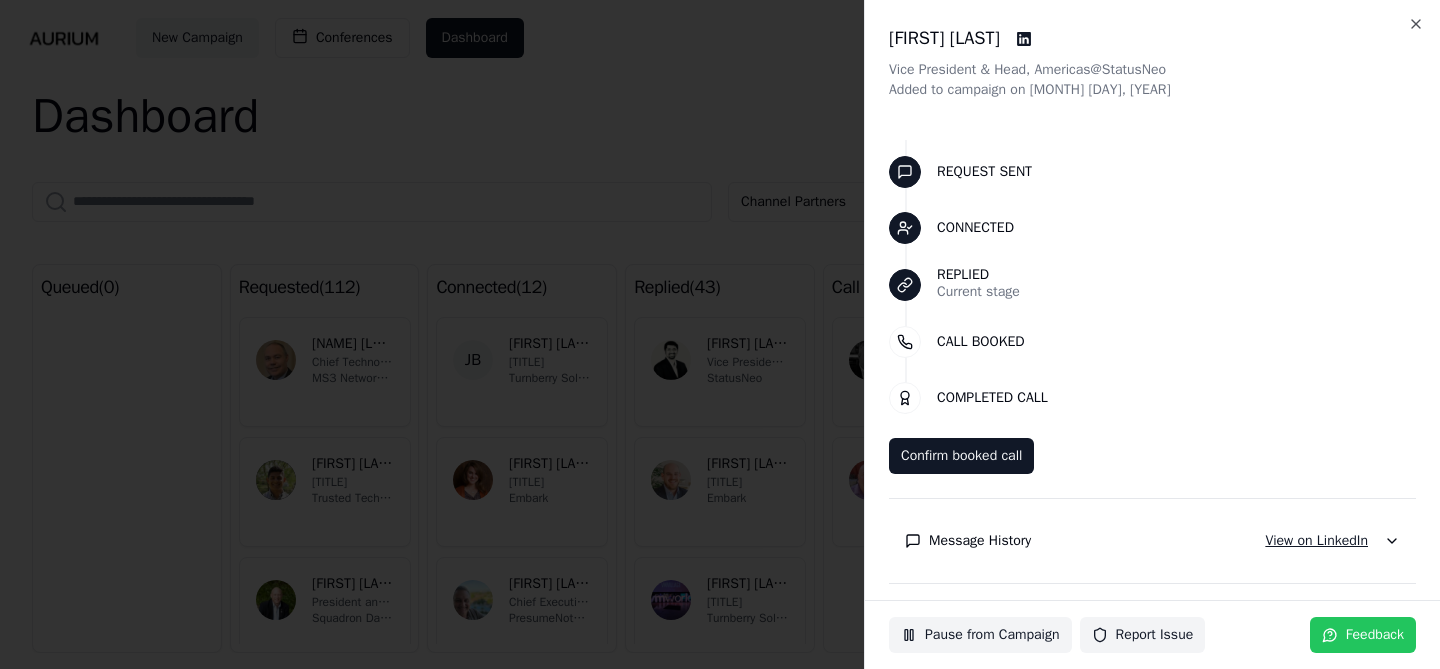 click on "View on LinkedIn" at bounding box center (1316, 541) 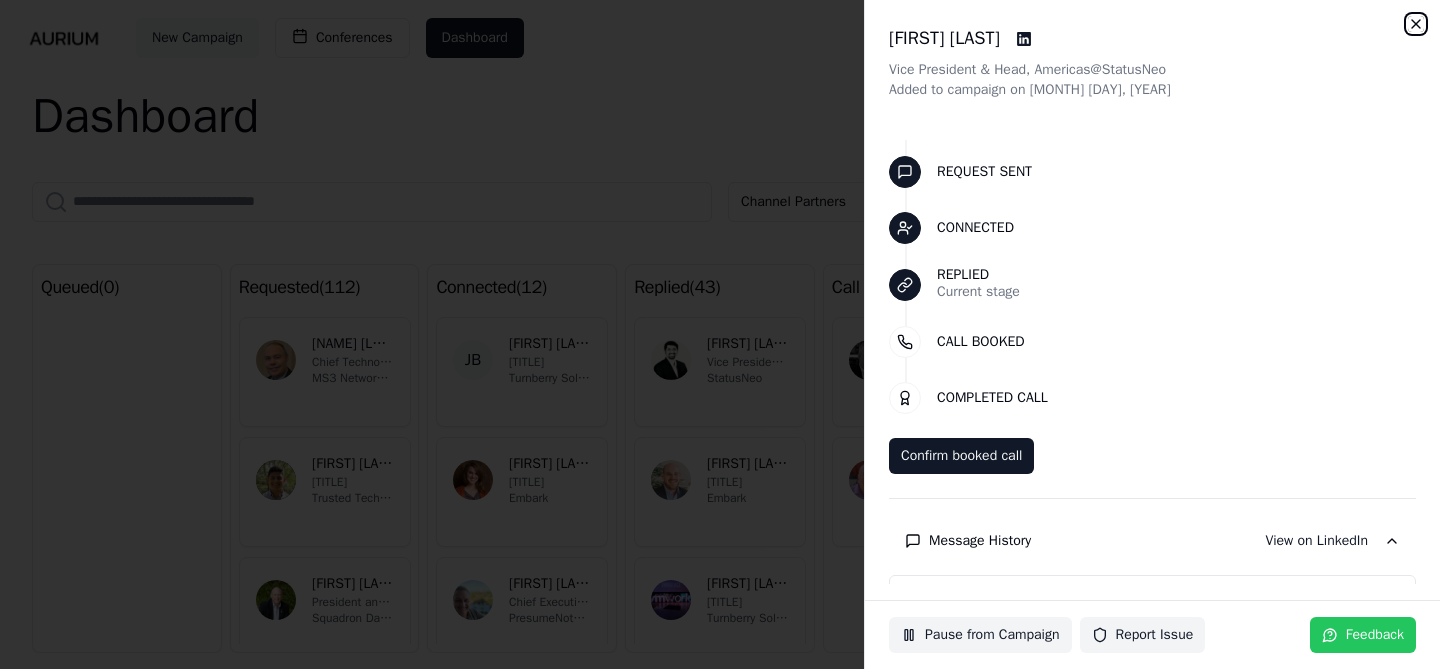 click 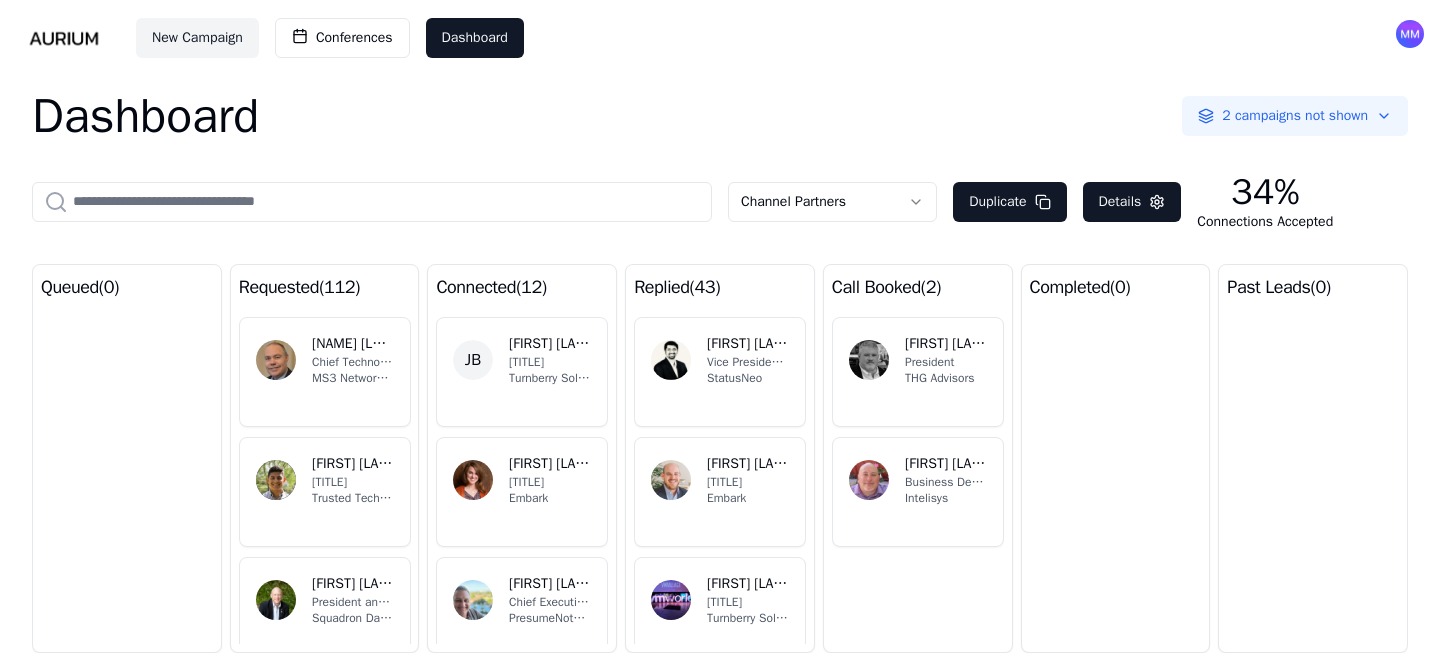 click on "[TITLE]" at bounding box center [748, 482] 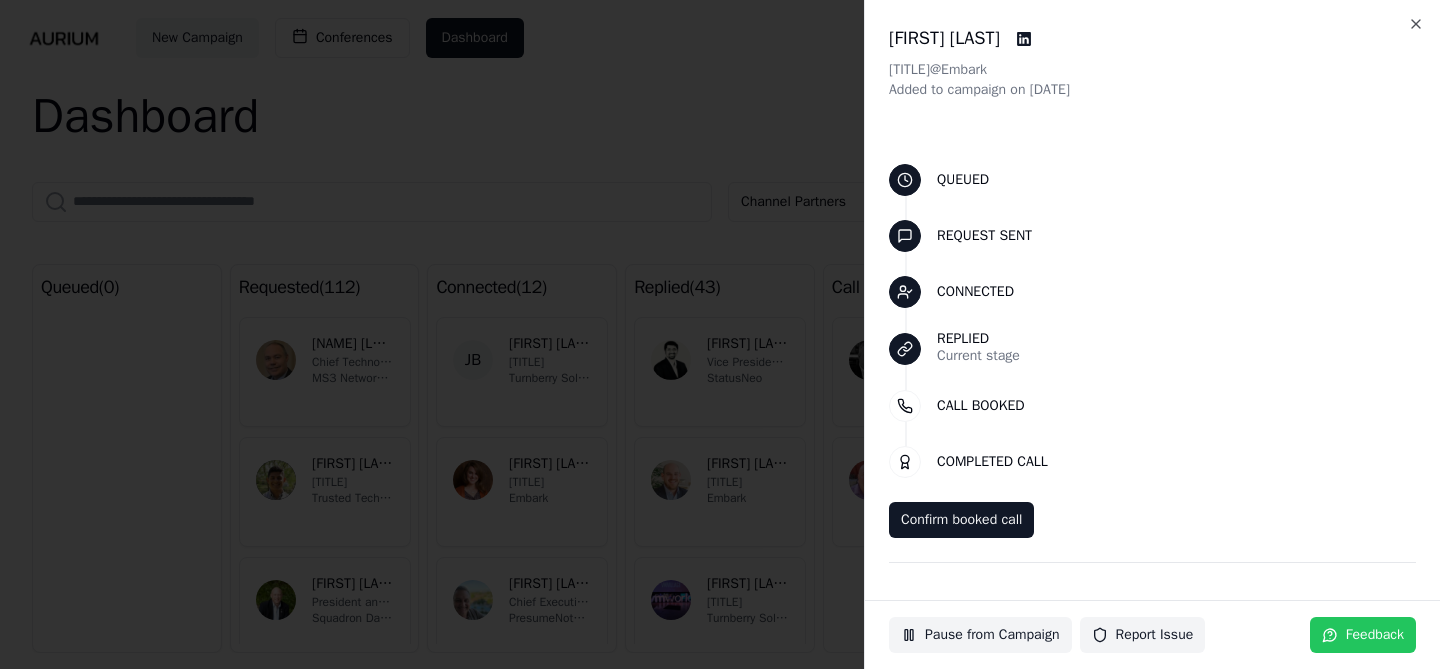 scroll, scrollTop: 64, scrollLeft: 0, axis: vertical 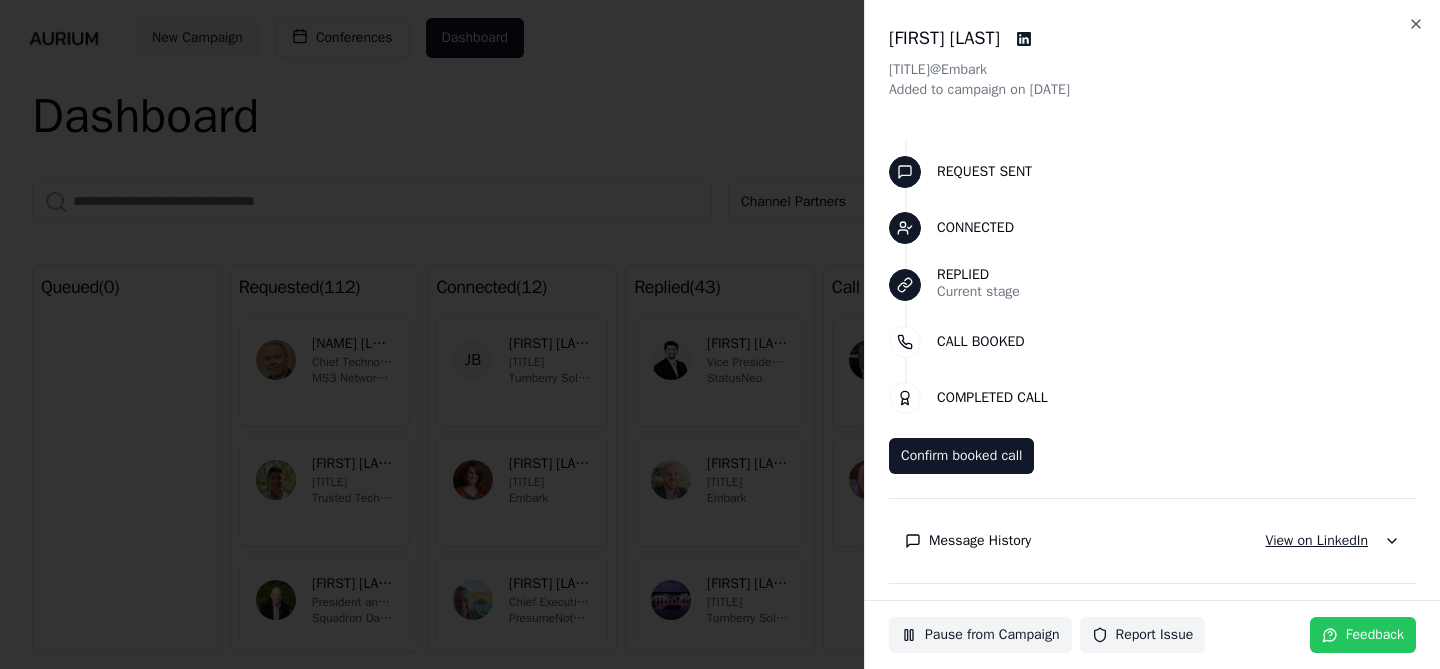 click on "View on LinkedIn" at bounding box center [1316, 541] 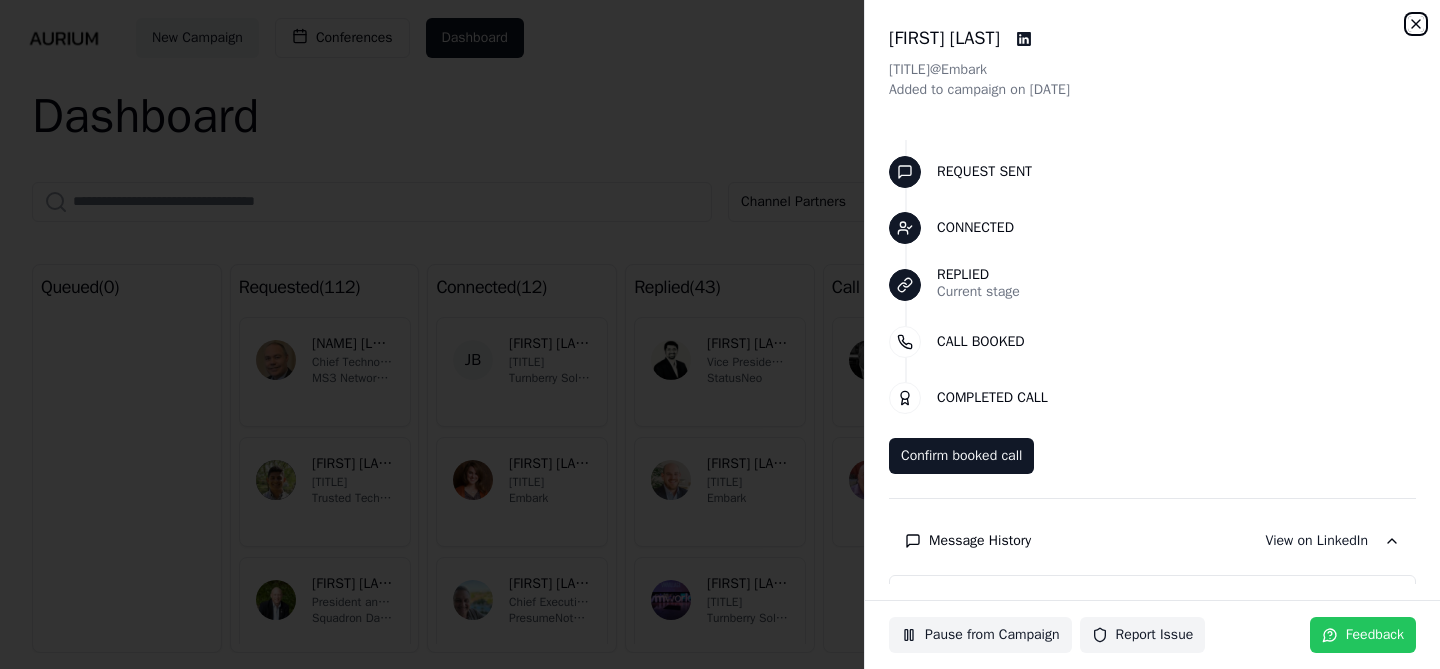click 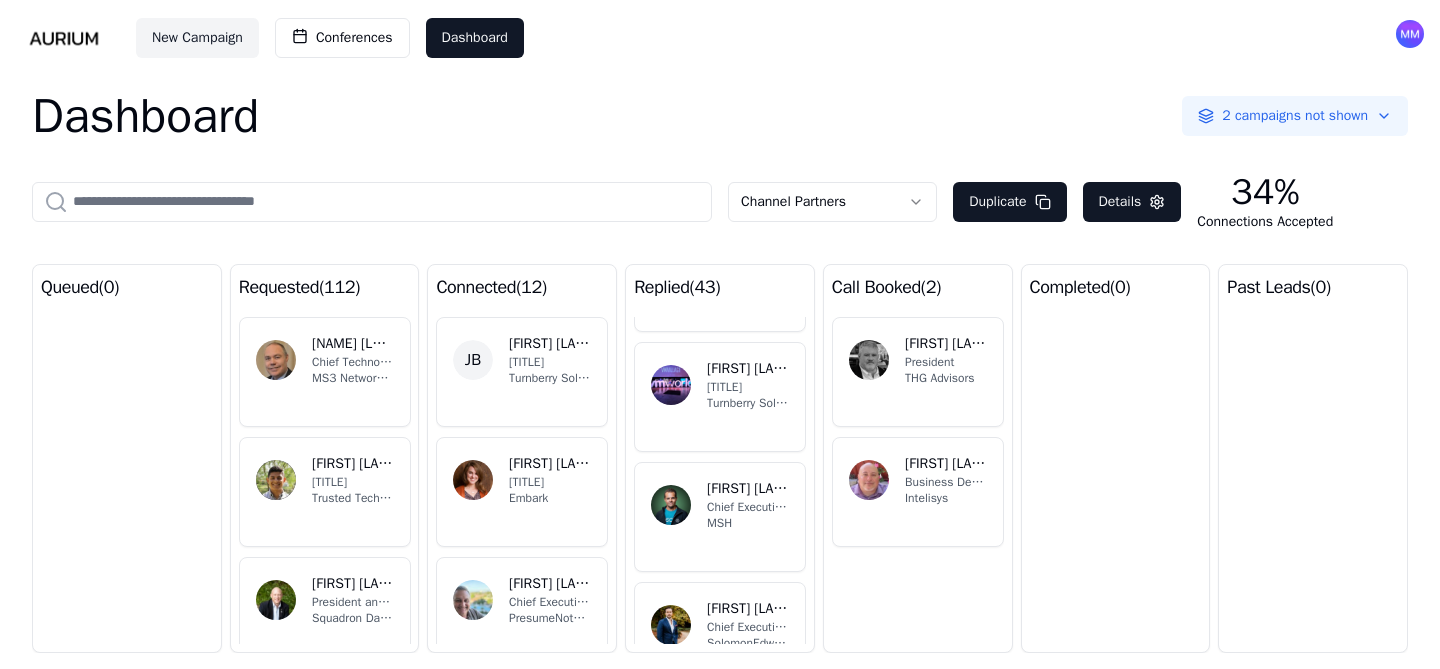 scroll, scrollTop: 4310, scrollLeft: 0, axis: vertical 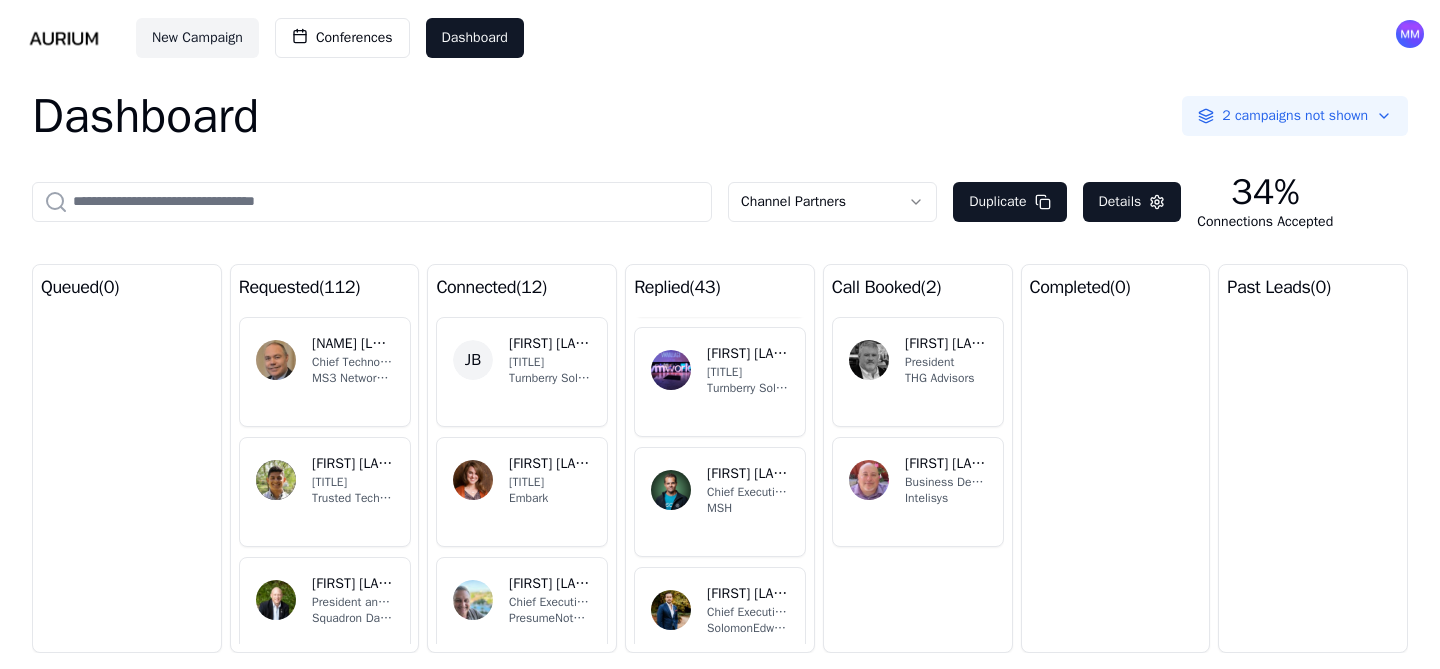 click on "Turnberry Solutions" at bounding box center [748, 388] 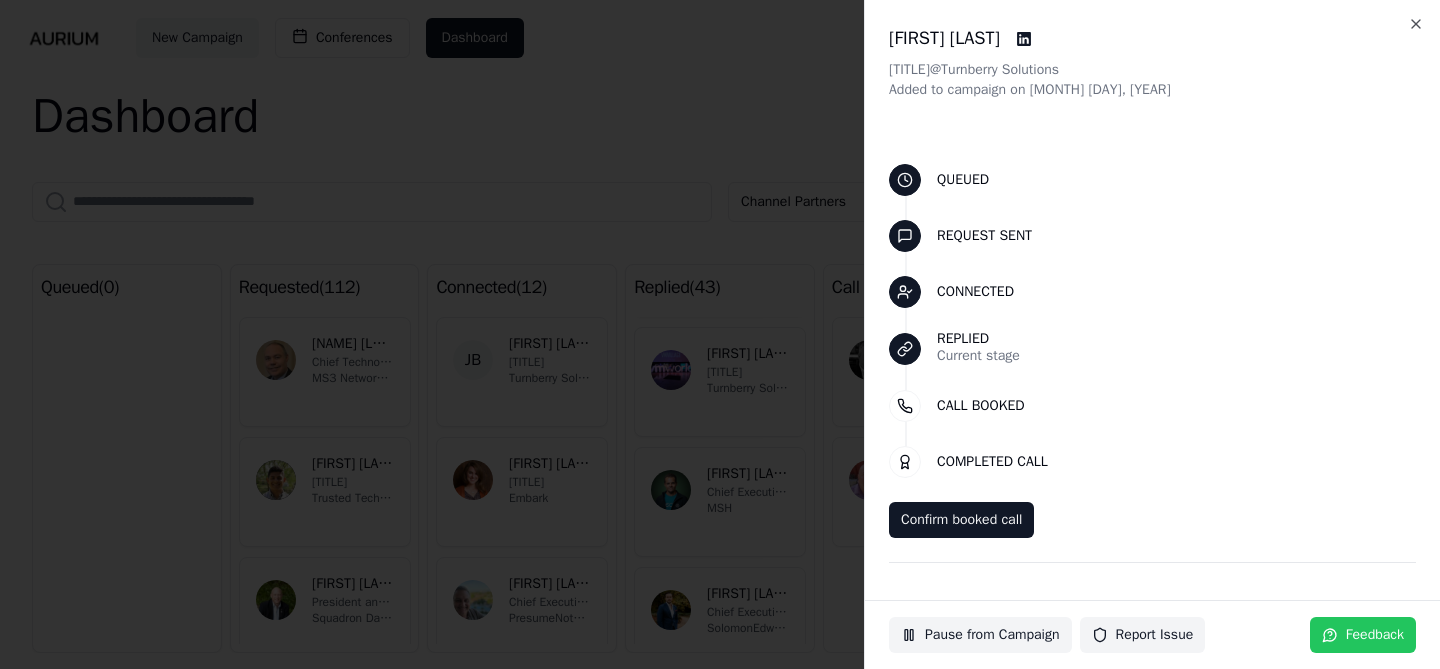 scroll, scrollTop: 64, scrollLeft: 0, axis: vertical 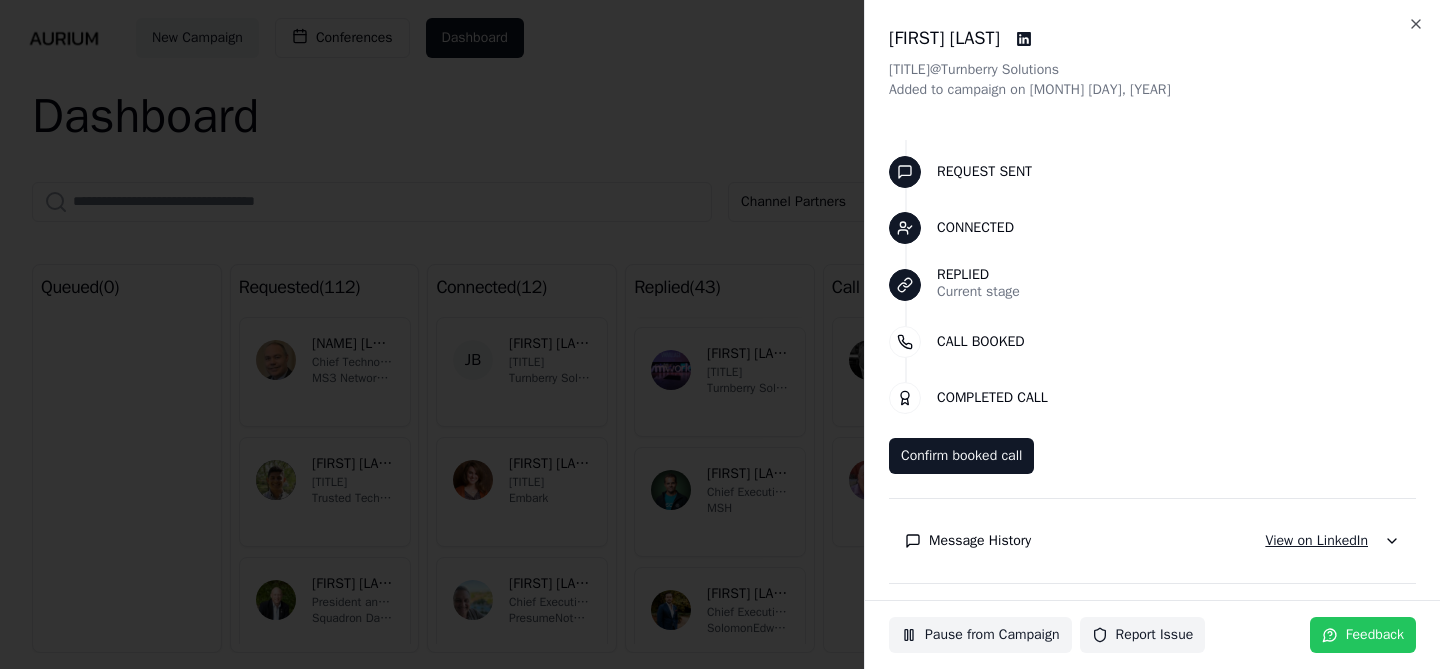click on "View on LinkedIn" at bounding box center [1316, 541] 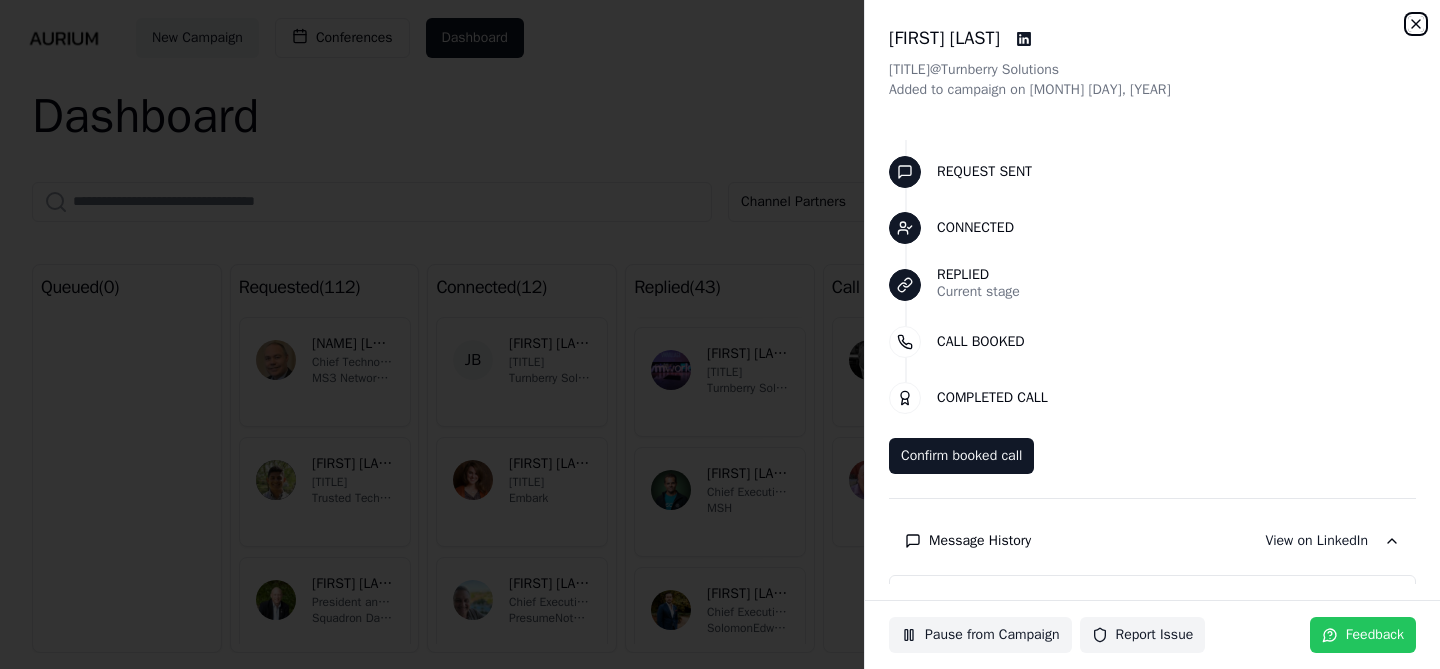 click 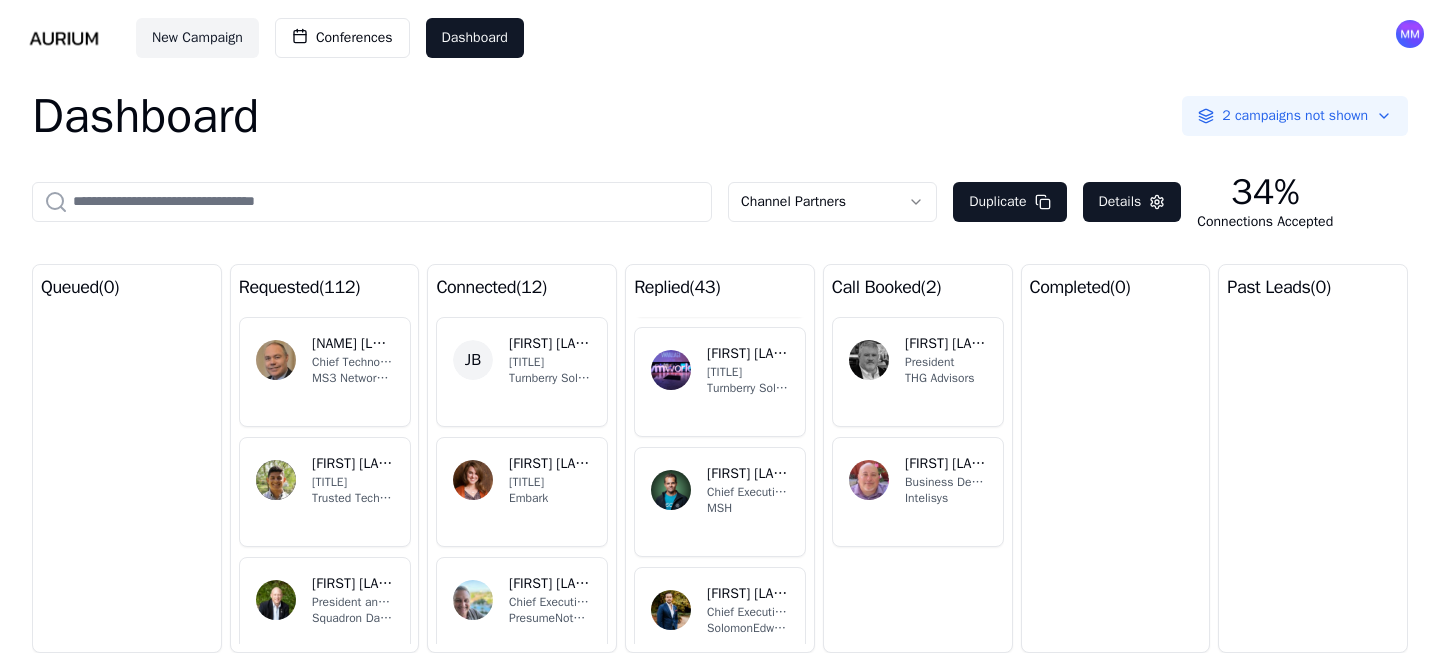 click on "MSH" at bounding box center (748, 508) 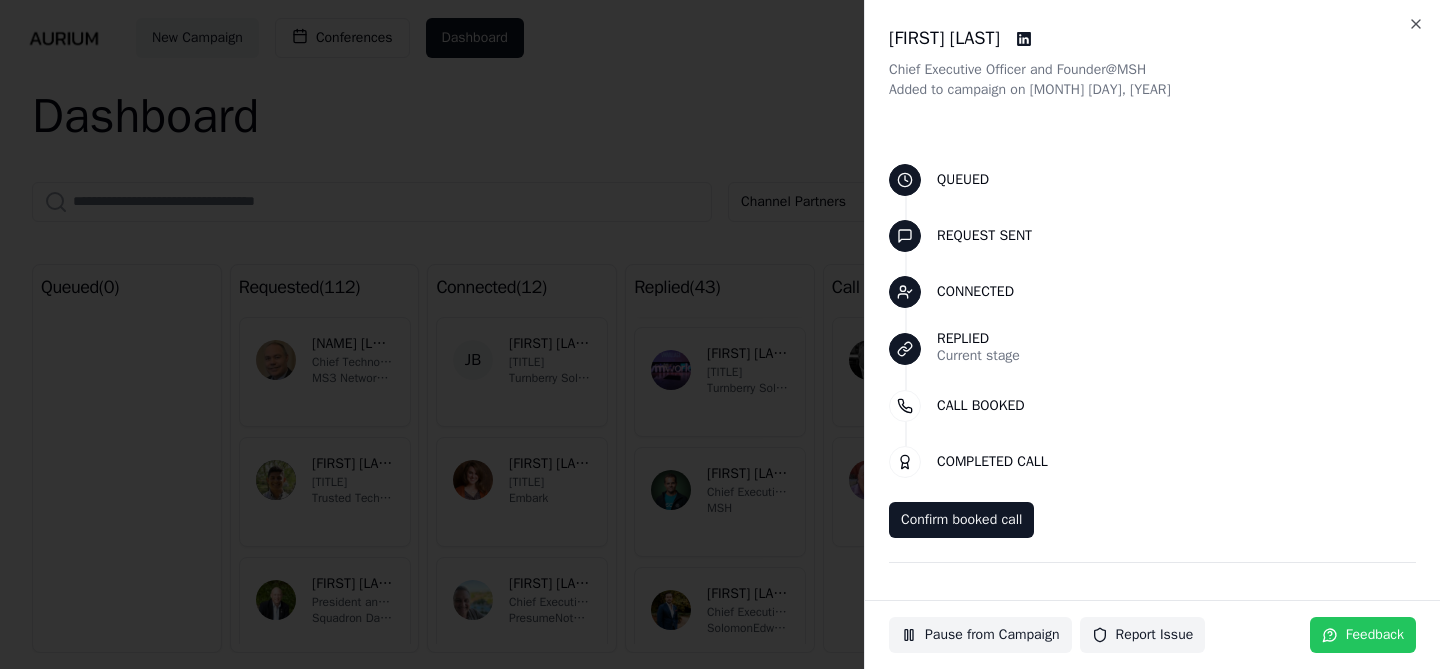 scroll, scrollTop: 150, scrollLeft: 0, axis: vertical 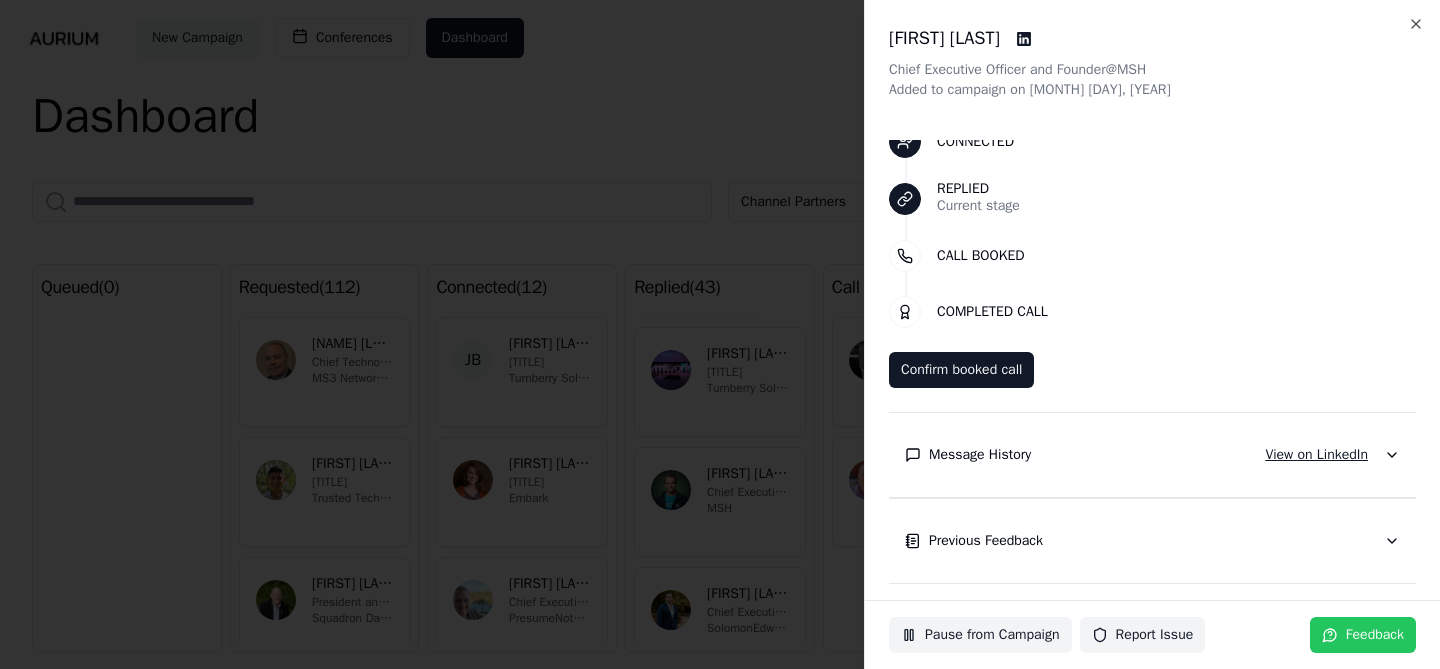 click on "View on LinkedIn" at bounding box center (1316, 455) 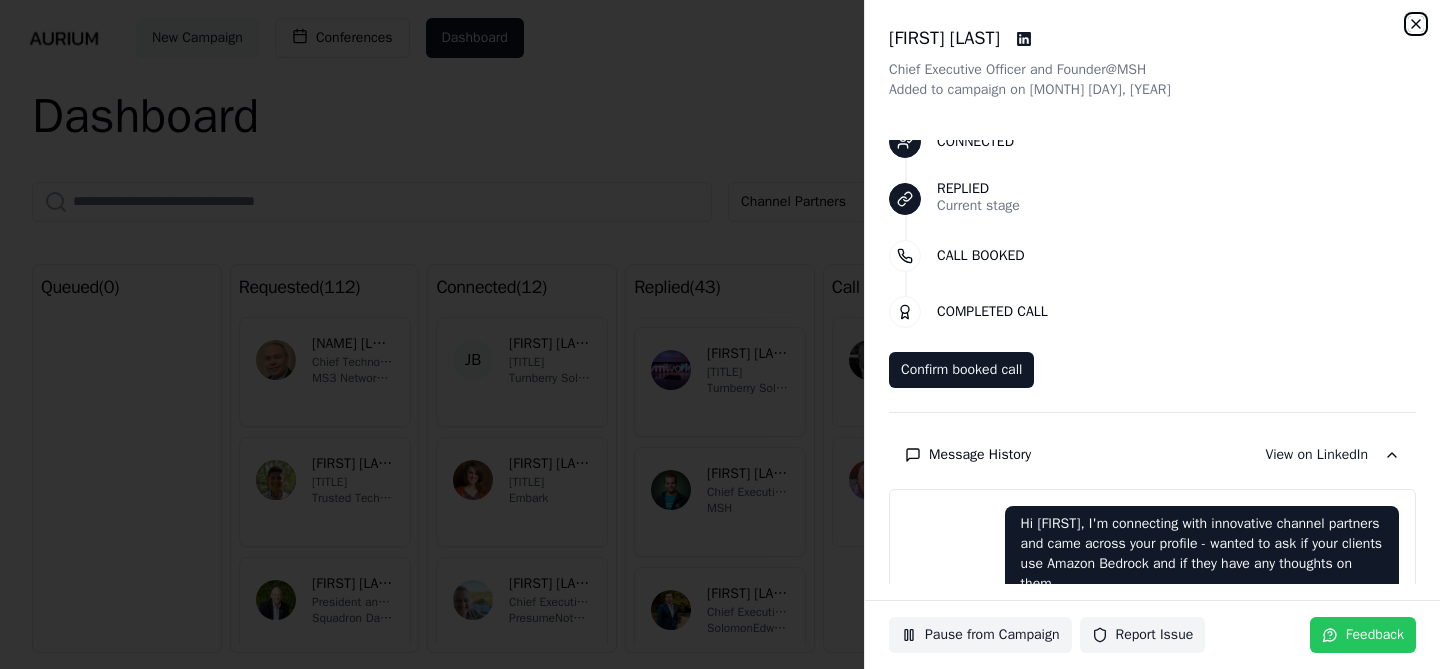 click 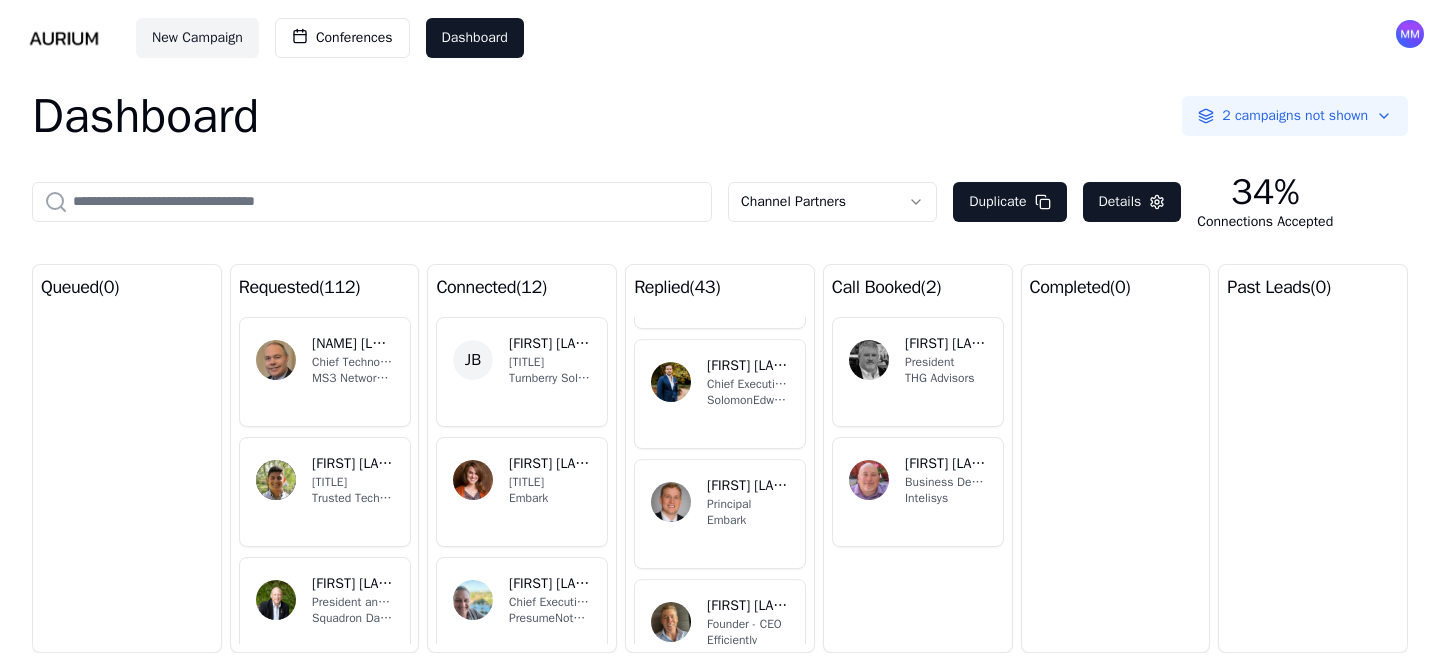 scroll, scrollTop: 4546, scrollLeft: 0, axis: vertical 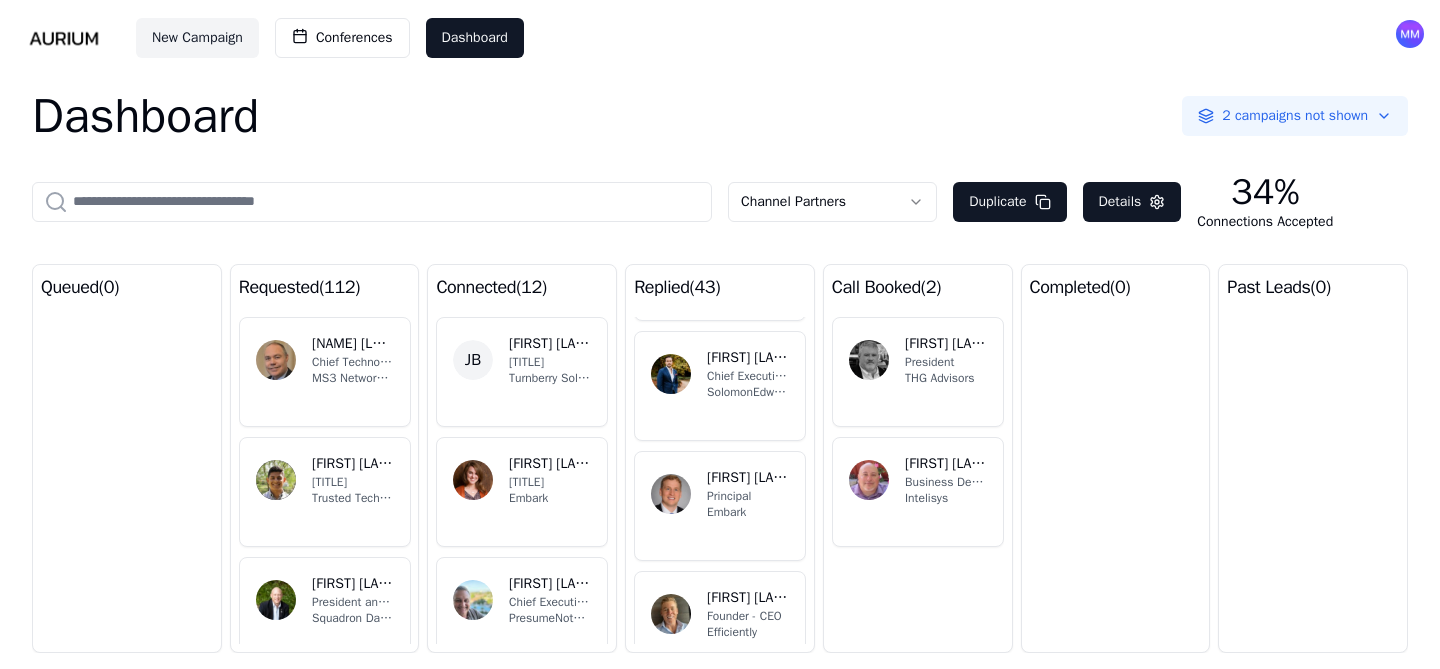 click on "[INITIALS] [FIRST] [LAST] Chief Executive Officer [COMPANY]" at bounding box center [720, 386] 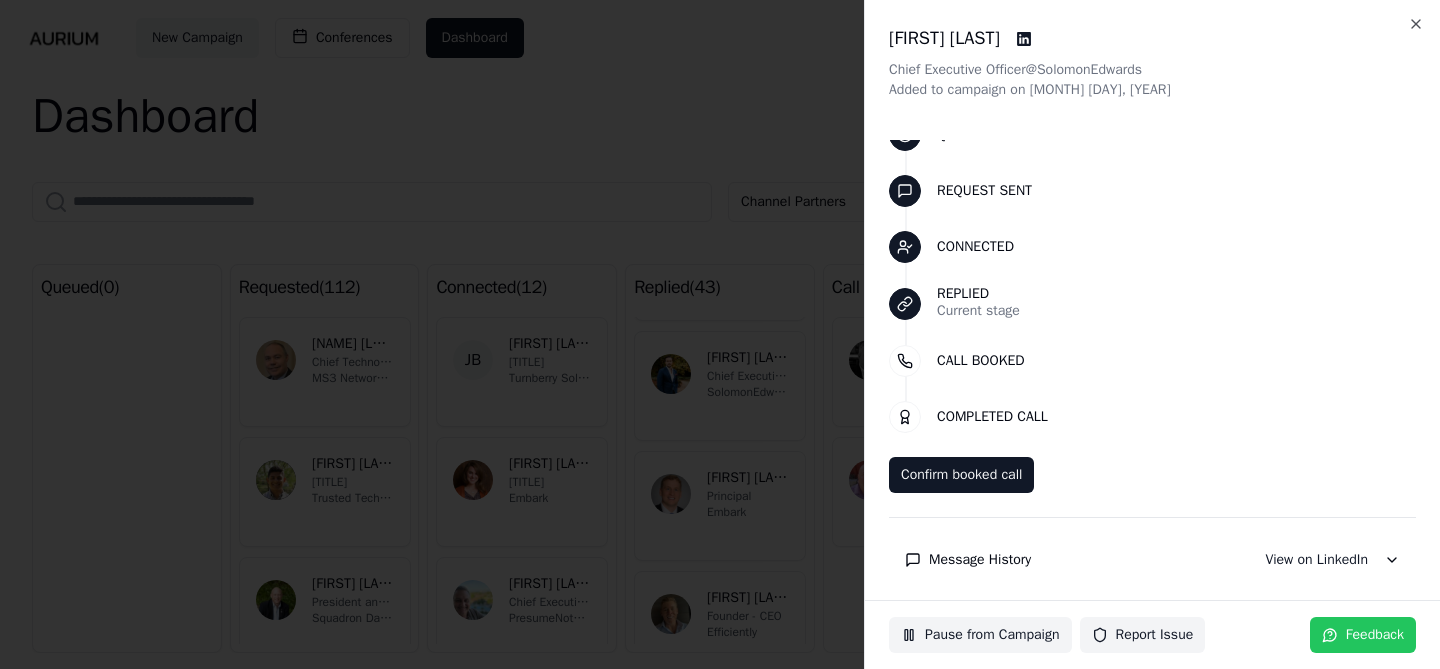 scroll, scrollTop: 64, scrollLeft: 0, axis: vertical 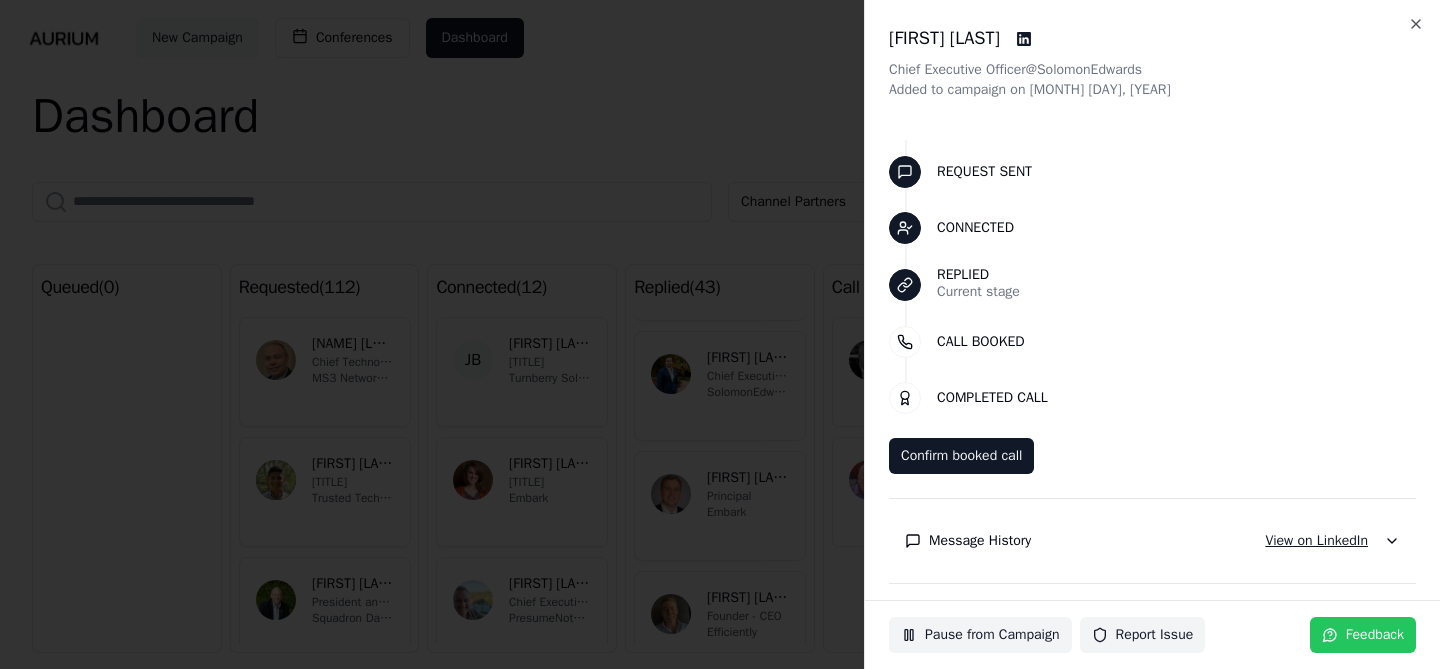 click on "View on LinkedIn" at bounding box center [1316, 541] 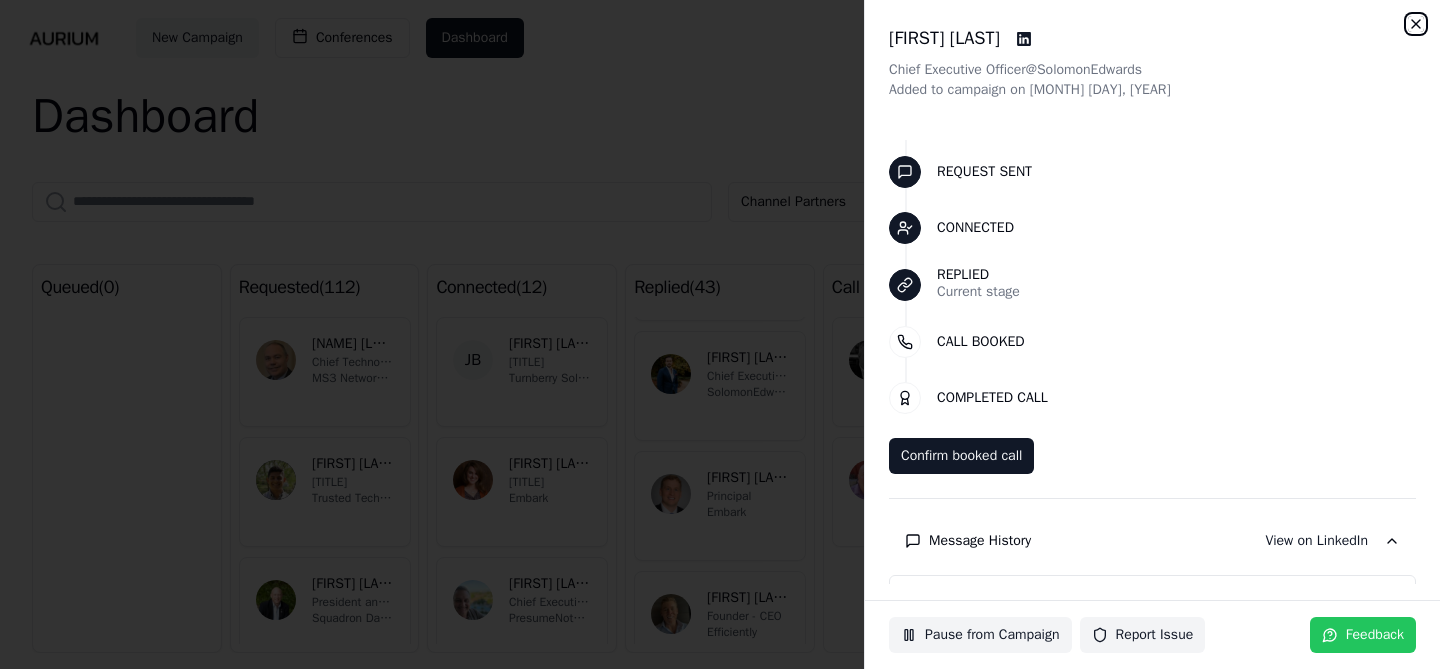 click 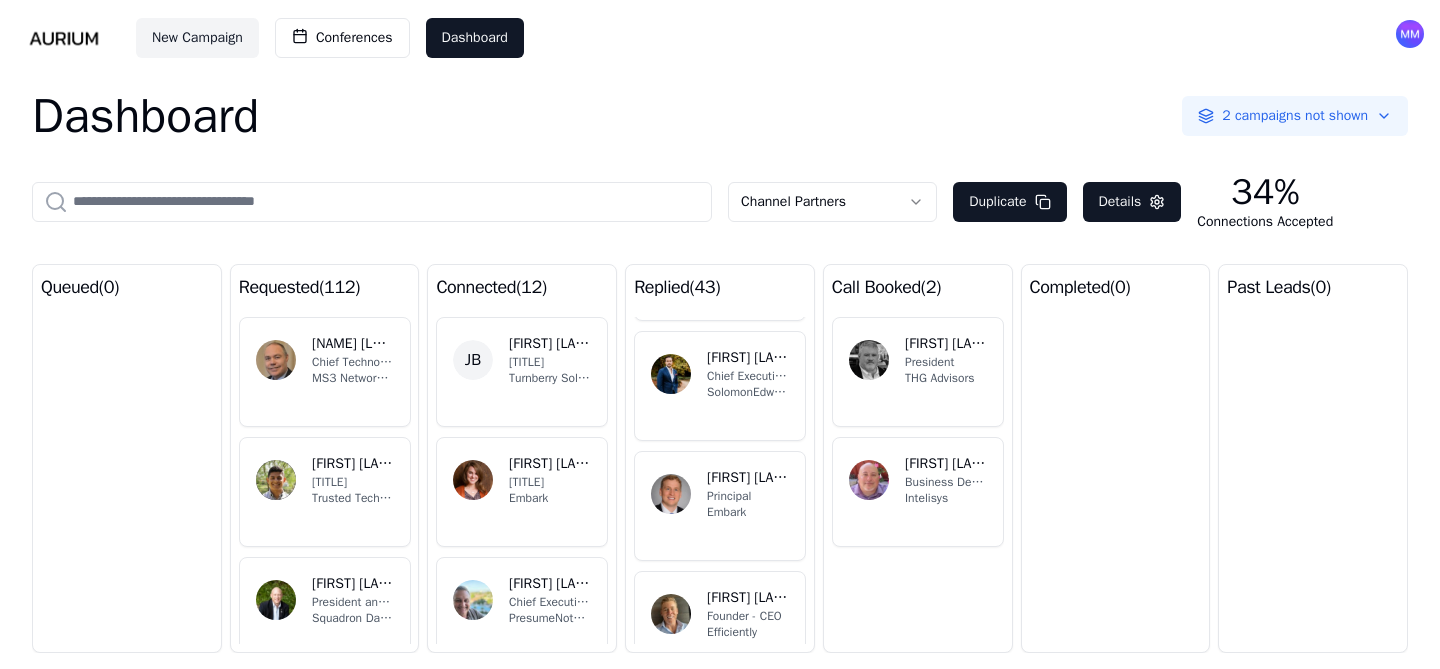 click on "[FIRST] [LAST] [TITLE] [COMPANY]" at bounding box center (720, 506) 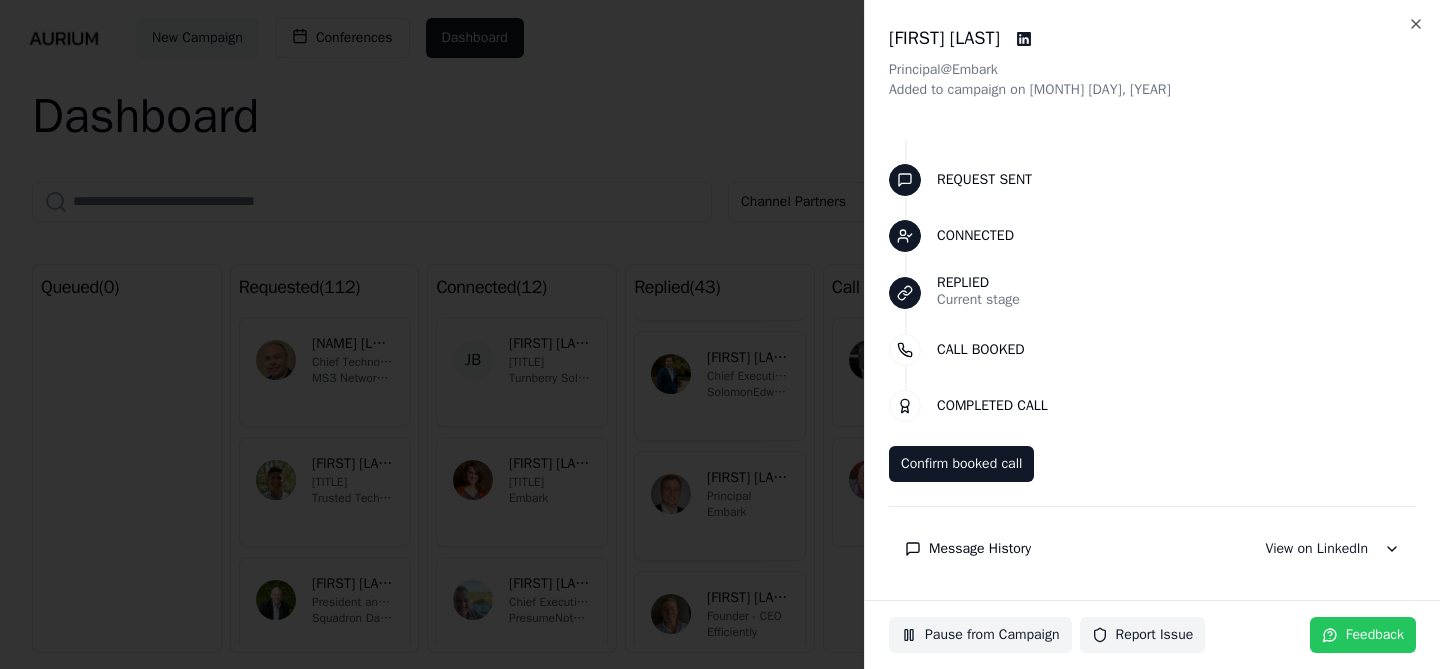 scroll, scrollTop: 64, scrollLeft: 0, axis: vertical 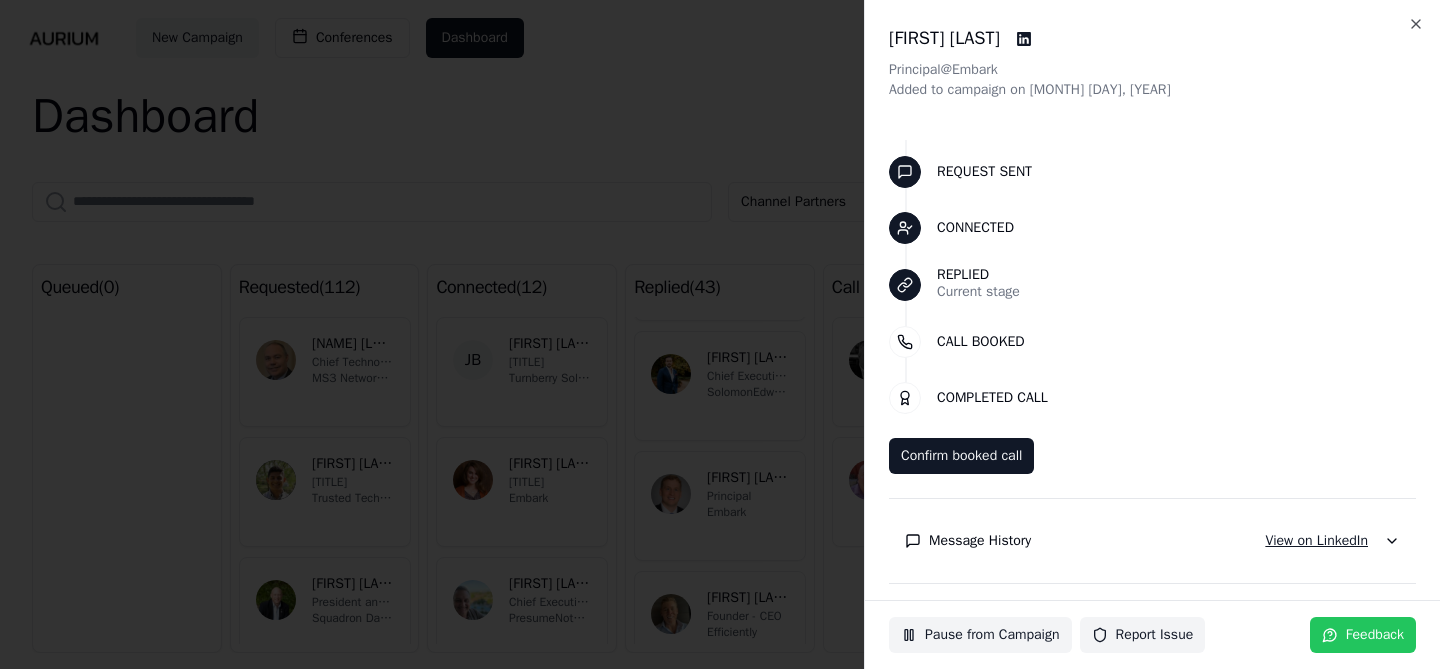 click on "View on LinkedIn" at bounding box center [1316, 541] 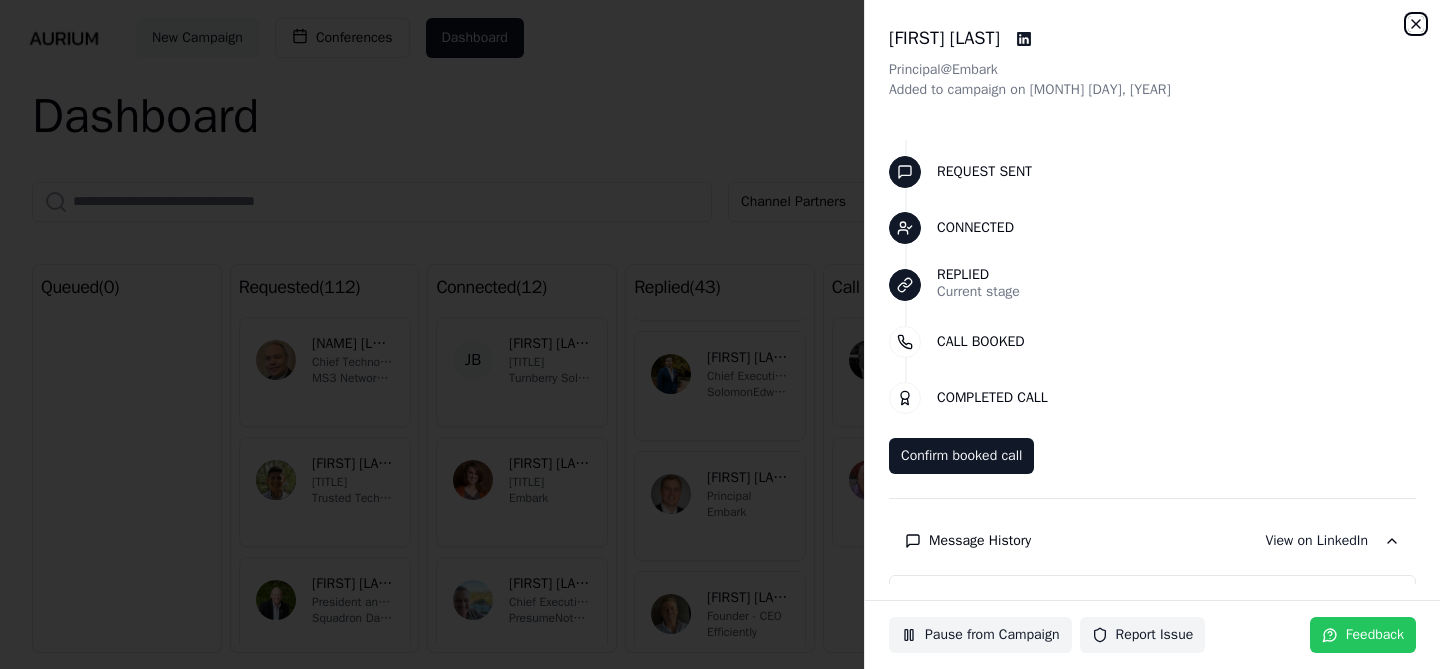 click 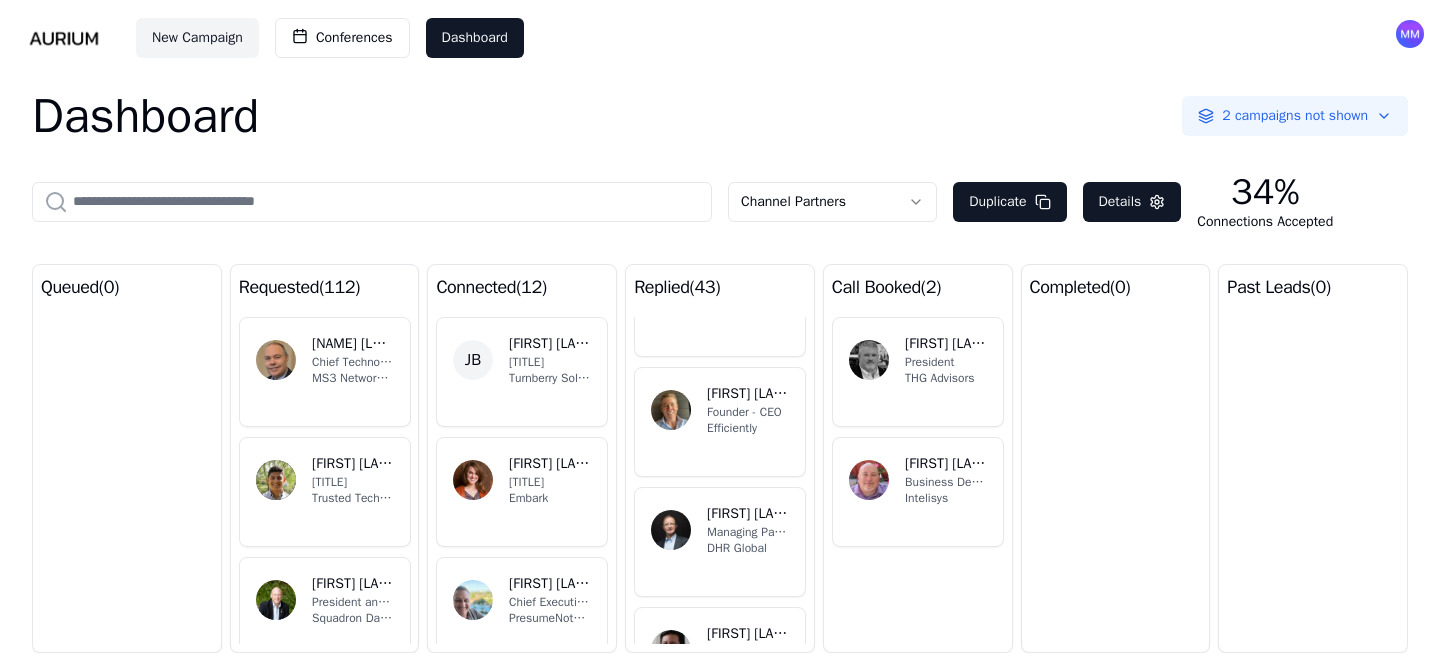 scroll, scrollTop: 4781, scrollLeft: 0, axis: vertical 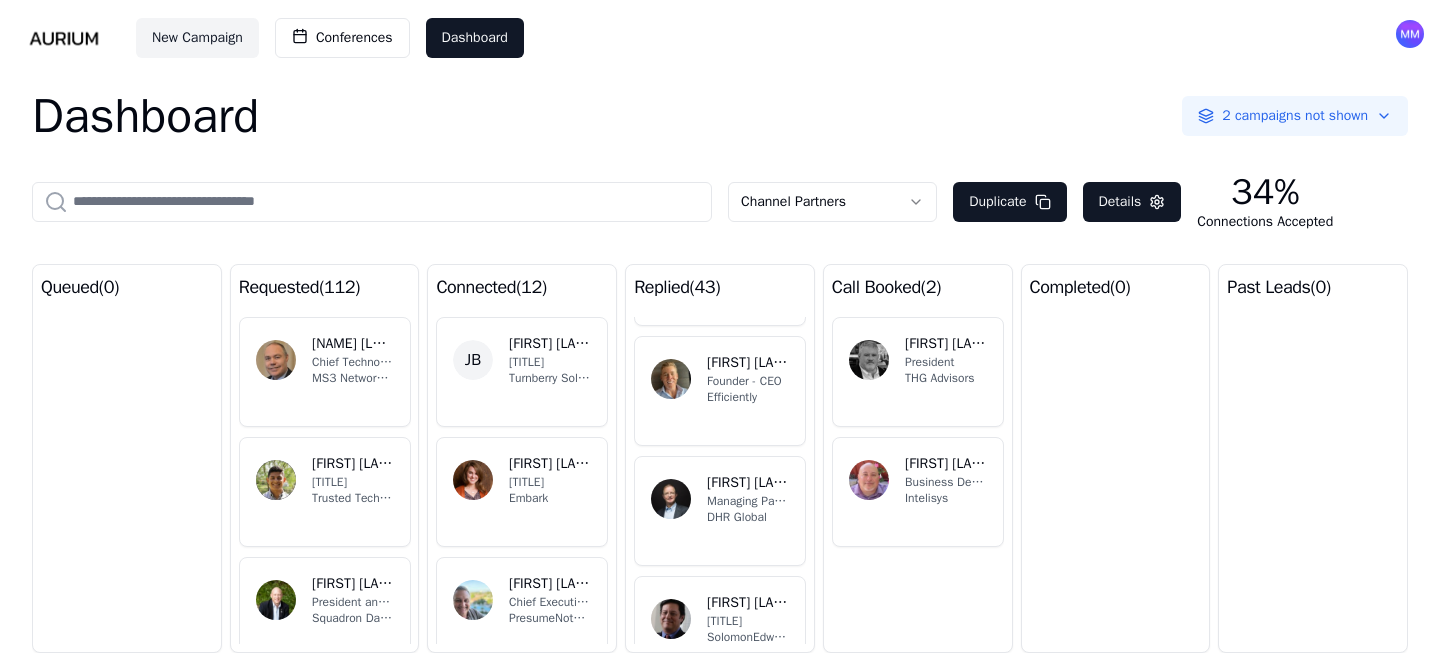 click on "Efficiently" at bounding box center (748, 397) 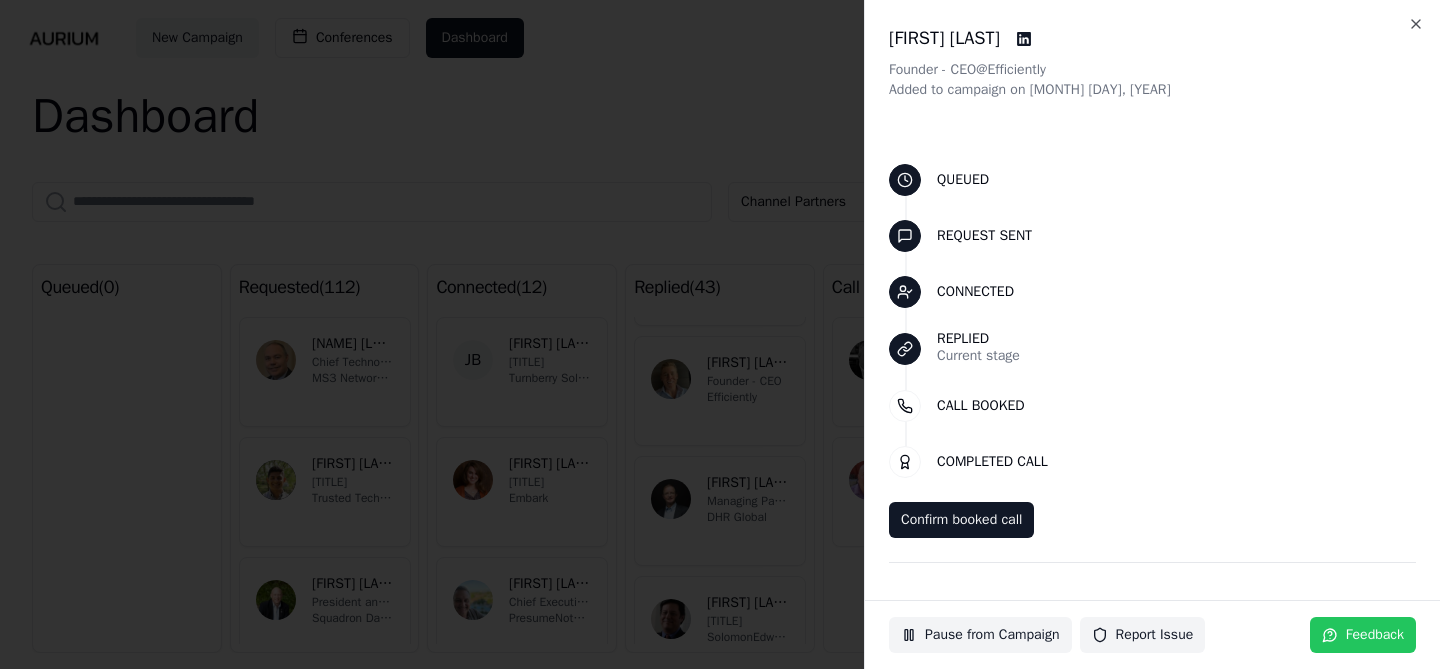 scroll, scrollTop: 64, scrollLeft: 0, axis: vertical 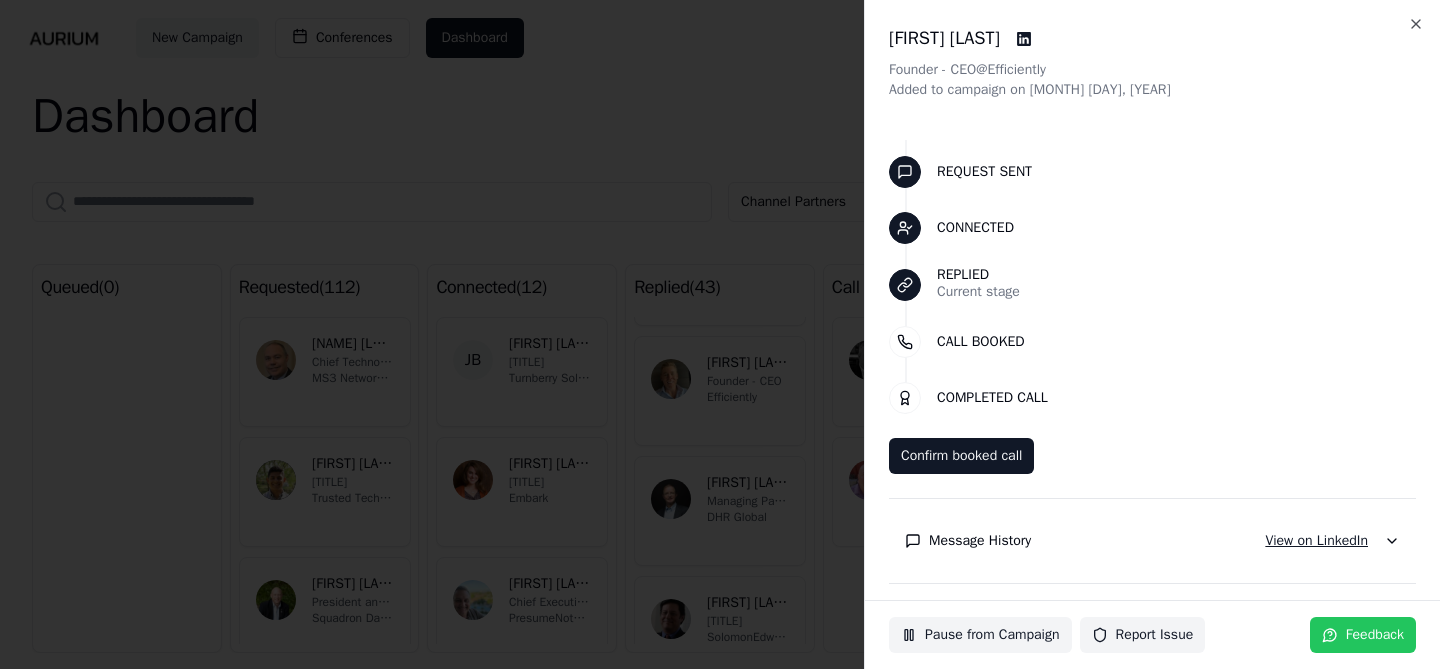 click on "View on LinkedIn" at bounding box center (1316, 541) 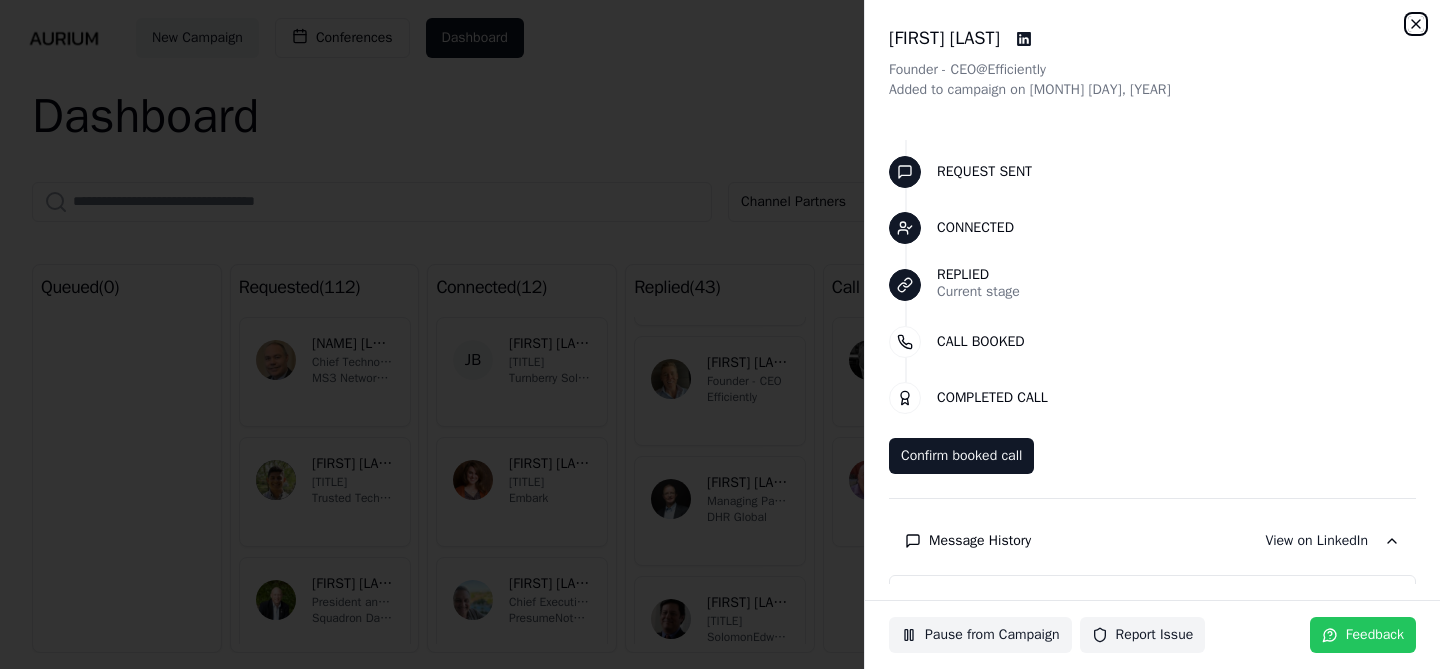 click 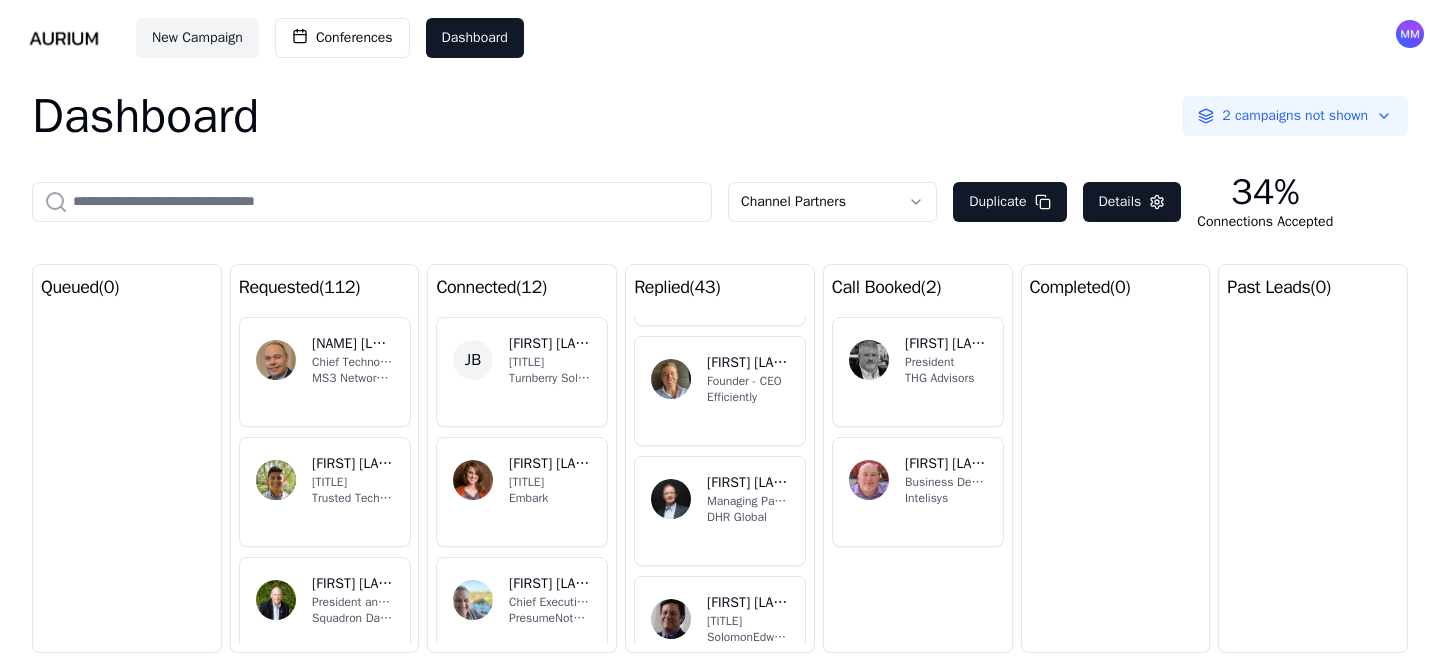 click on "Managing Partner Europe & Boardmember" at bounding box center (748, 501) 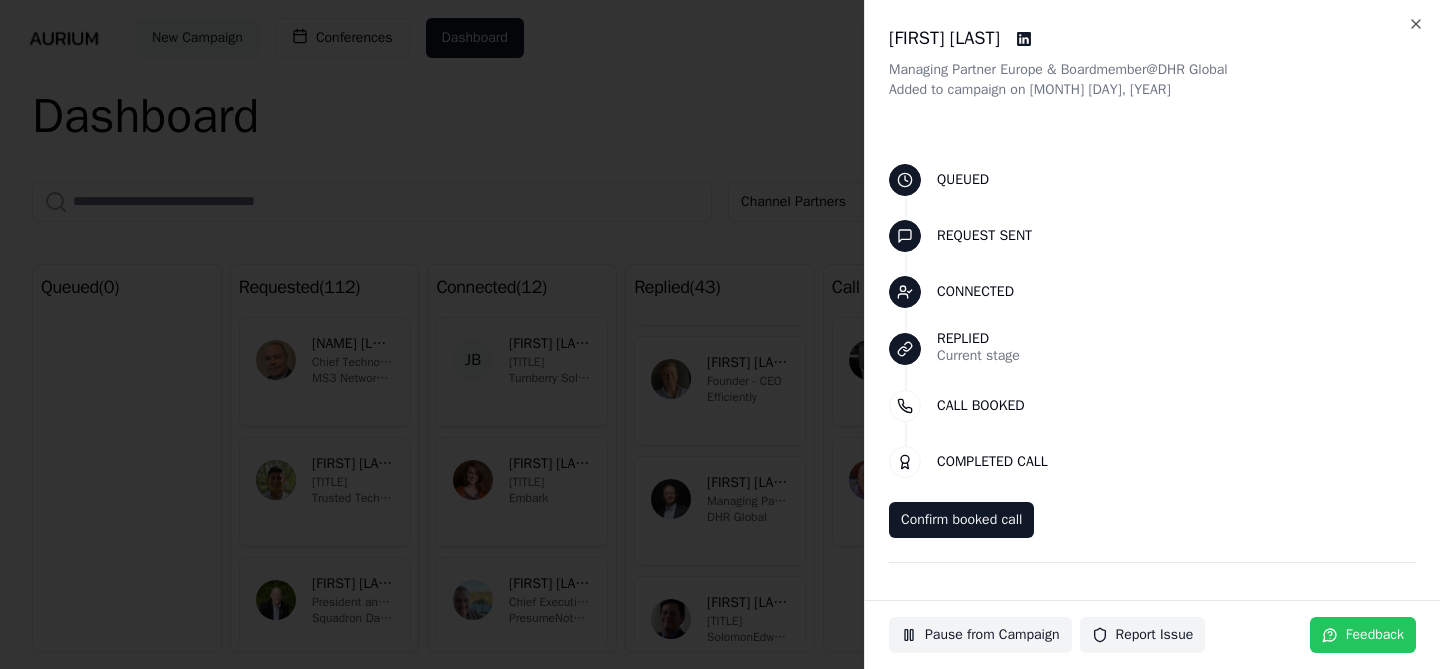 scroll, scrollTop: 64, scrollLeft: 0, axis: vertical 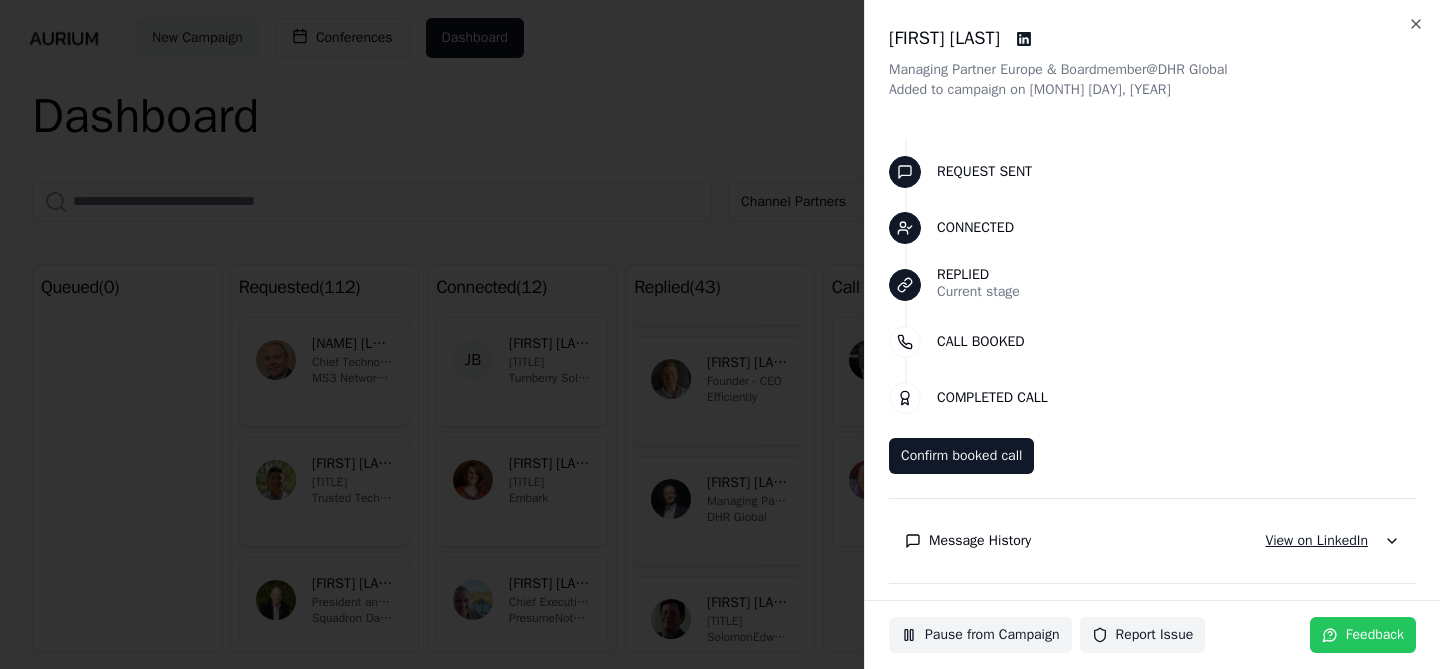 click on "View on LinkedIn" at bounding box center (1316, 541) 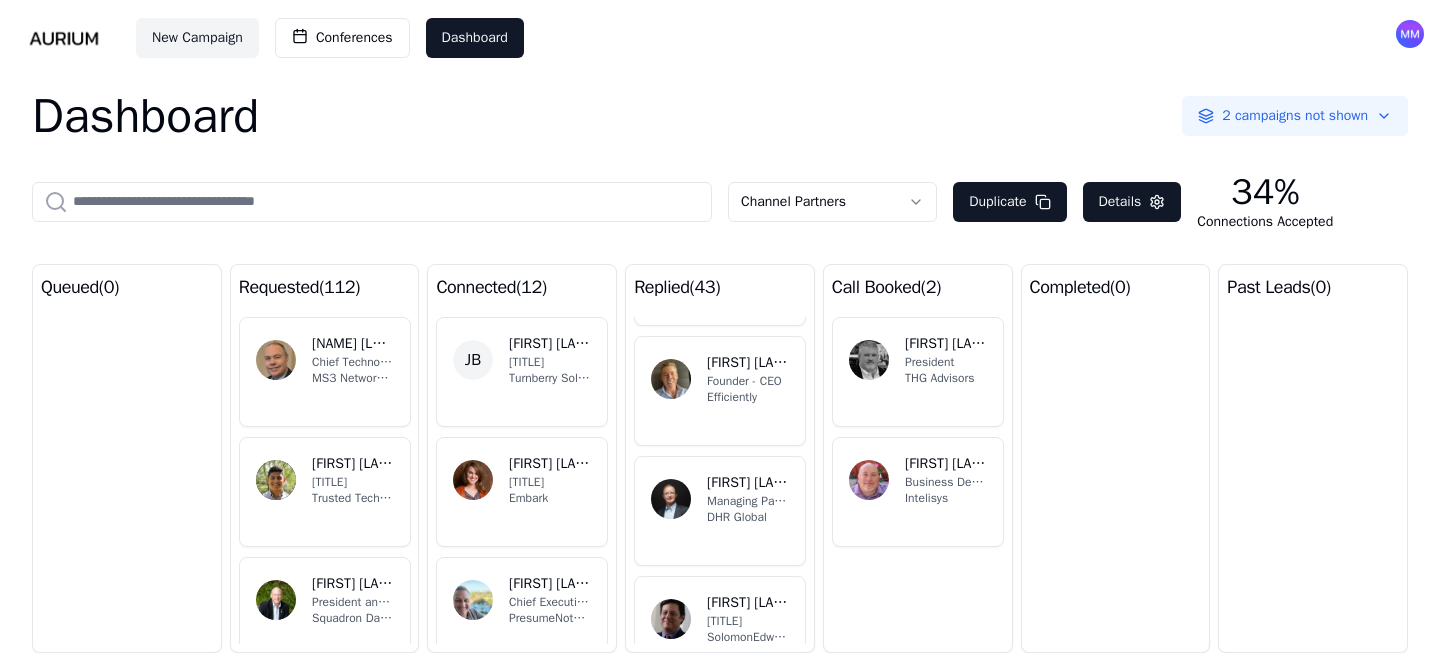 scroll, scrollTop: 4833, scrollLeft: 0, axis: vertical 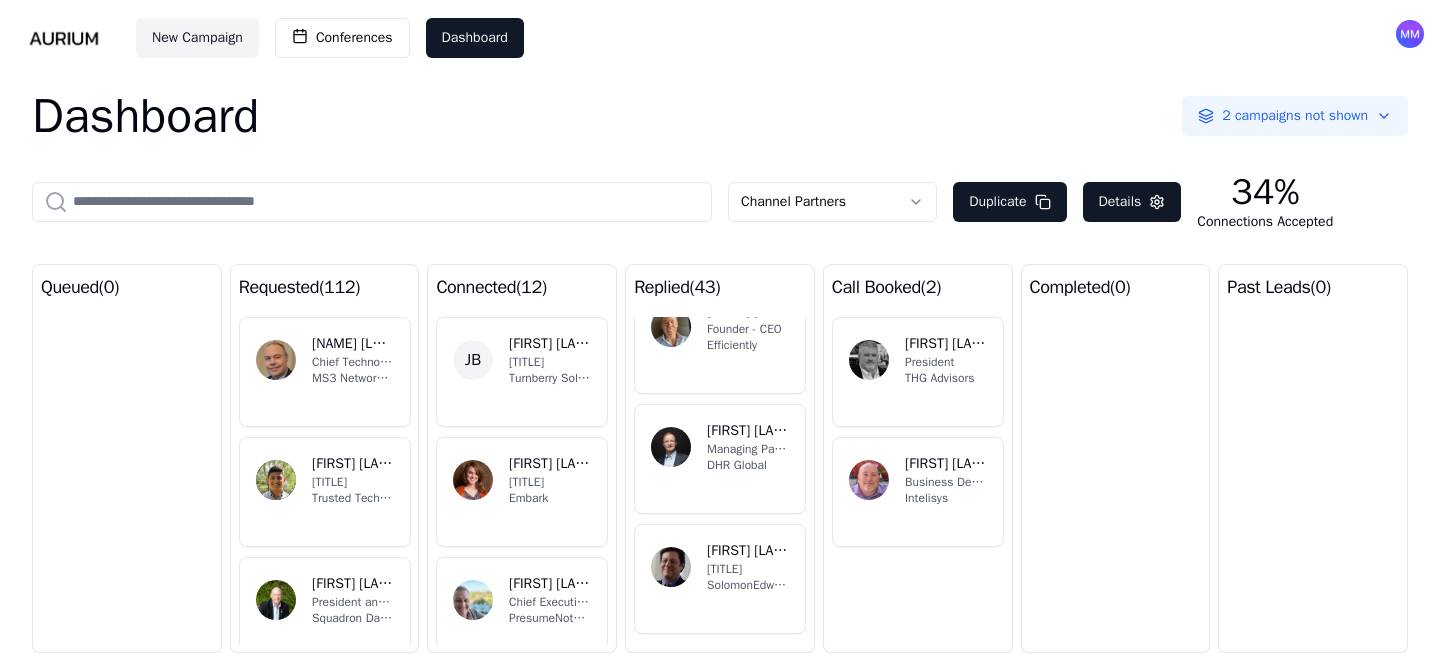 click on "[TITLE]" at bounding box center [748, 569] 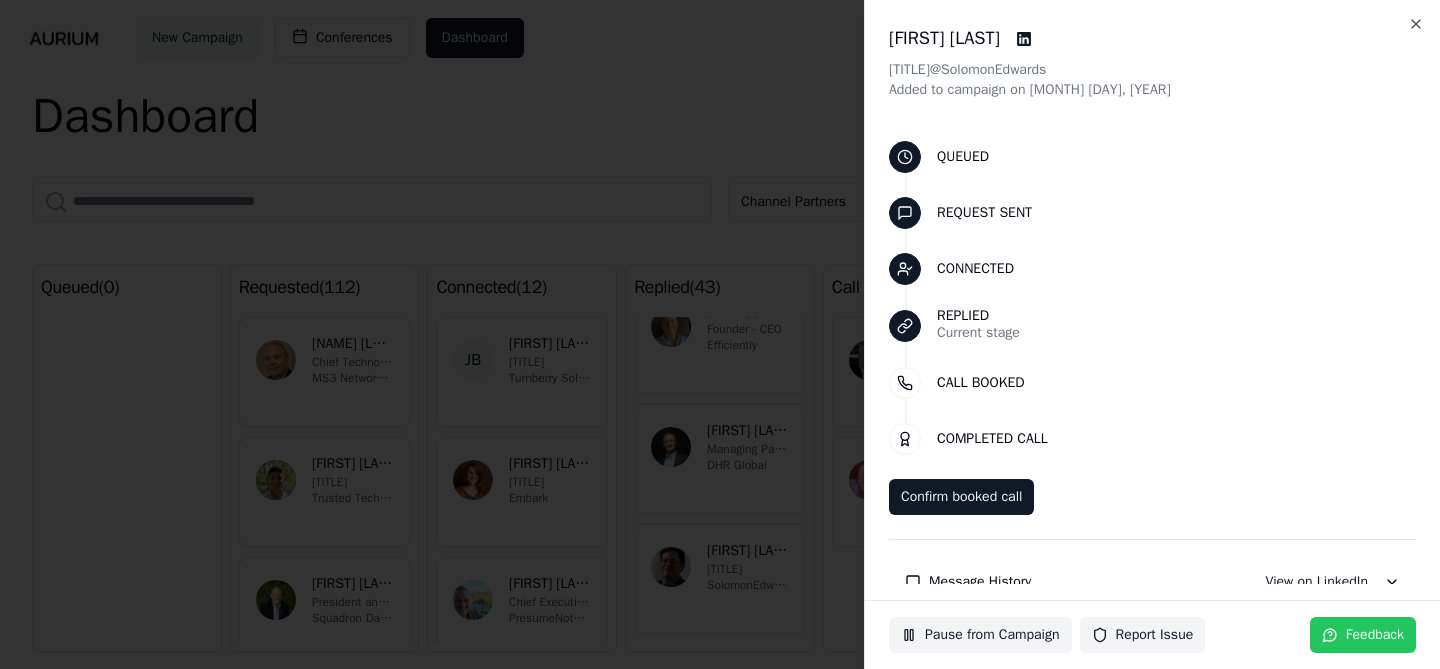 scroll, scrollTop: 64, scrollLeft: 0, axis: vertical 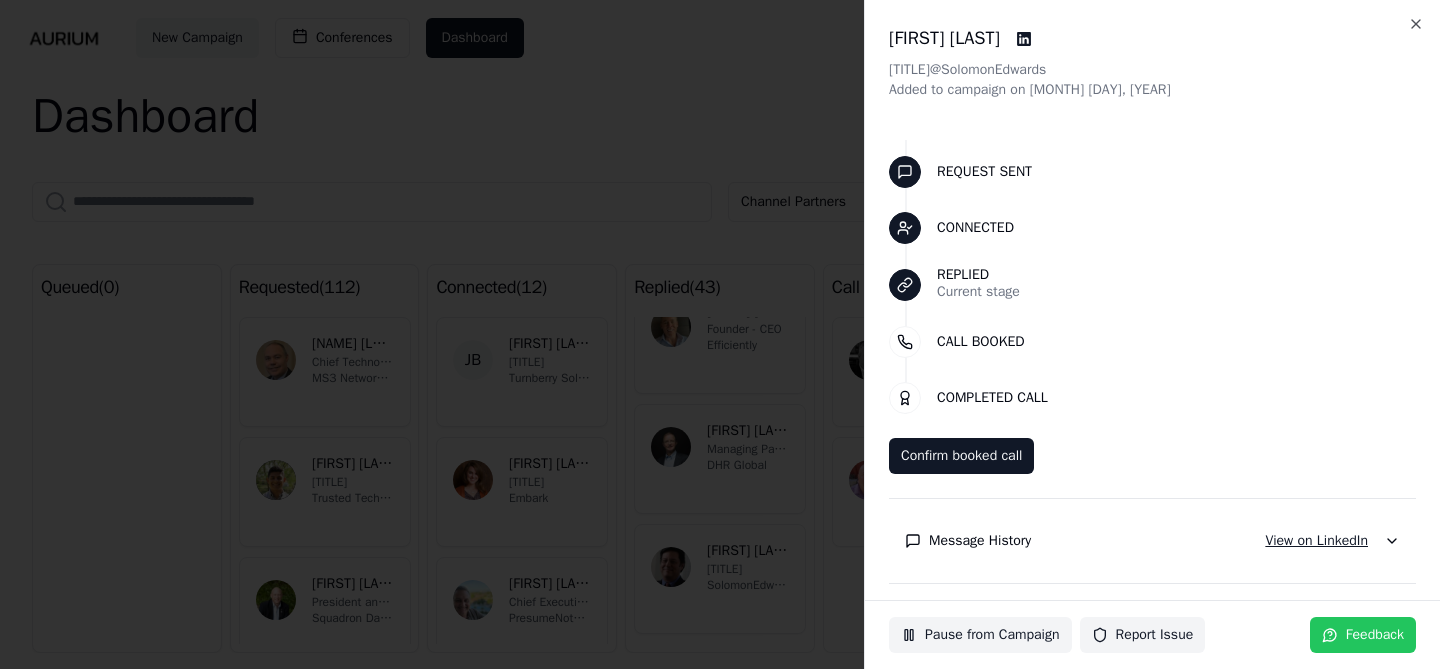 click on "View on LinkedIn" at bounding box center (1316, 541) 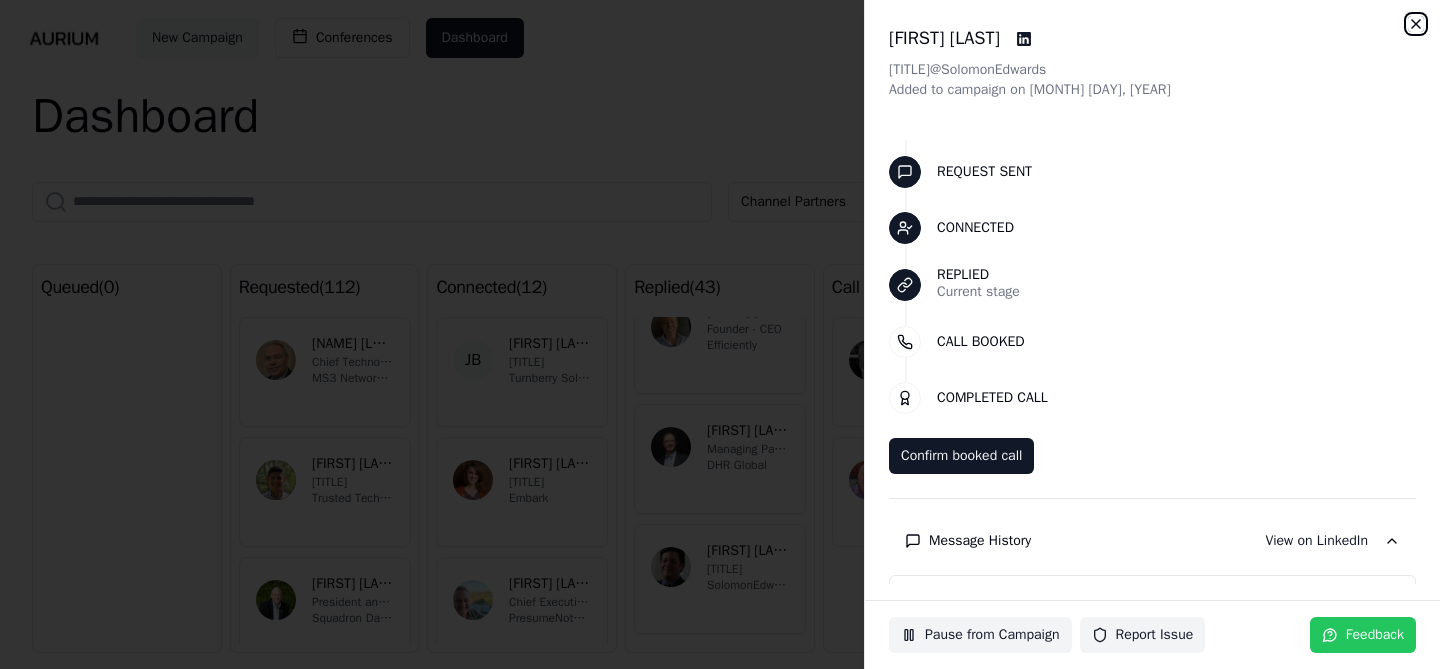 click 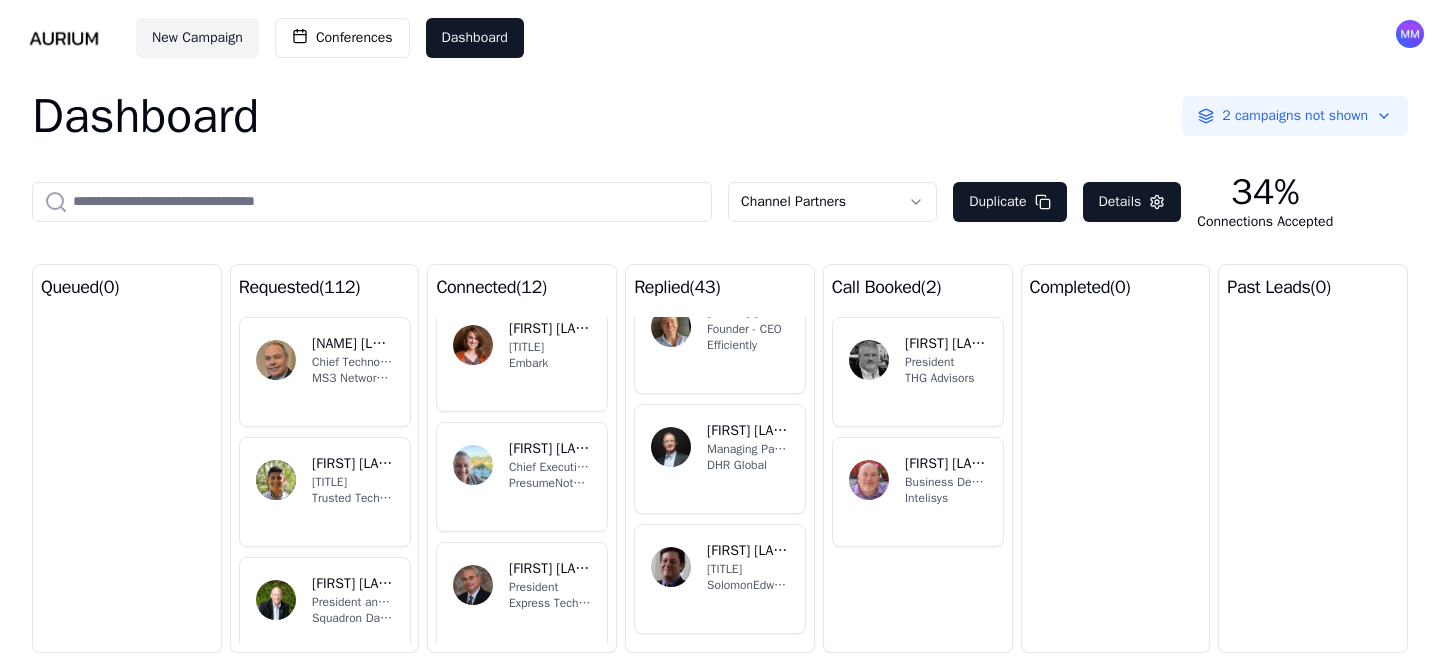 scroll, scrollTop: 0, scrollLeft: 0, axis: both 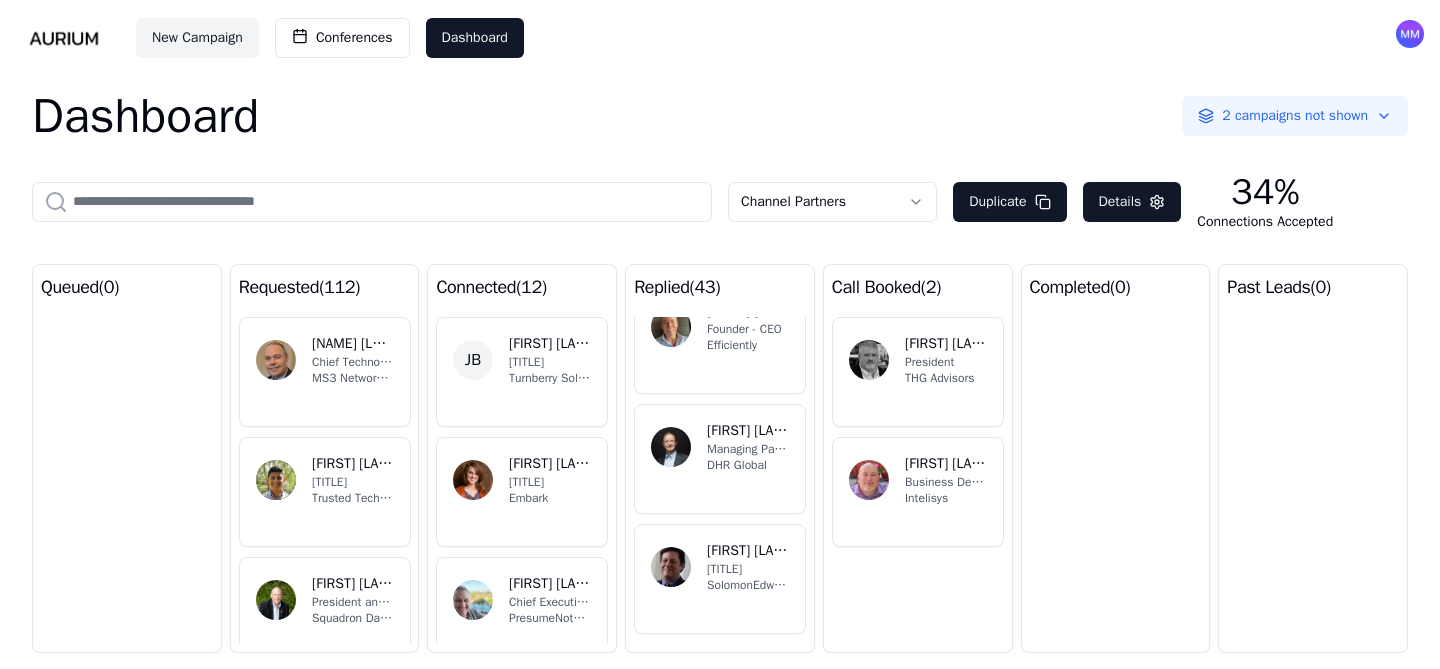 click on "[FIRST] [LAST] Consultant [COMPANY]" at bounding box center (522, 372) 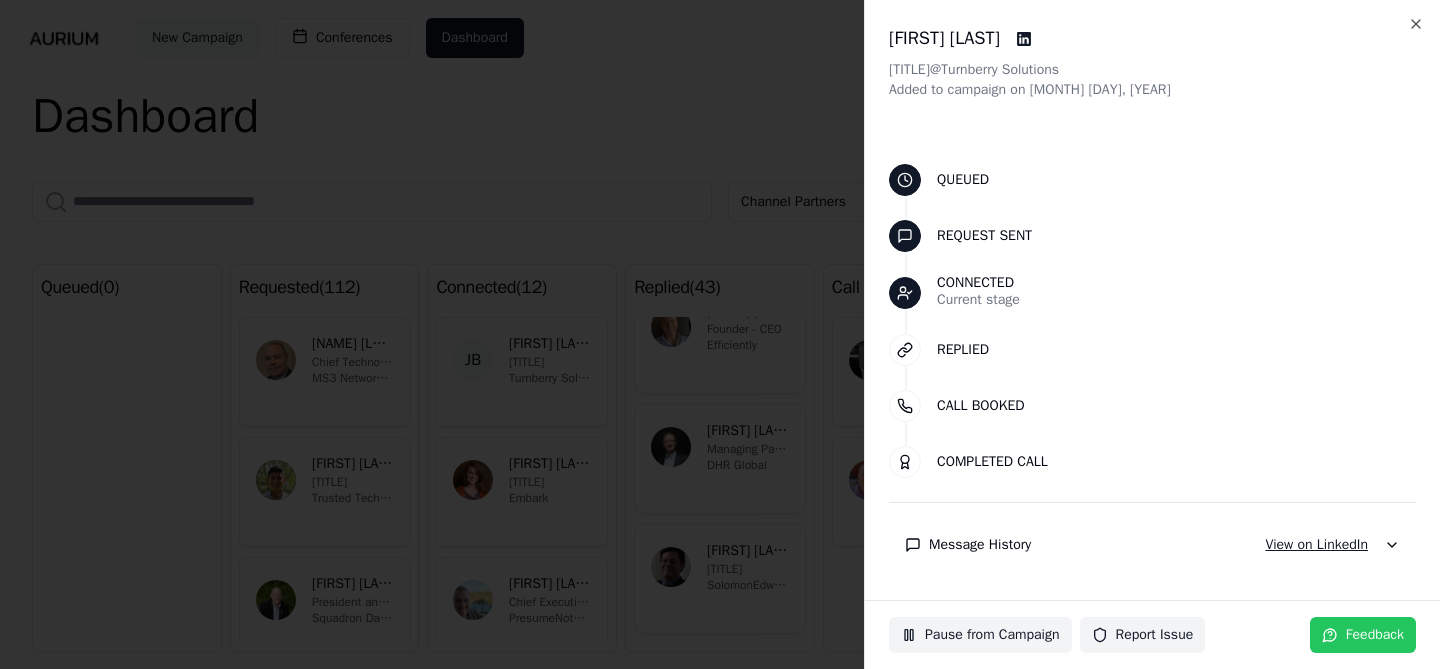 click on "View on LinkedIn" at bounding box center [1316, 545] 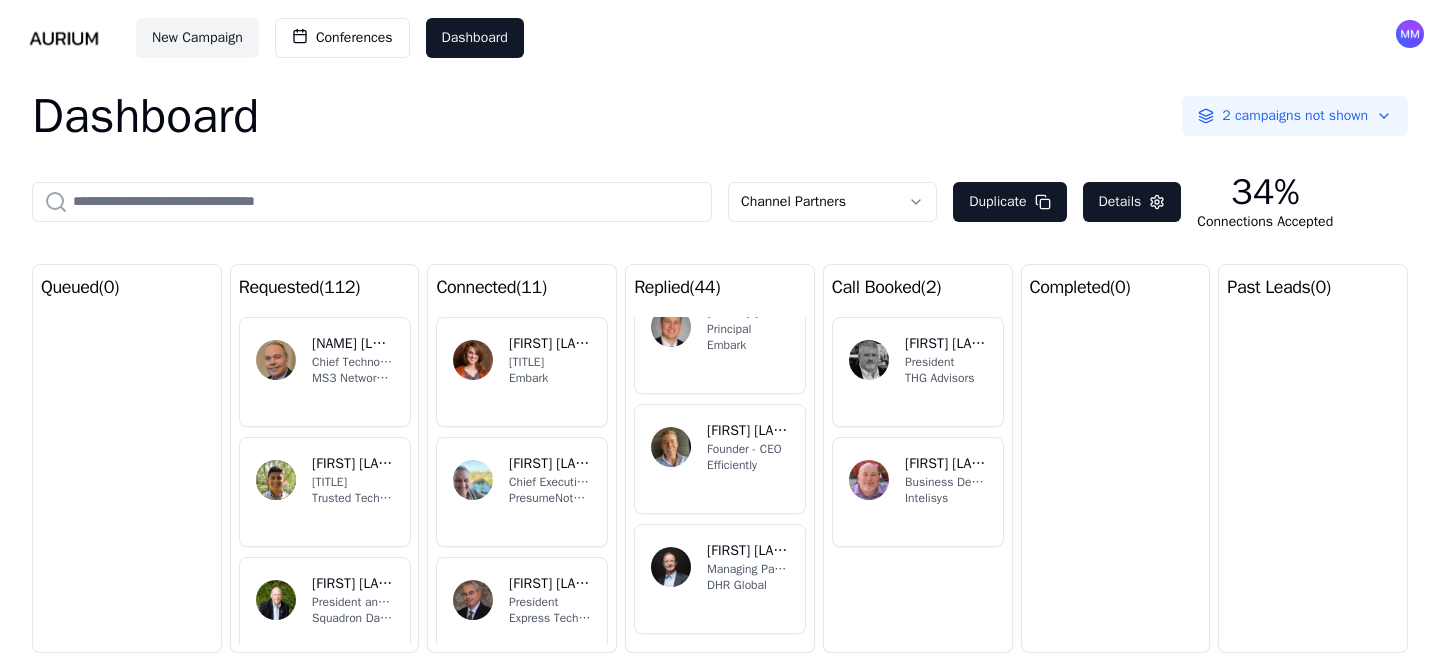 click on "Chief Executive Officer / Exective Coach" at bounding box center (550, 482) 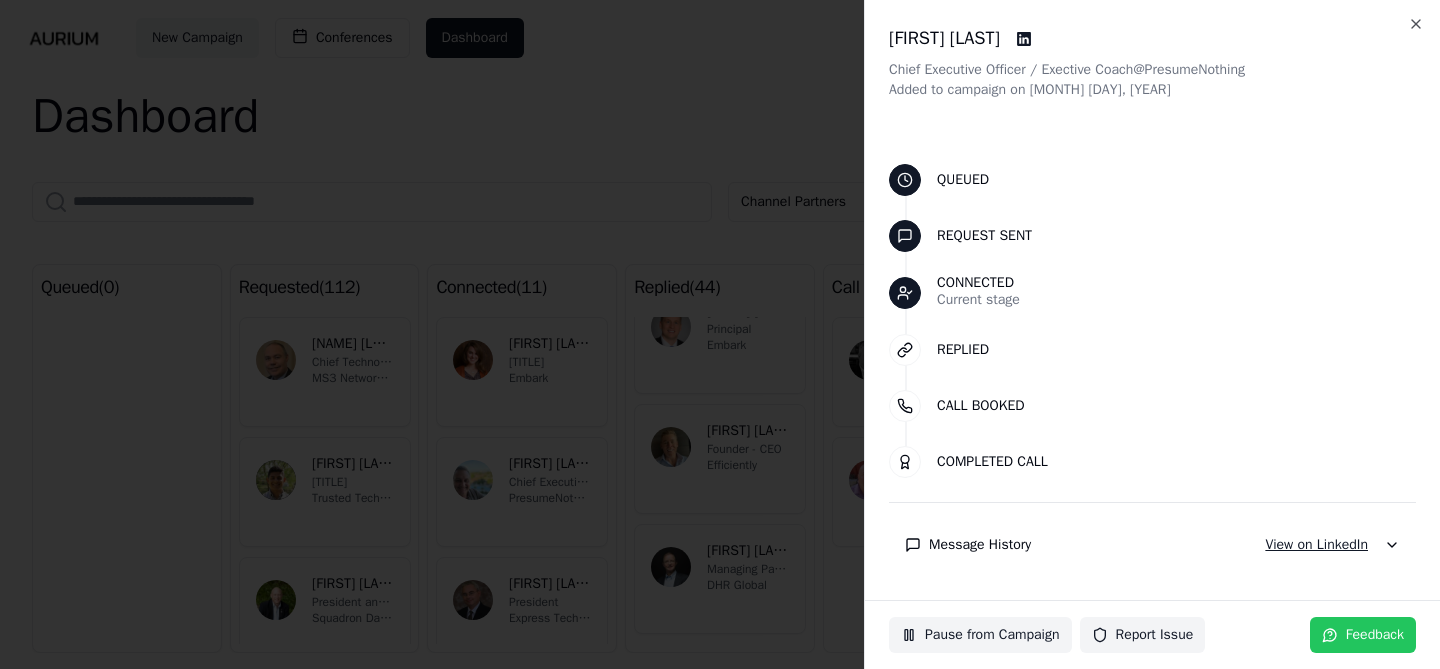 click on "View on LinkedIn" at bounding box center (1316, 545) 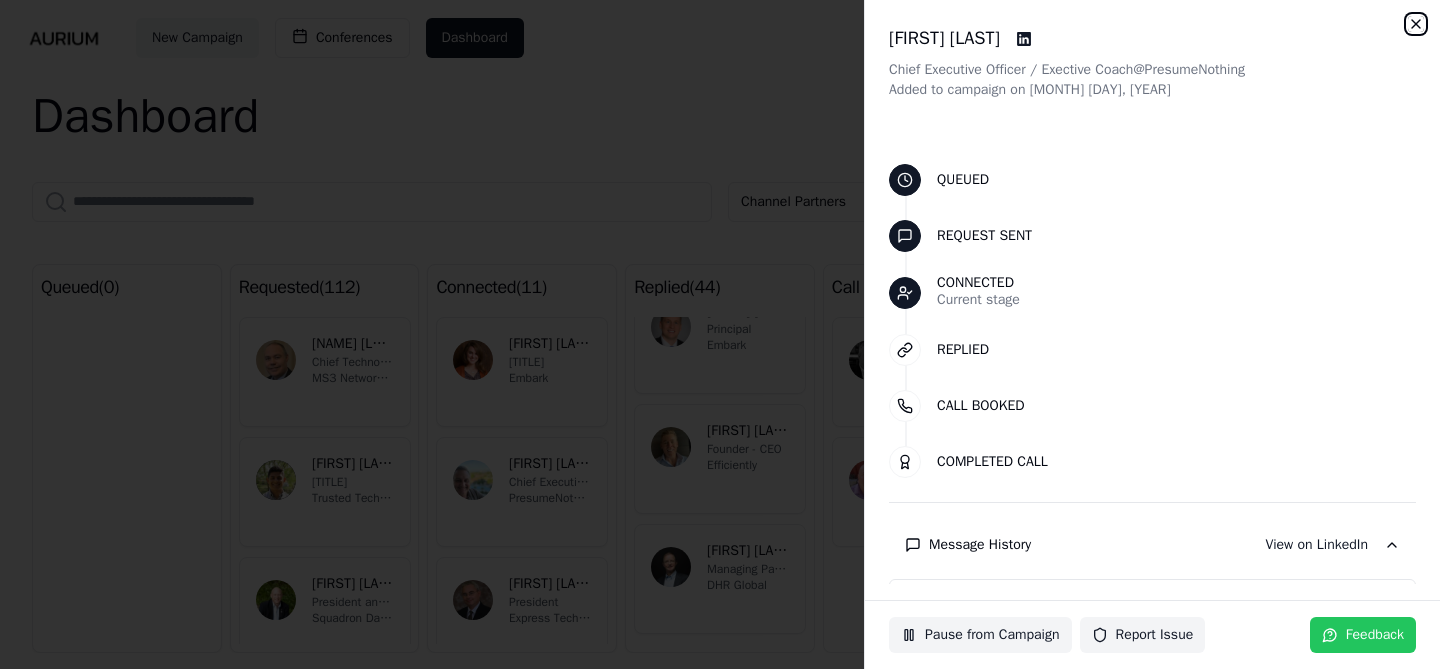 click 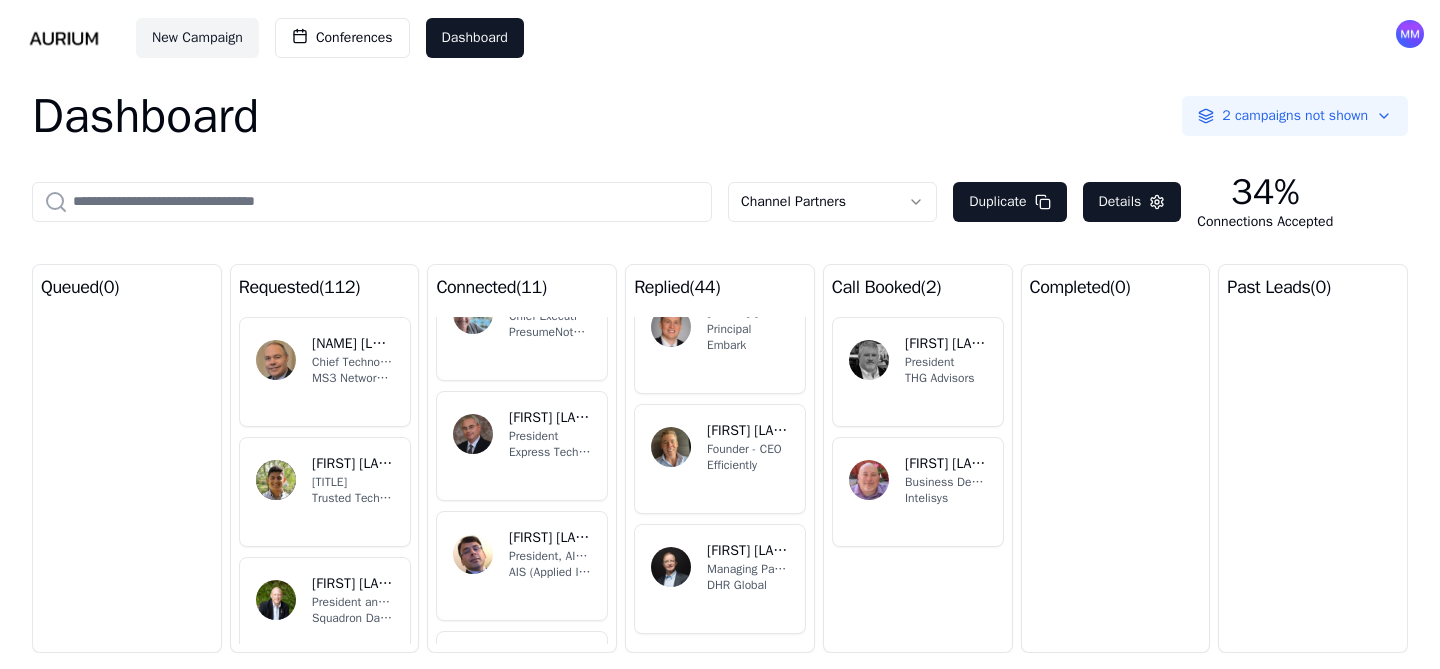 scroll, scrollTop: 176, scrollLeft: 0, axis: vertical 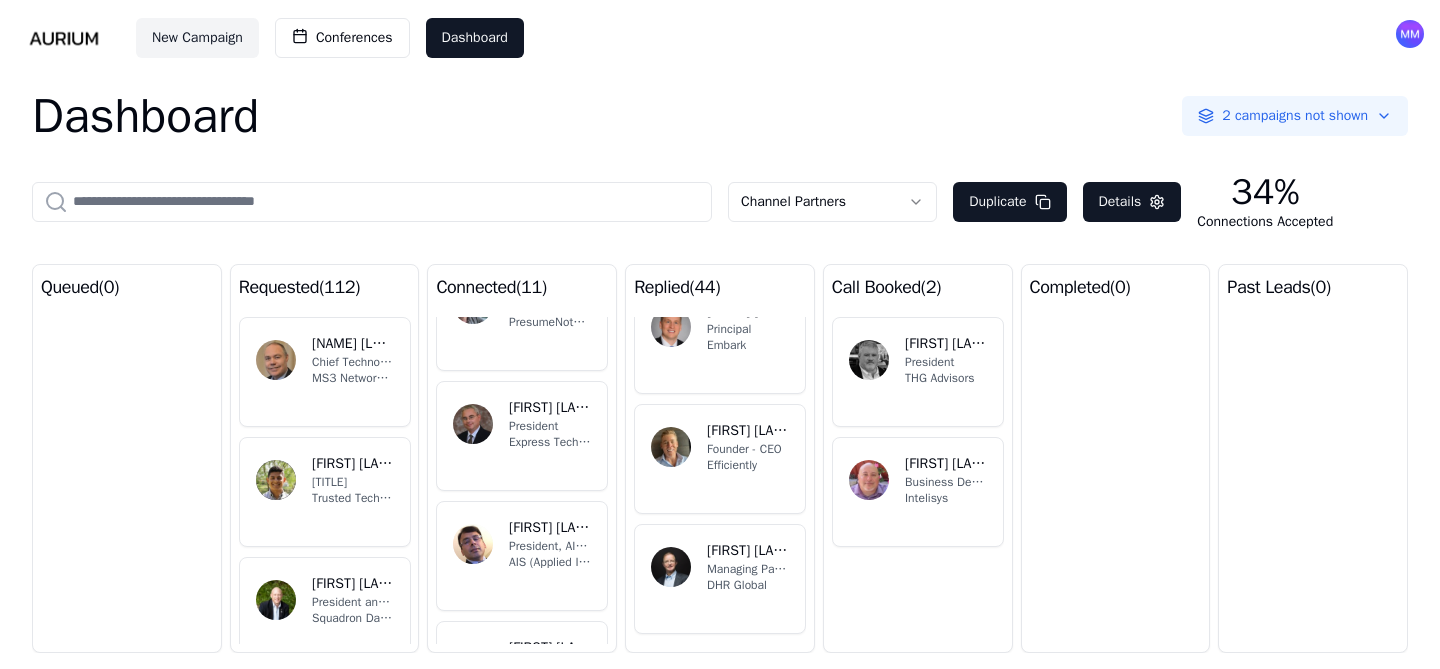 click on "President" at bounding box center [550, 426] 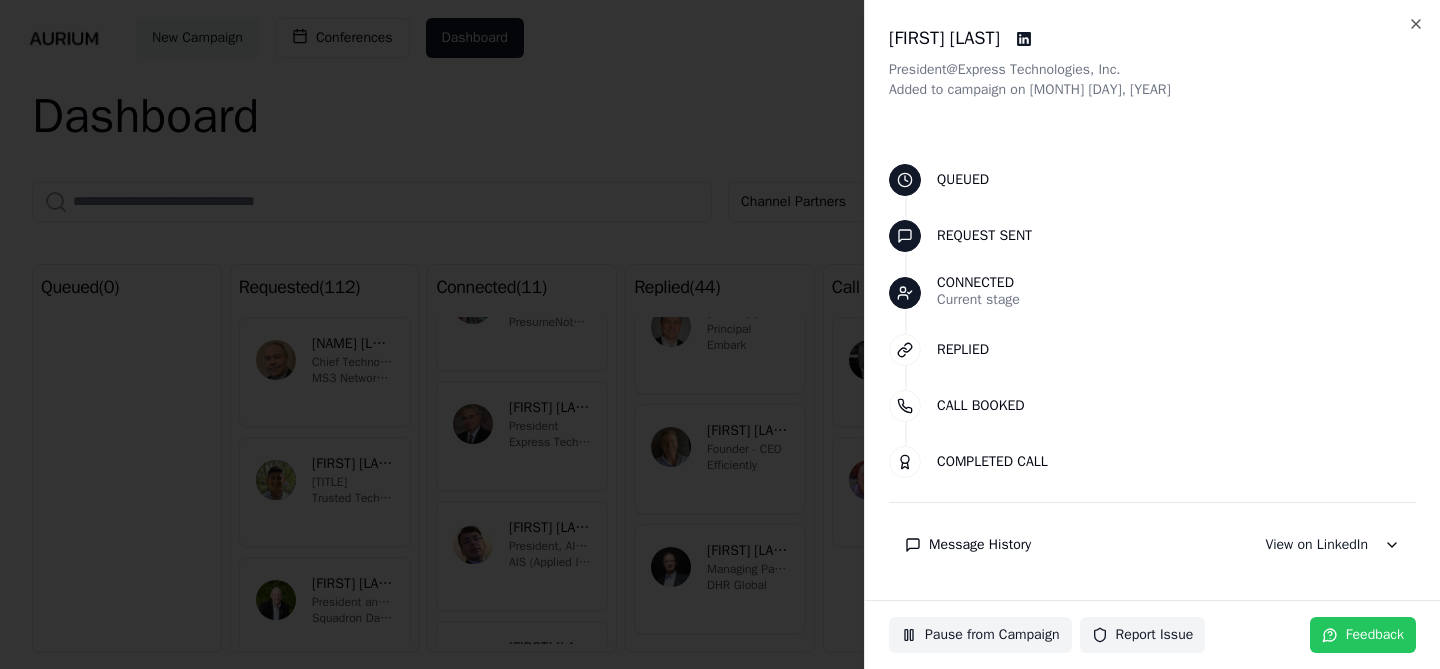 scroll, scrollTop: 4, scrollLeft: 0, axis: vertical 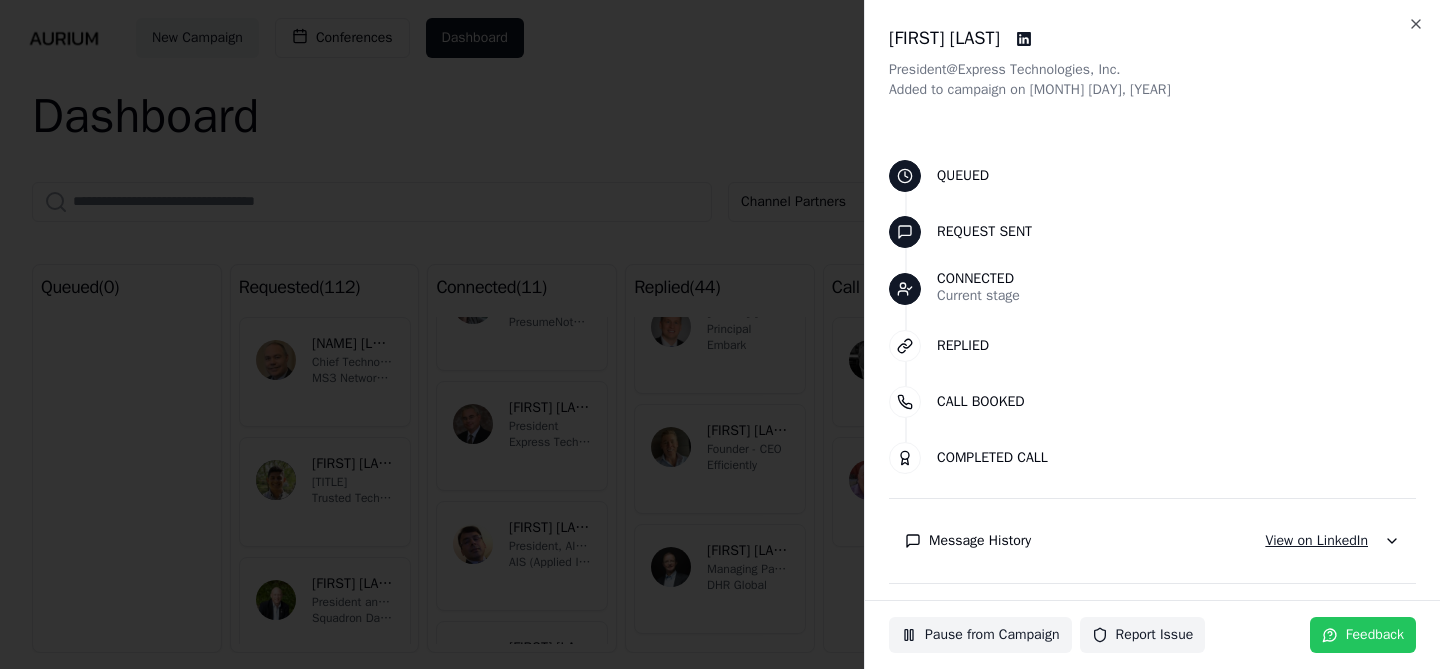 click on "View on LinkedIn" at bounding box center [1316, 541] 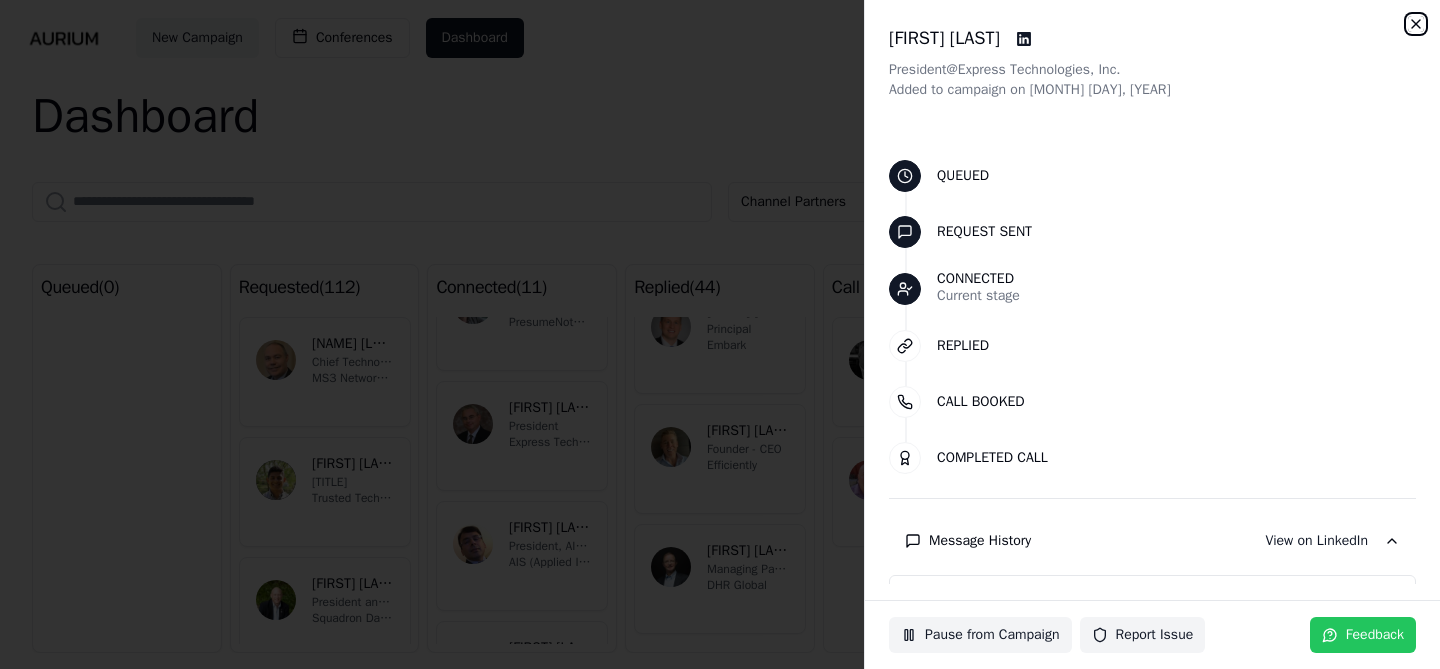 click 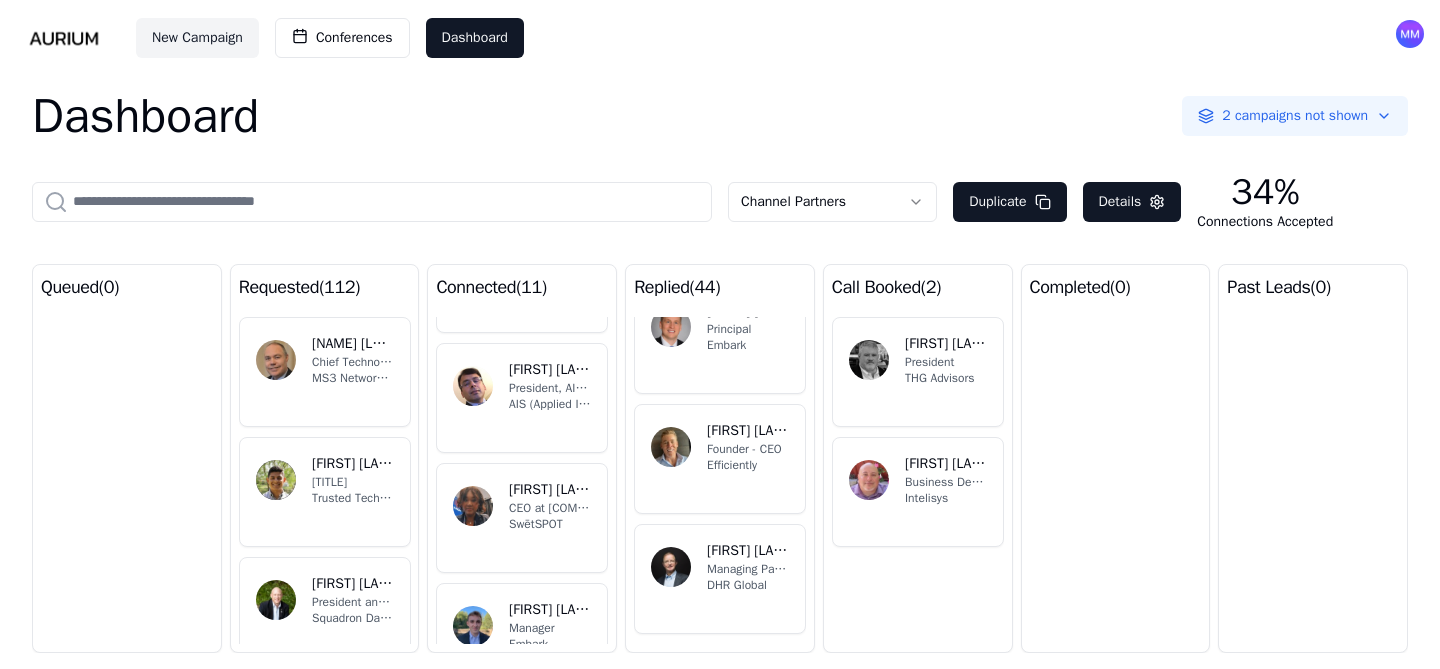 scroll, scrollTop: 336, scrollLeft: 0, axis: vertical 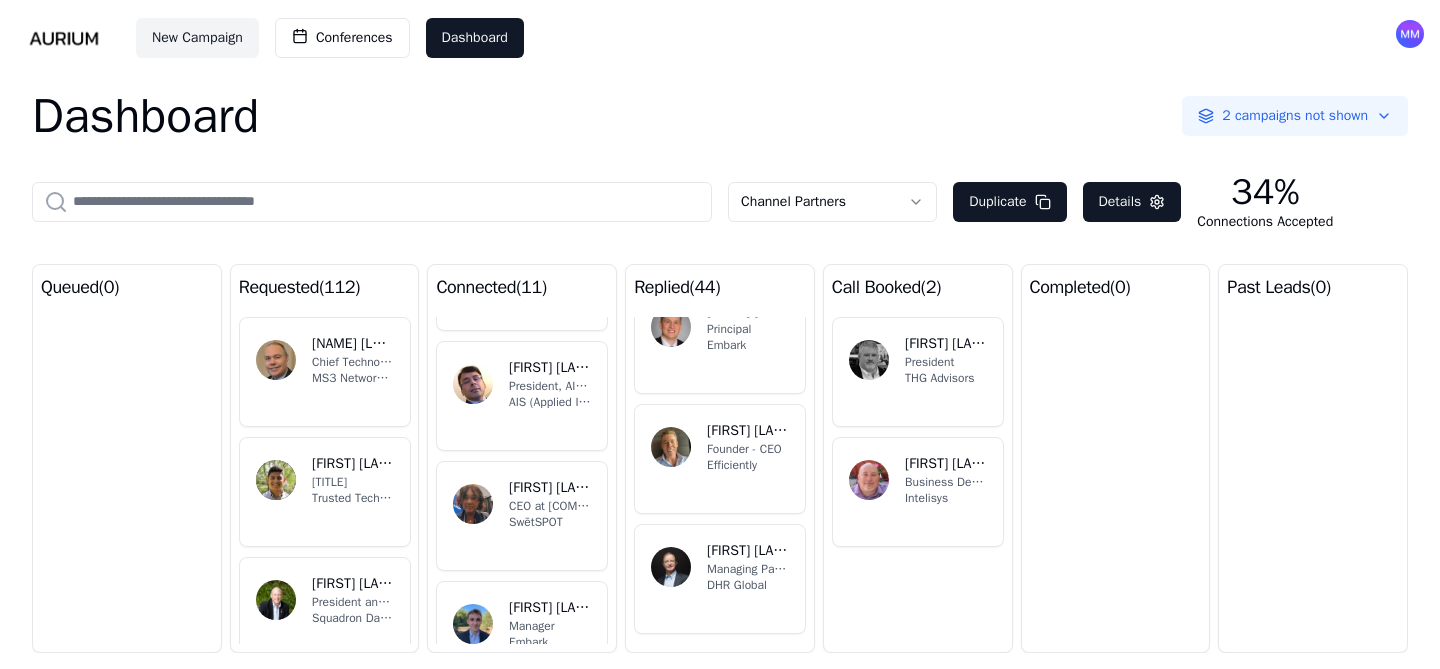 click on "RA [LAST] President, AIS India AIS (Applied Information Sciences)" at bounding box center [522, 396] 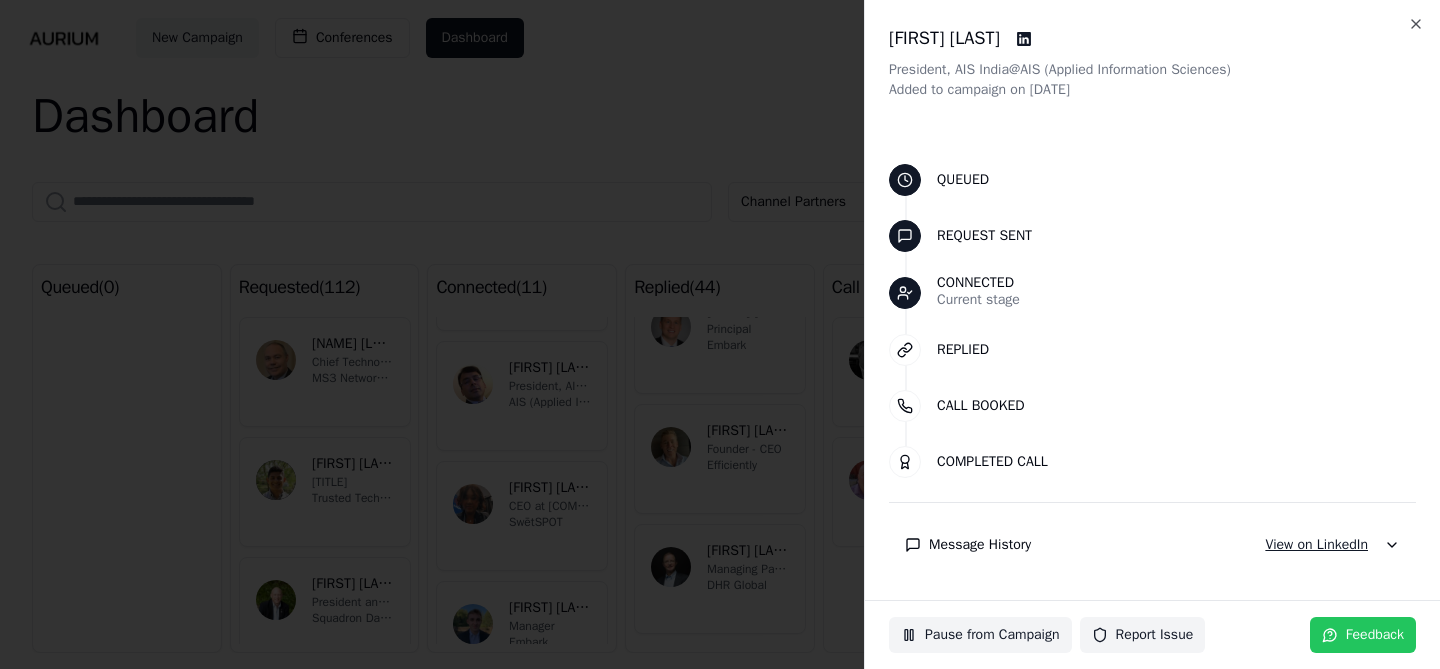 click on "View on LinkedIn" at bounding box center [1316, 545] 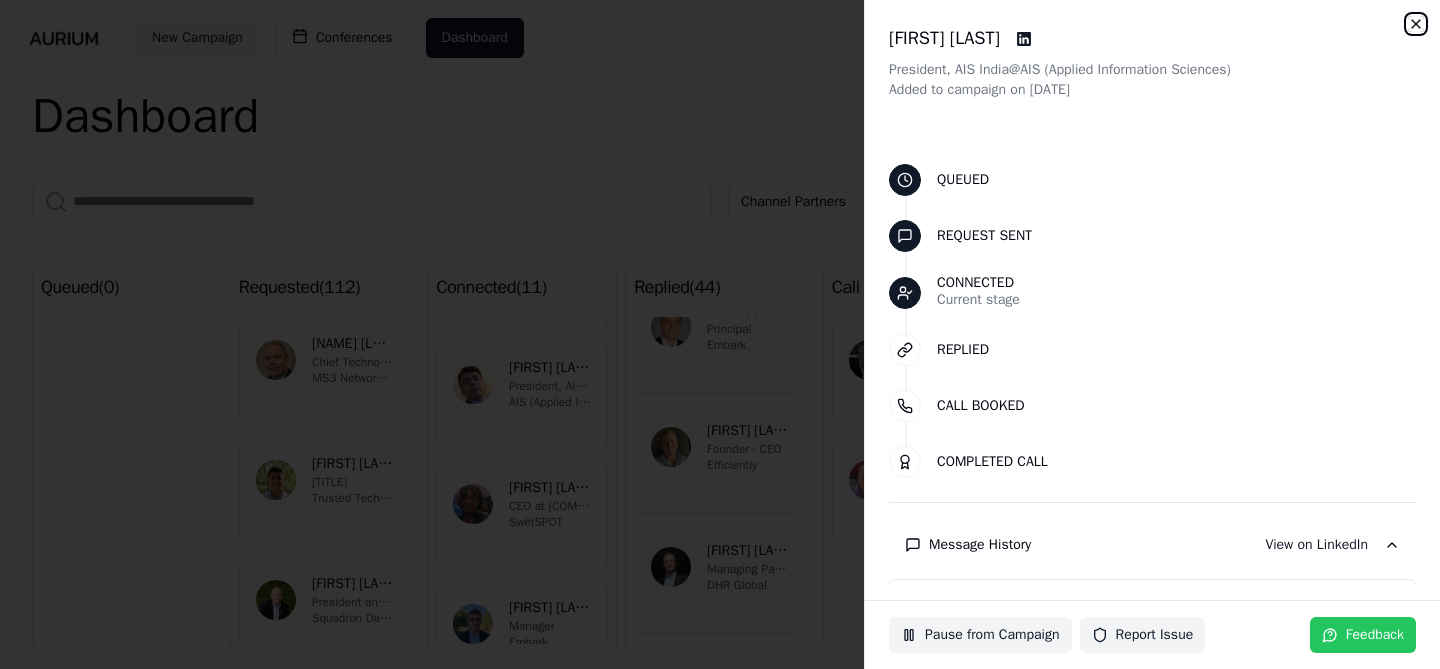 click 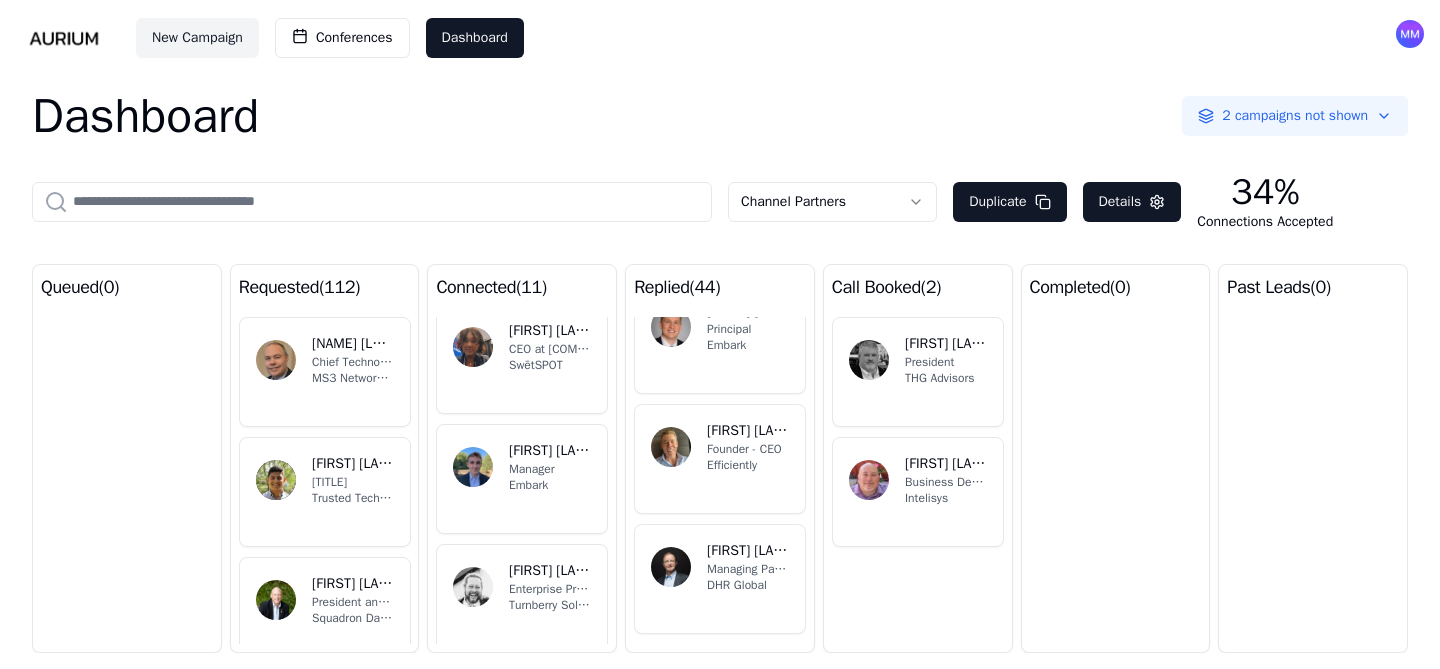scroll, scrollTop: 495, scrollLeft: 0, axis: vertical 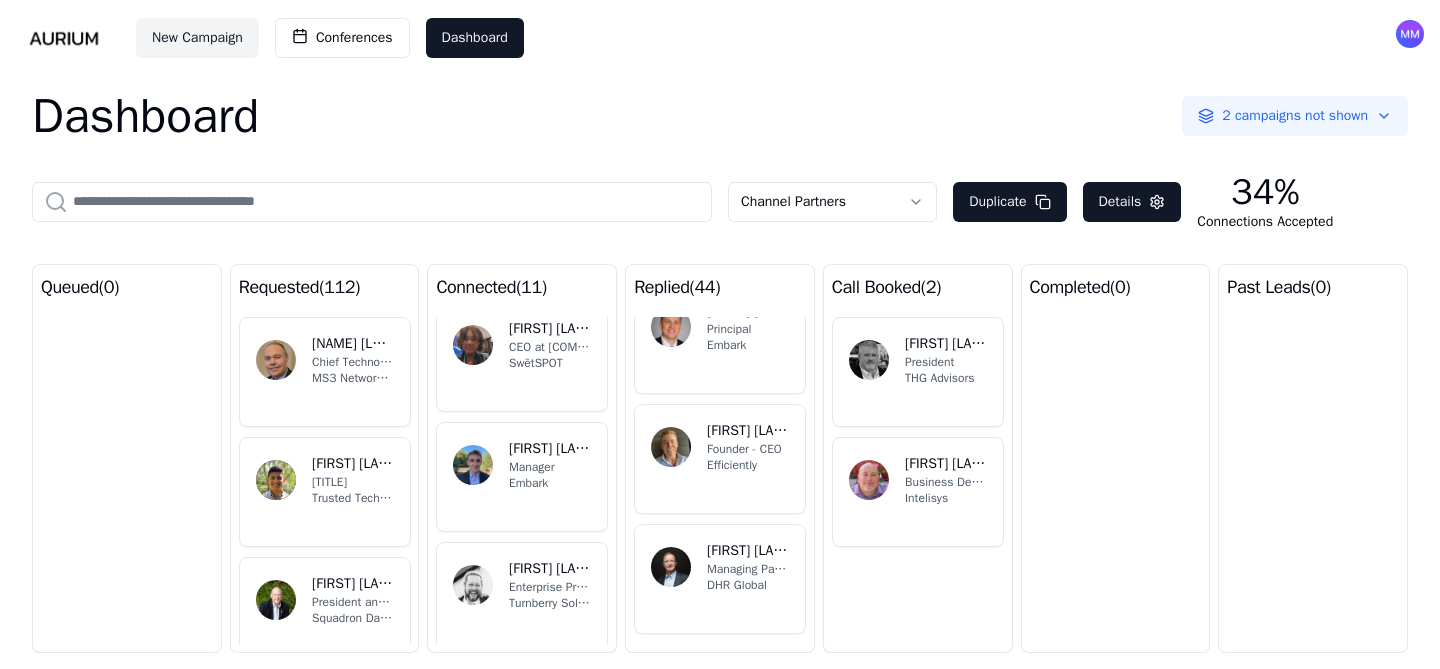 click on "[INITIALS] [FIRST] [LAST] CEO at [COMPANY] [ALIAS] on the tech! [COMPANY]" at bounding box center [522, 357] 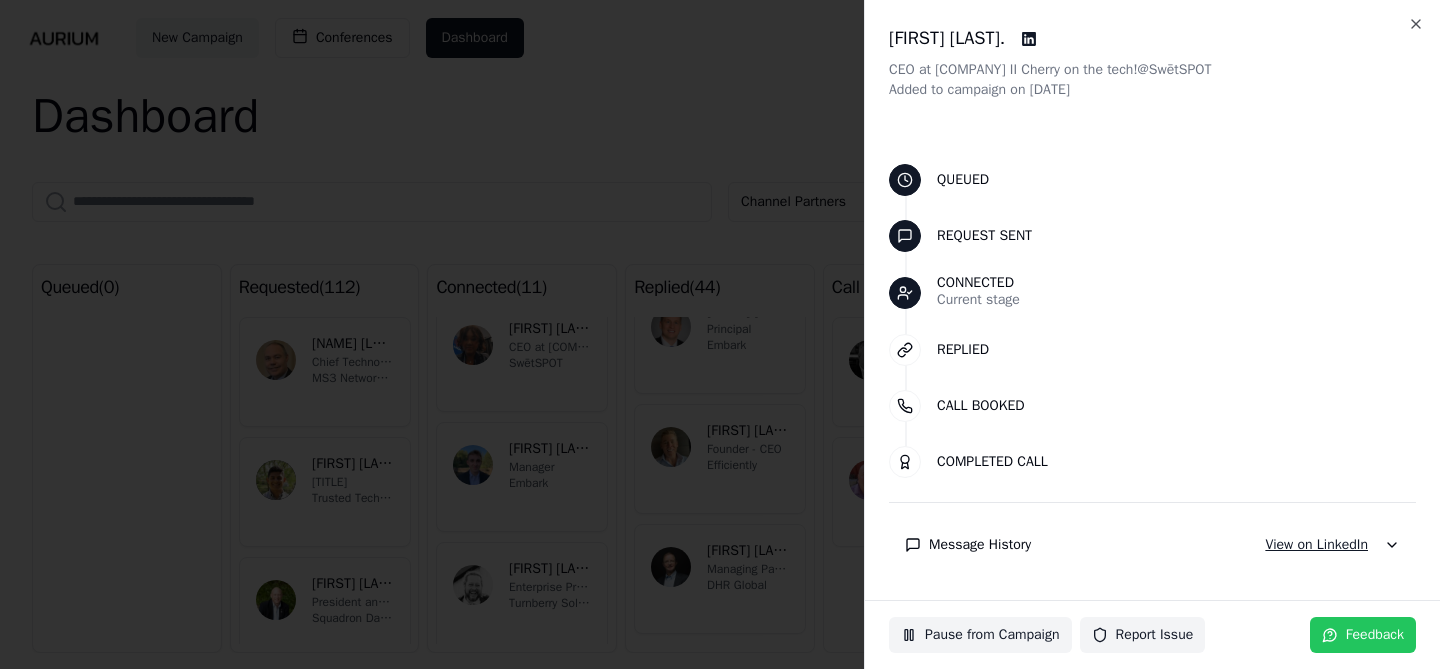 click on "View on LinkedIn" at bounding box center [1316, 545] 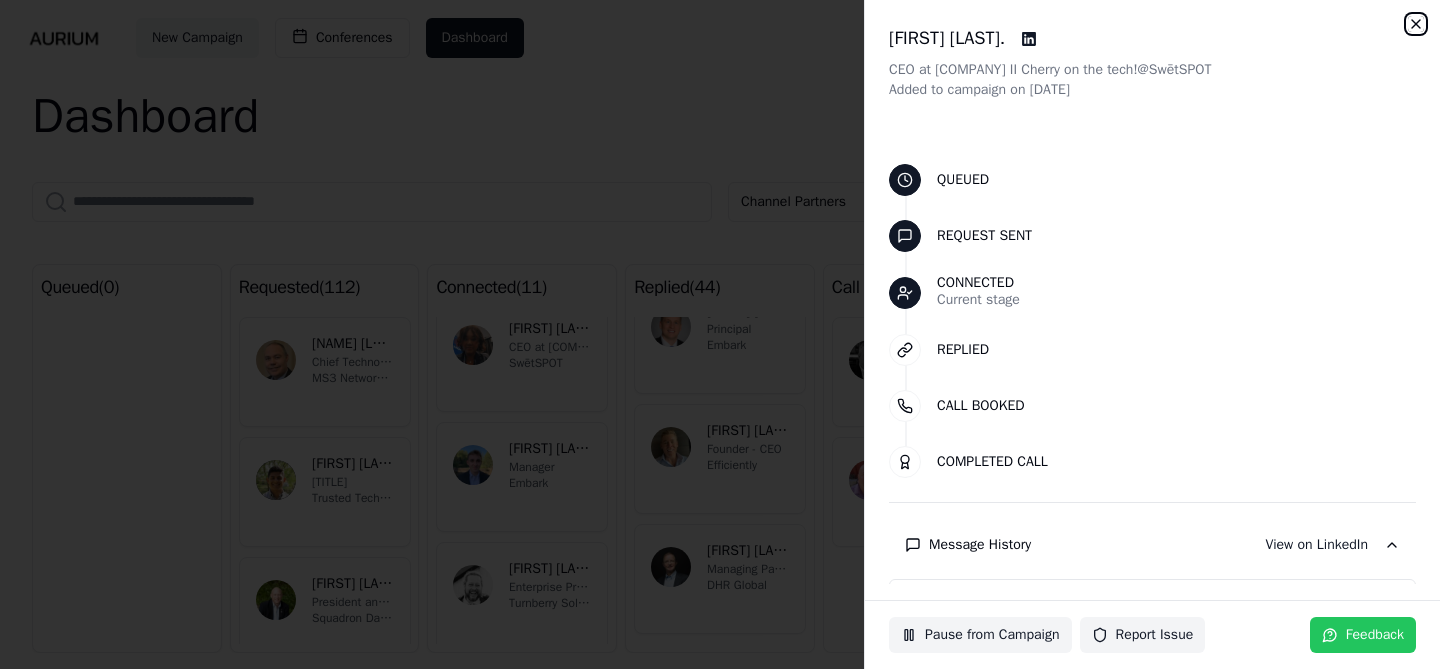 click 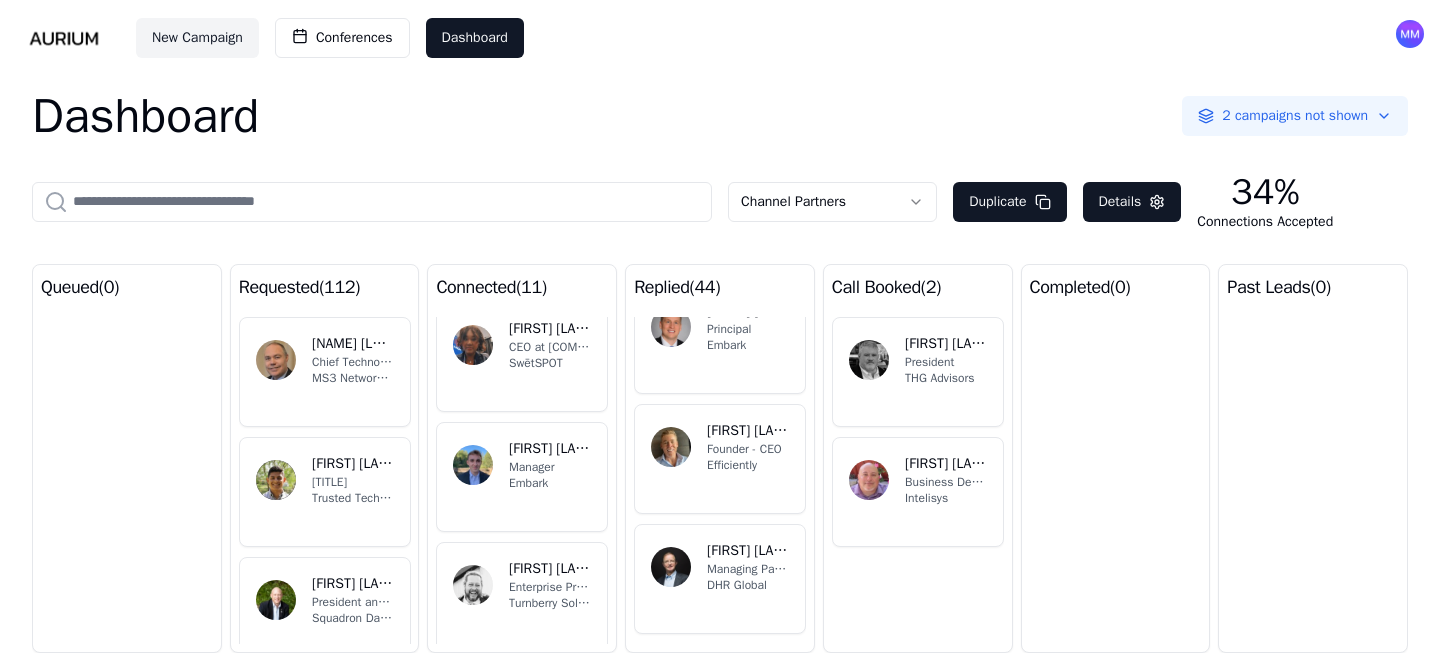 click on "[TITLE] [FIRST] [LAST] [TITLE] [COMPANY]" at bounding box center (522, 477) 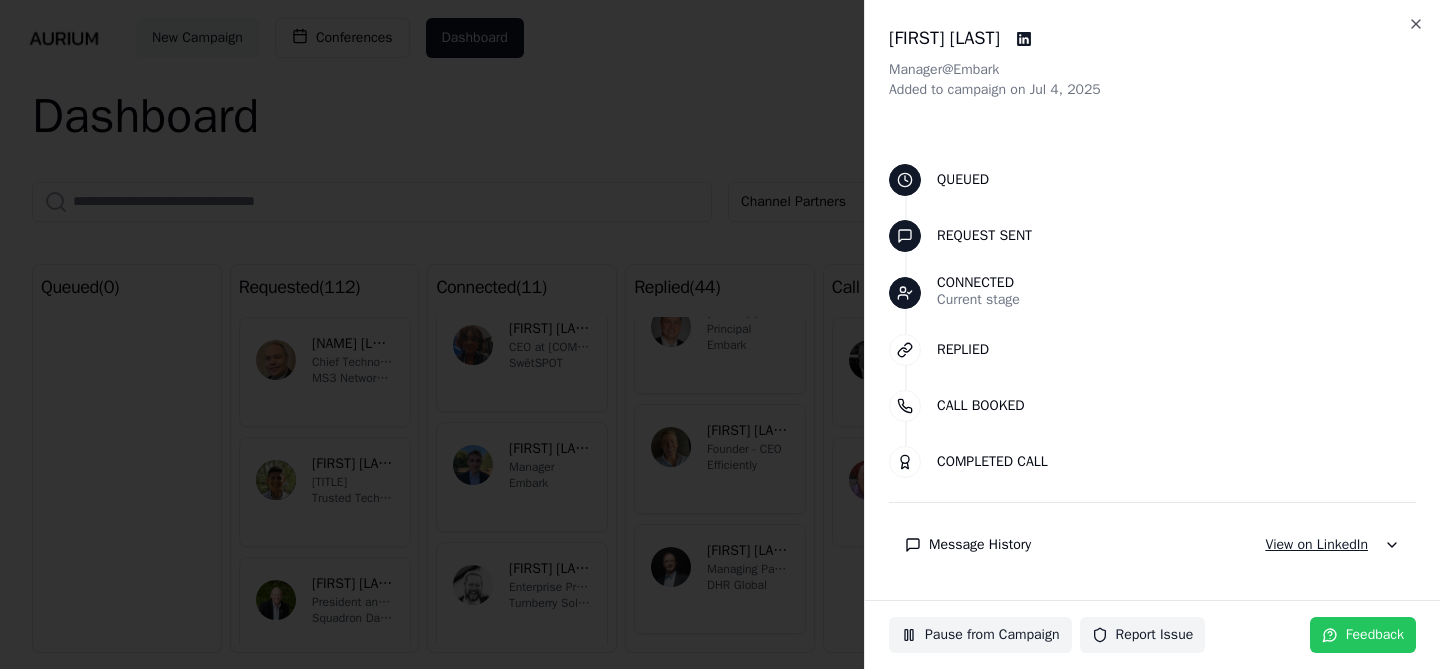 click on "View on LinkedIn" at bounding box center (1316, 545) 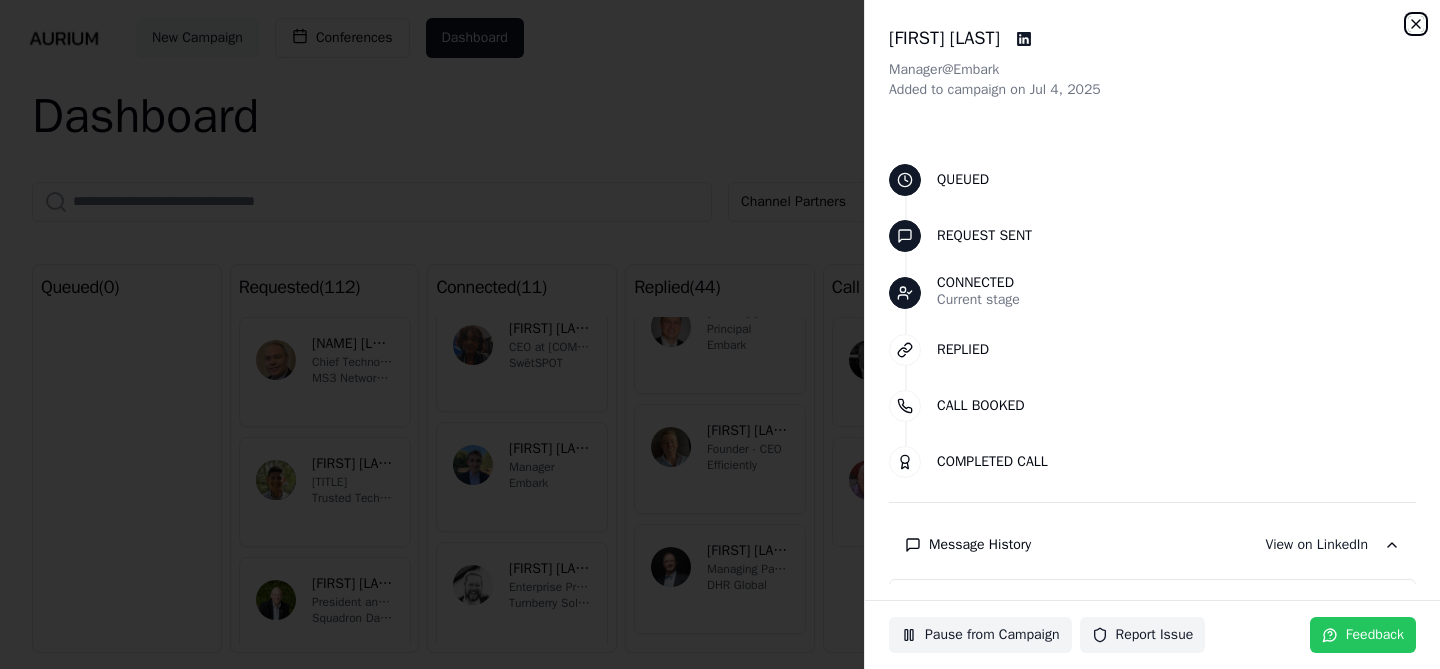 click 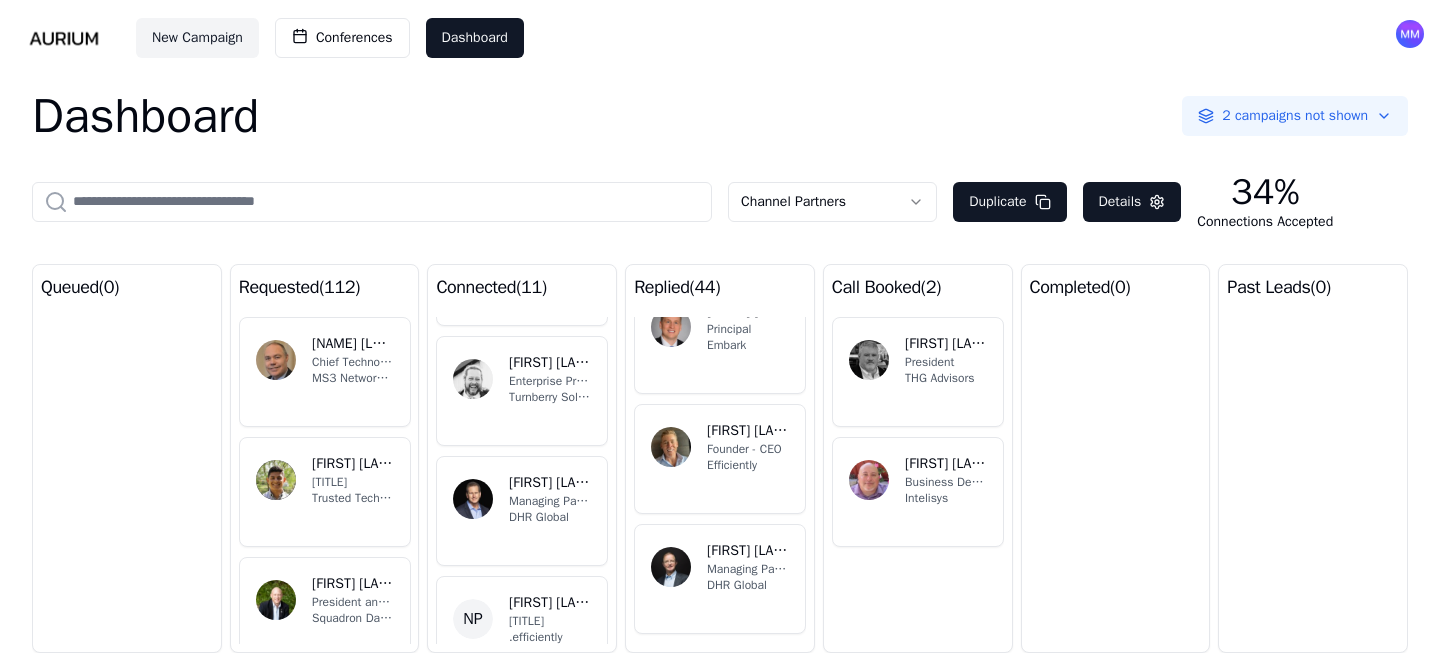 scroll, scrollTop: 715, scrollLeft: 0, axis: vertical 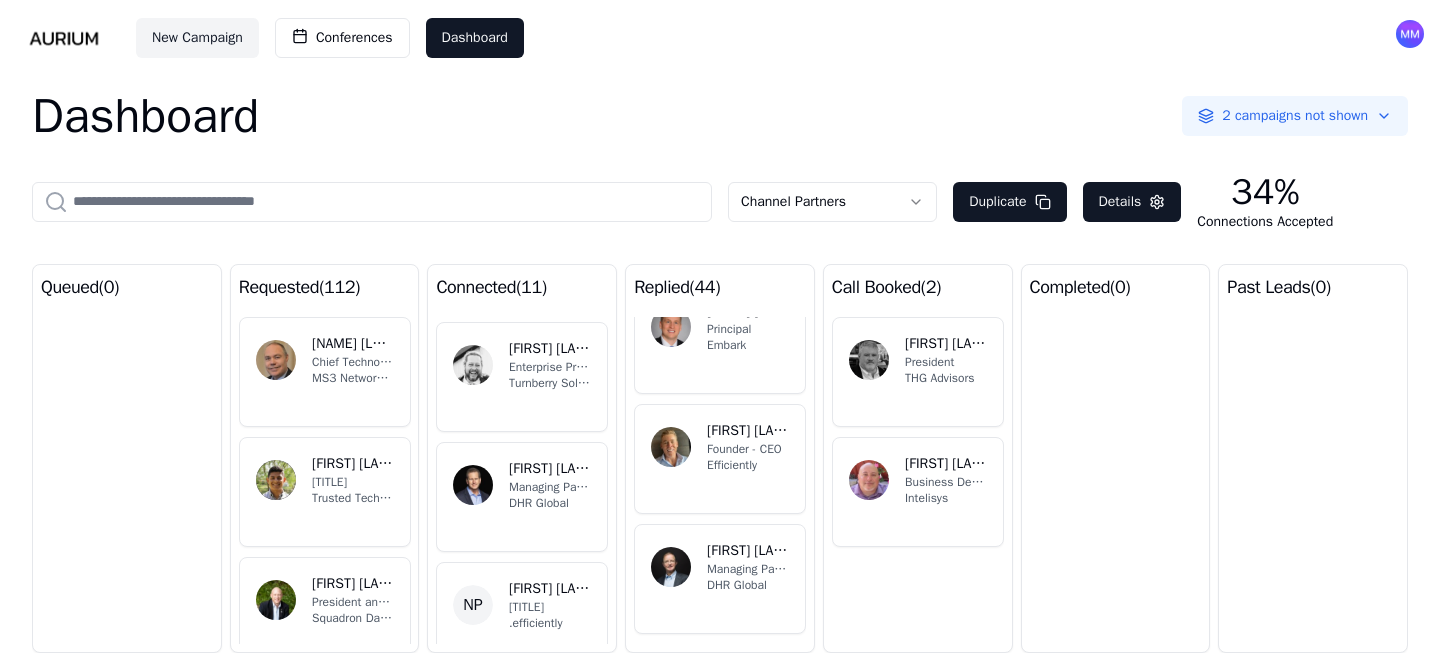 click on "[FIRST] [LAST] Enterprise Principal [COMPANY]" at bounding box center [522, 377] 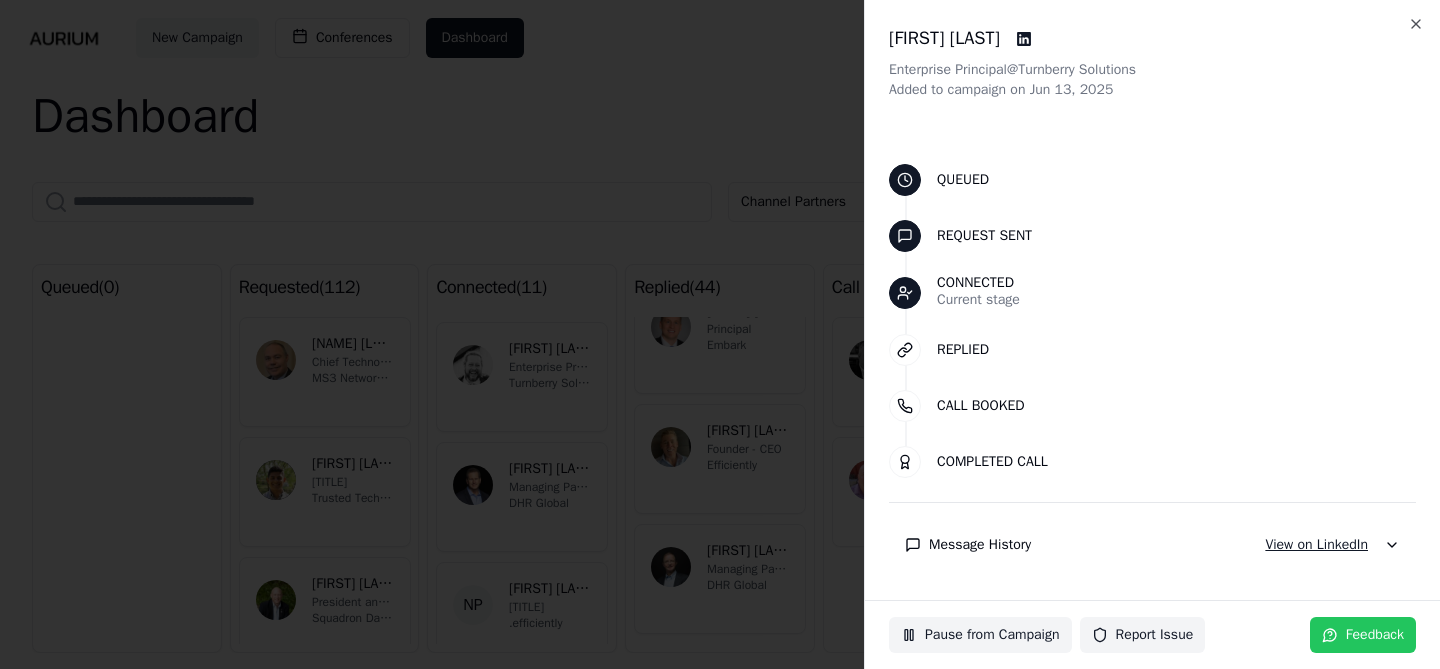 click on "View on LinkedIn" at bounding box center (1316, 545) 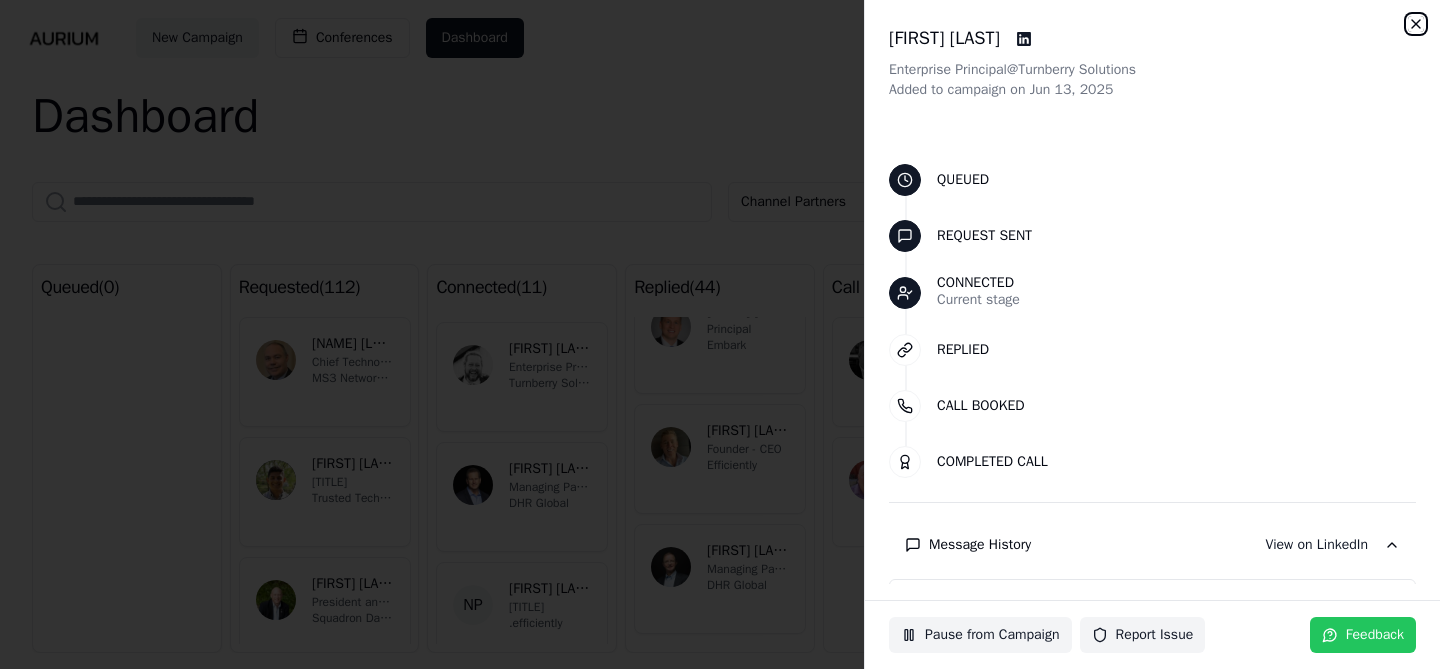 click 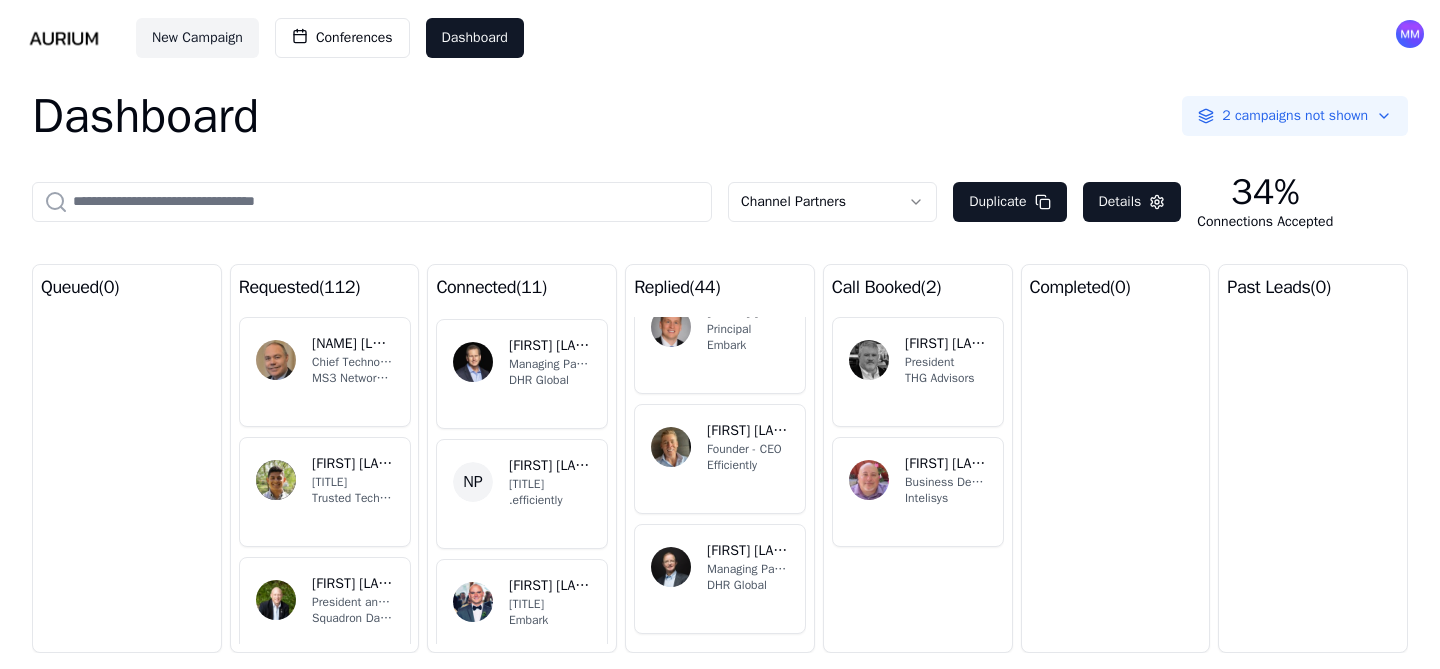 scroll, scrollTop: 834, scrollLeft: 0, axis: vertical 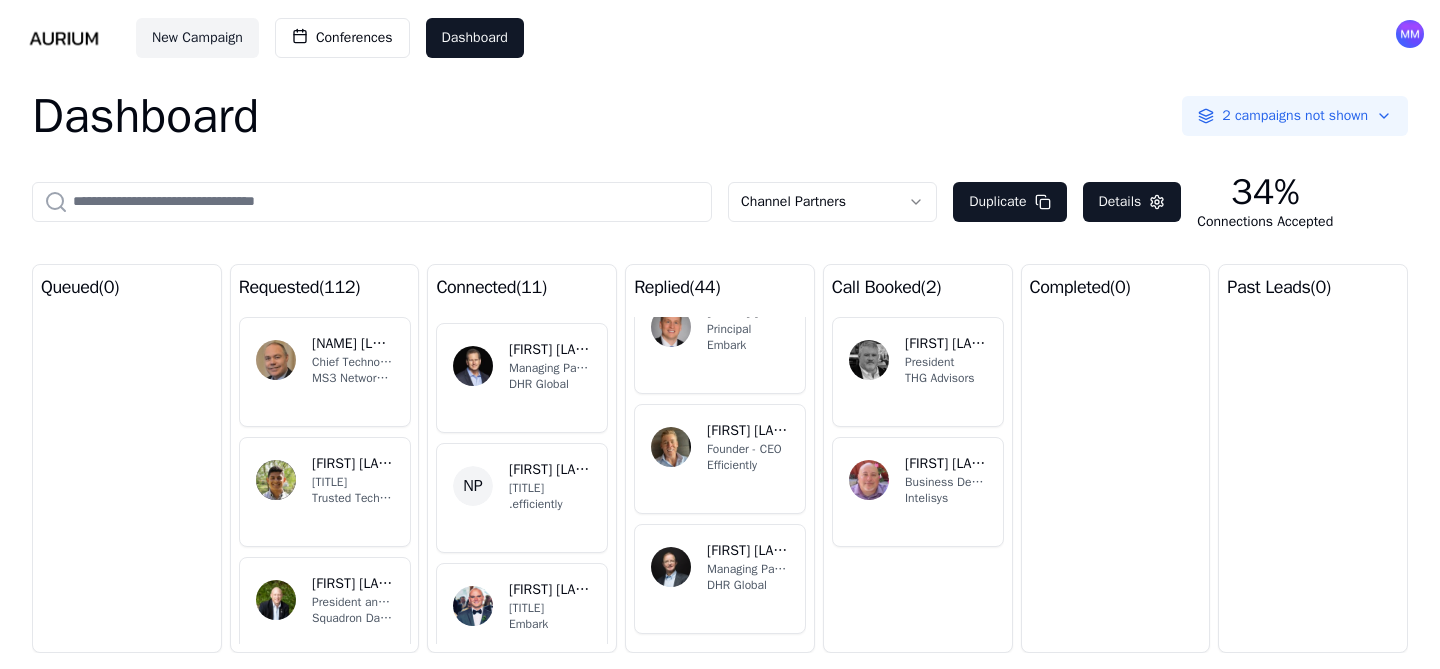 click on "Managing Partner, Global Advanced Technology Practice  North American<seg_77>" at bounding box center (550, 368) 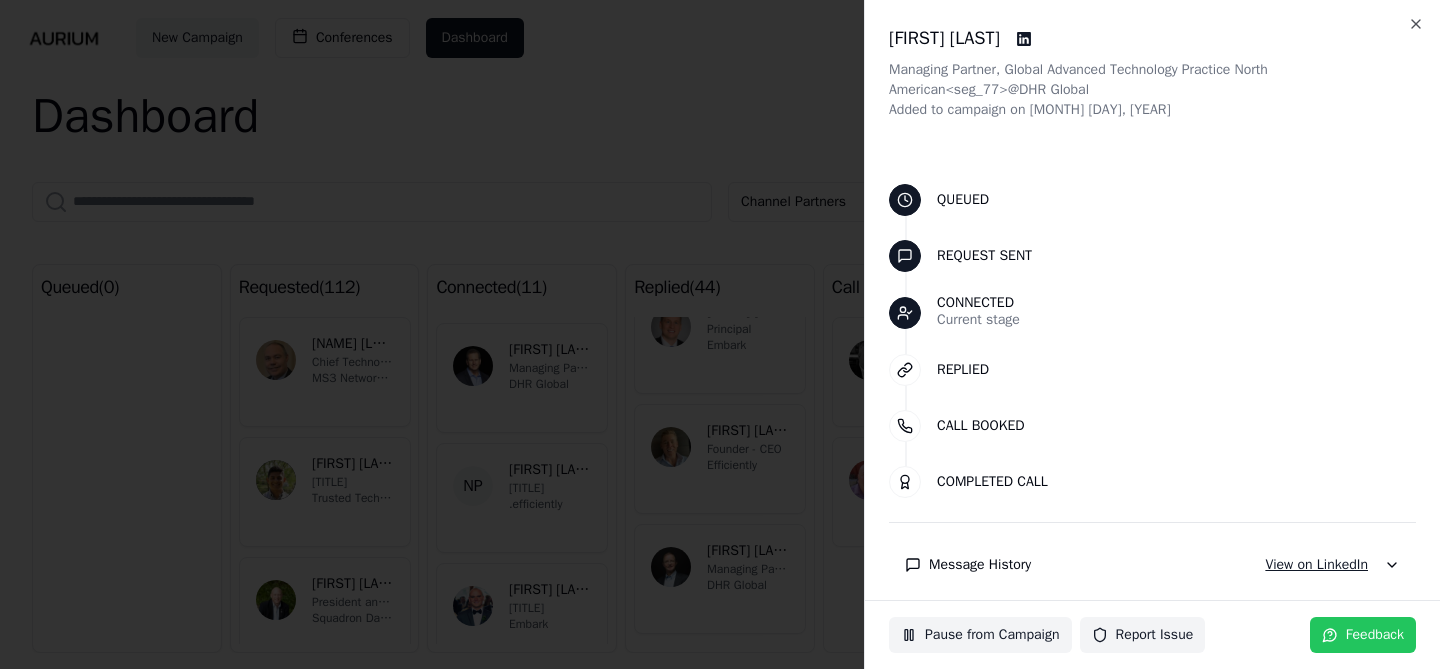 click on "View on LinkedIn" at bounding box center (1316, 565) 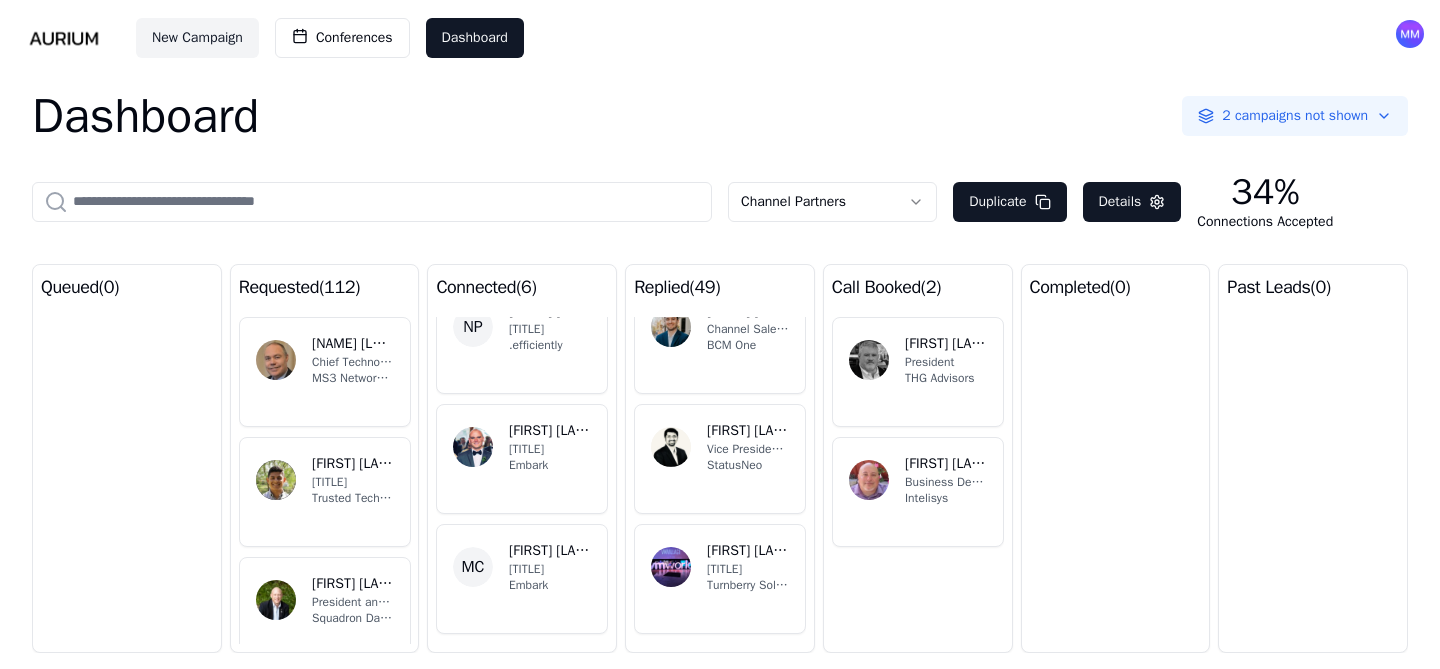 scroll, scrollTop: 393, scrollLeft: 0, axis: vertical 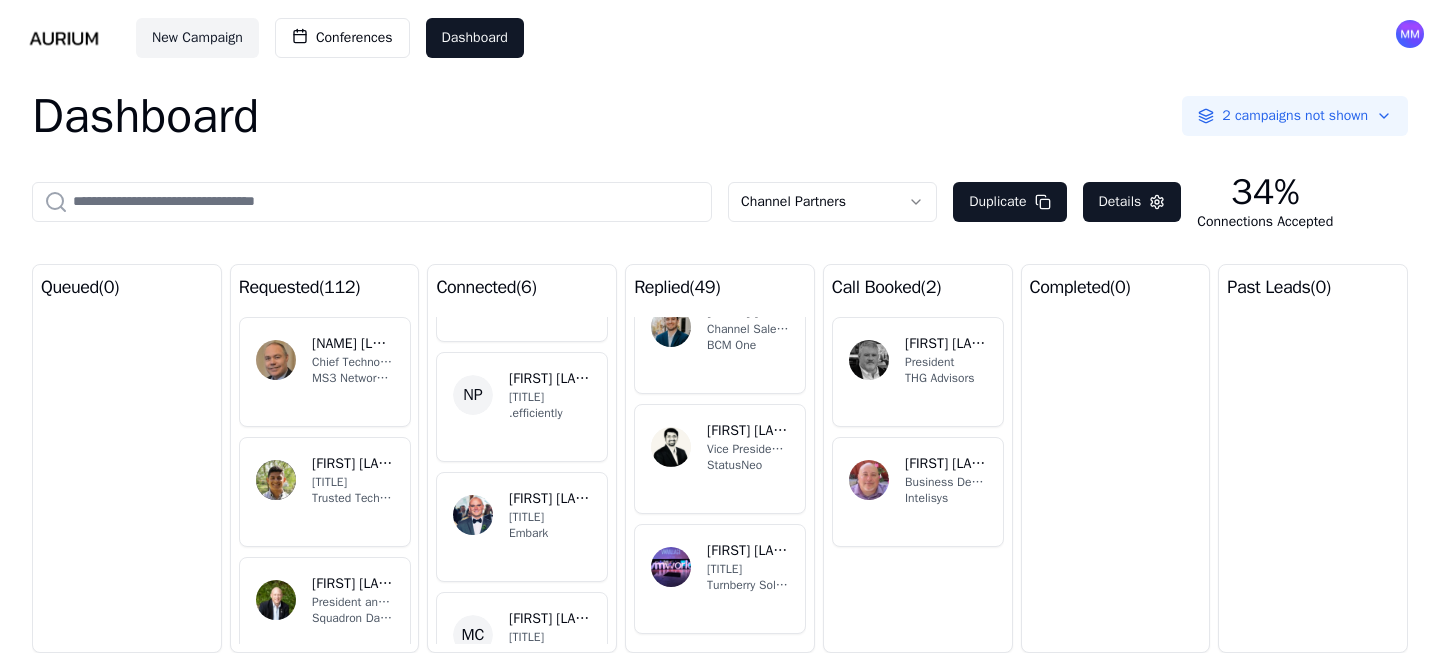 click on ".efficiently" at bounding box center (550, 413) 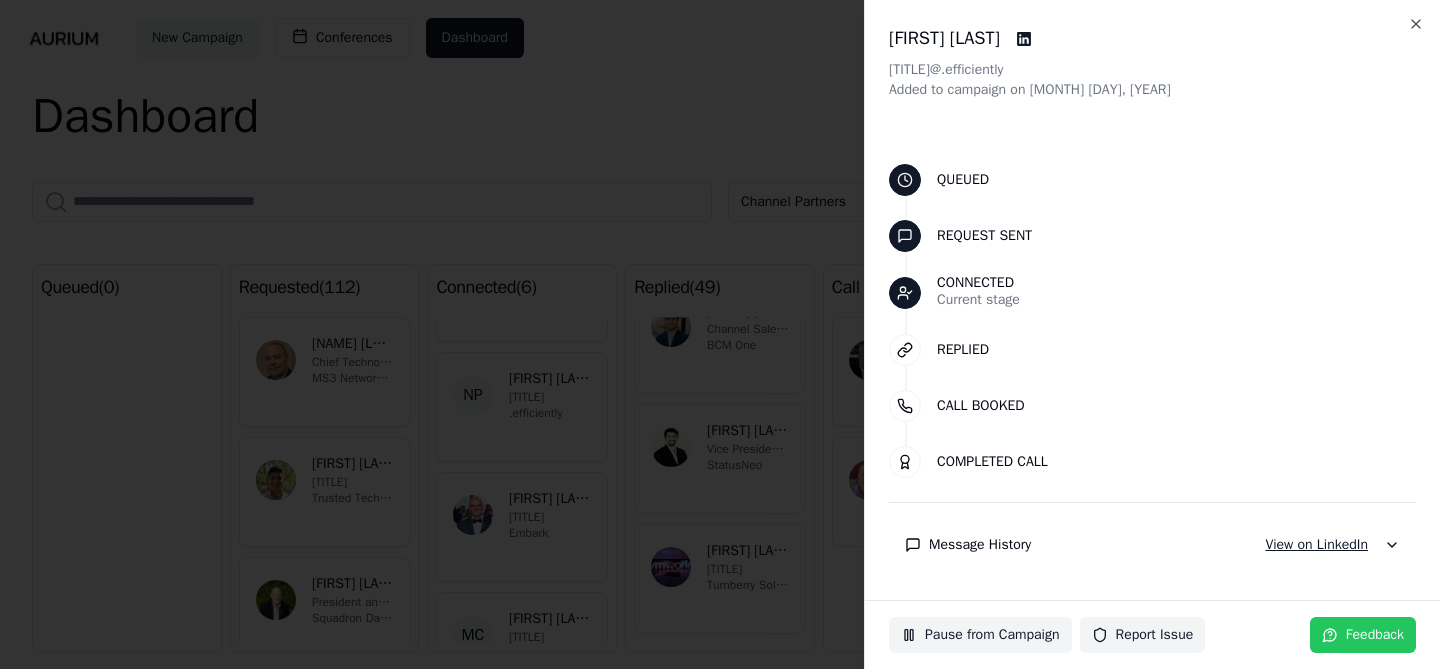 click on "View on LinkedIn" at bounding box center (1316, 545) 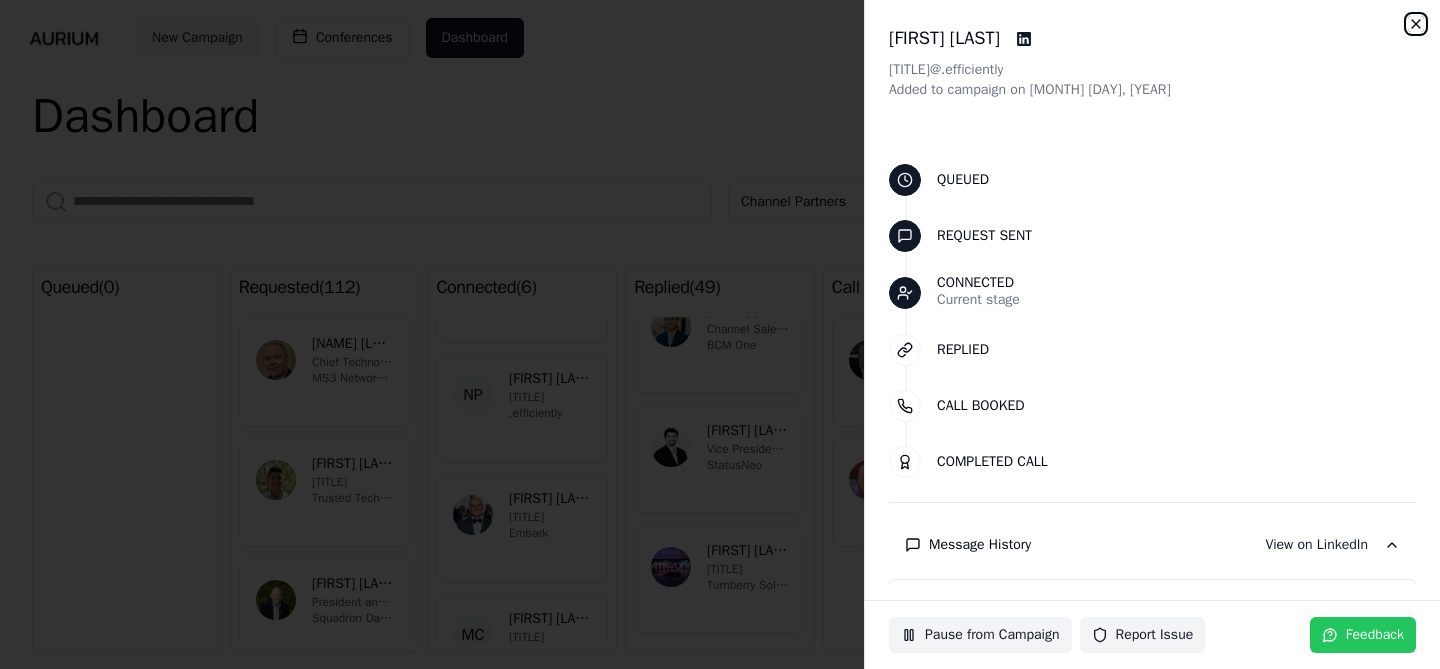 click 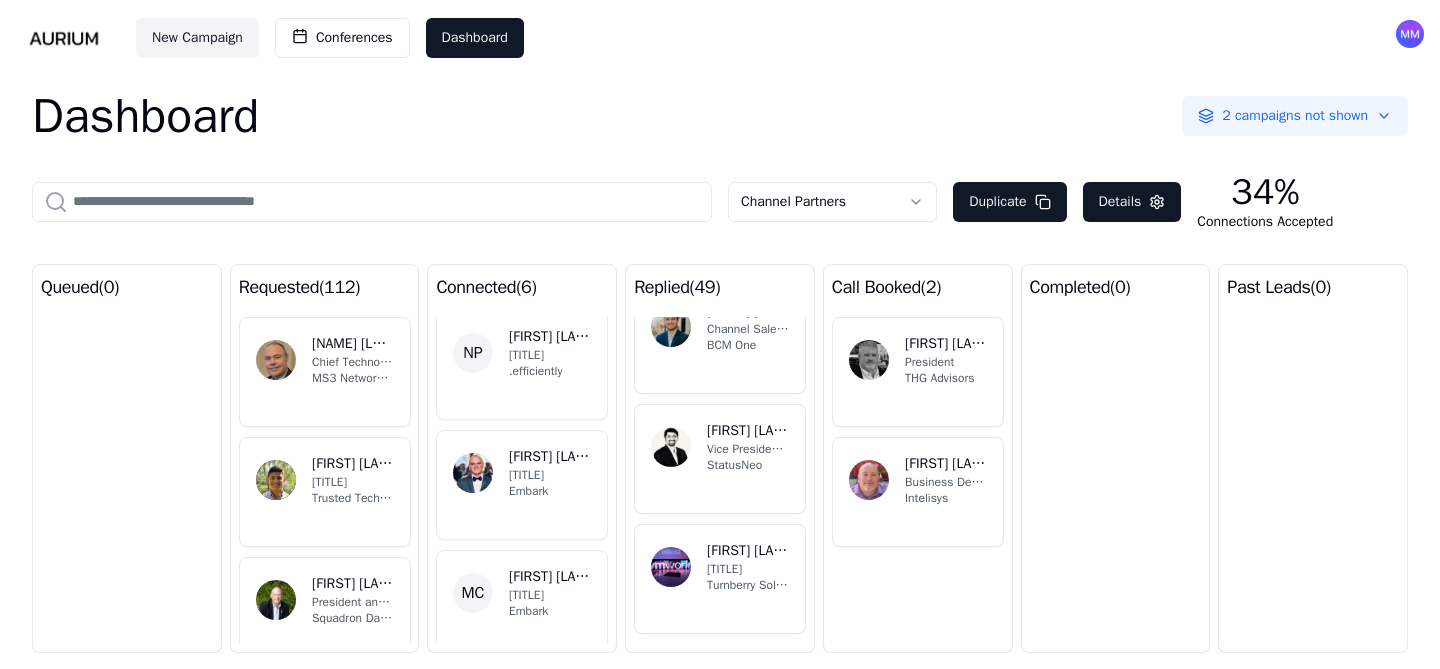 scroll, scrollTop: 393, scrollLeft: 0, axis: vertical 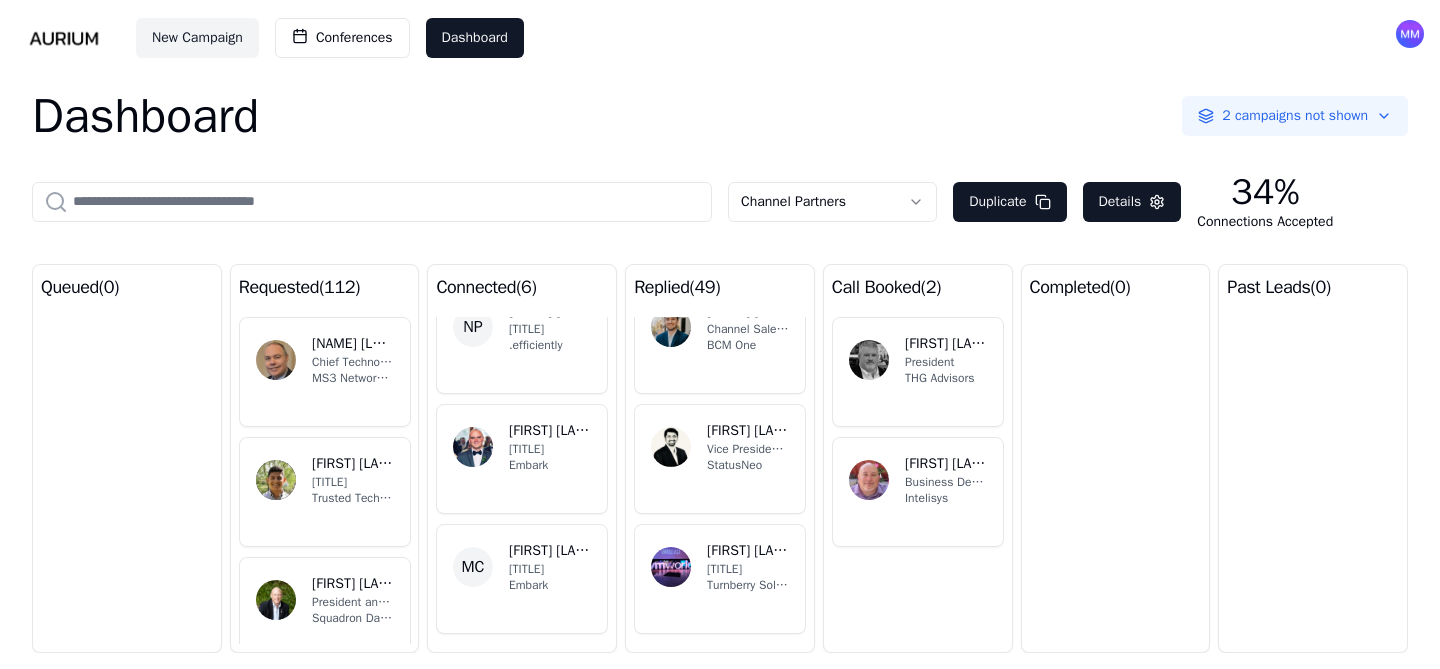 click on "New Campaign Conferences Dashboard Dashboard 2 campaigns not shown Channel Partners Duplicate Details 34% Connections Accepted queued  ( 0 ) requested  ( 112 ) CT [FIRST] [LAST] [TITLE] [COMPANY] JR [FIRST] [LAST] [TITLE] - [PRODUCT] & [PRODUCT] [COMPANY] JD [FIRST] [LAST] [TITLE] [COMPANY] MW [FIRST] [LAST]. [TITLE] enablementdojo PC [FIRST] [LAST] [TITLE] [COMPANY] connected  ( 6 ) MC [FIRST] [LAST], [TITLE] [COMPANY] replied  ( 49 ) TC [FIRST] [LAST] [TITLE] [COMPANY] DK [FIRST] [LAST] [TITLE] [COMPANY] MM [FIRST] [LAST] [TITLE] [COMPANY] AS [FIRST] [LAST] [TITLE] TB [TITLE] [COMPANY]" at bounding box center [720, 334] 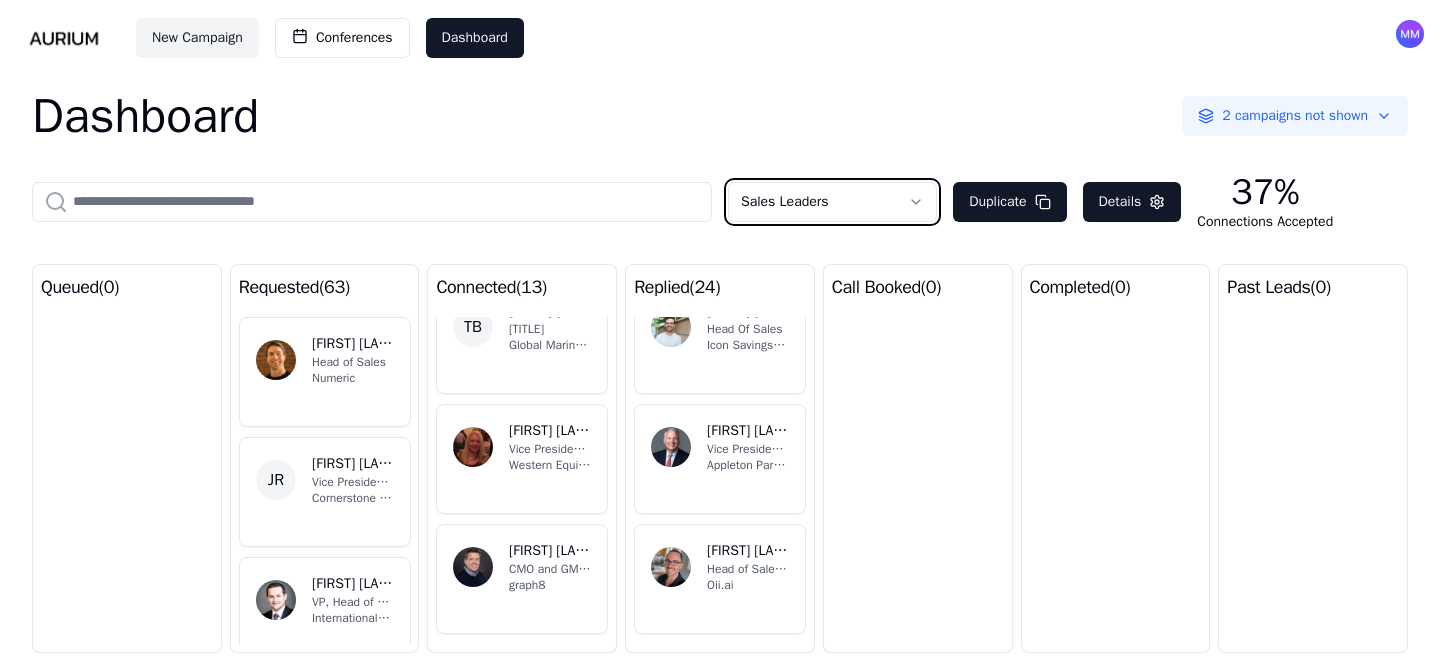 scroll, scrollTop: 2553, scrollLeft: 0, axis: vertical 